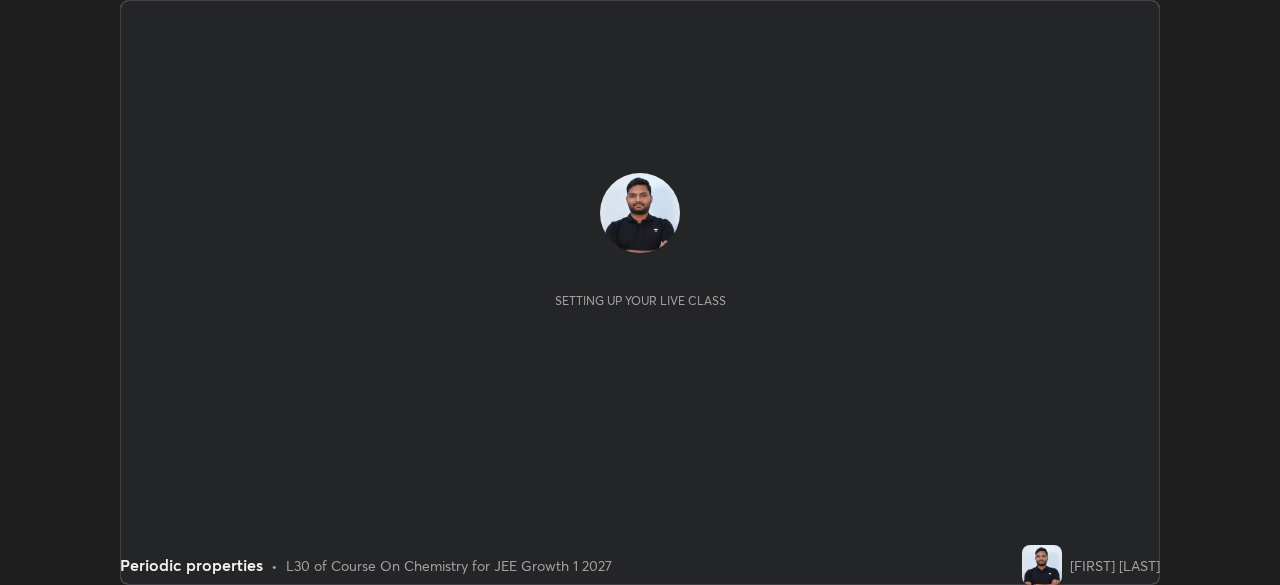 scroll, scrollTop: 0, scrollLeft: 0, axis: both 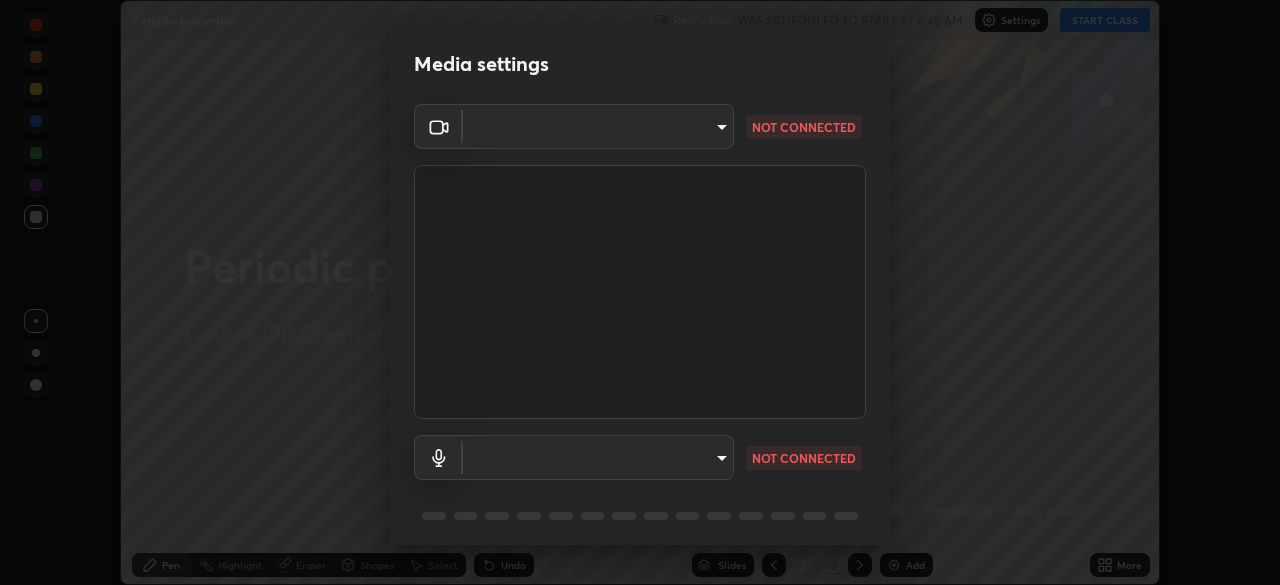 type on "0f274a8267b5173030dc61a733e8b940e392ec9806fffac7e2c15fa552184a42" 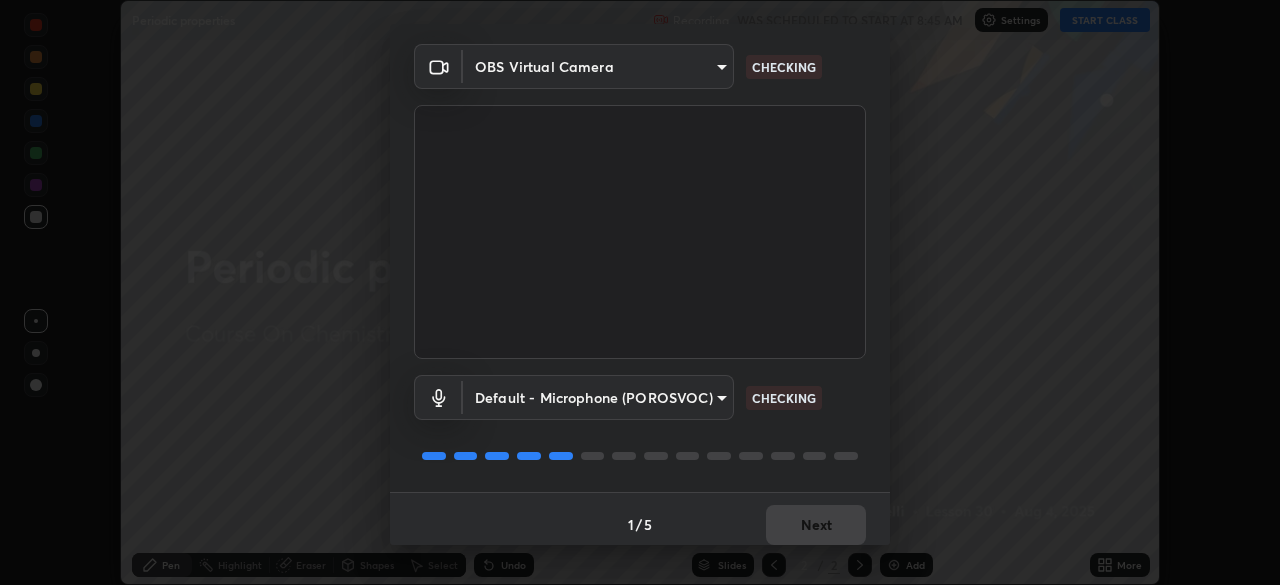 scroll, scrollTop: 71, scrollLeft: 0, axis: vertical 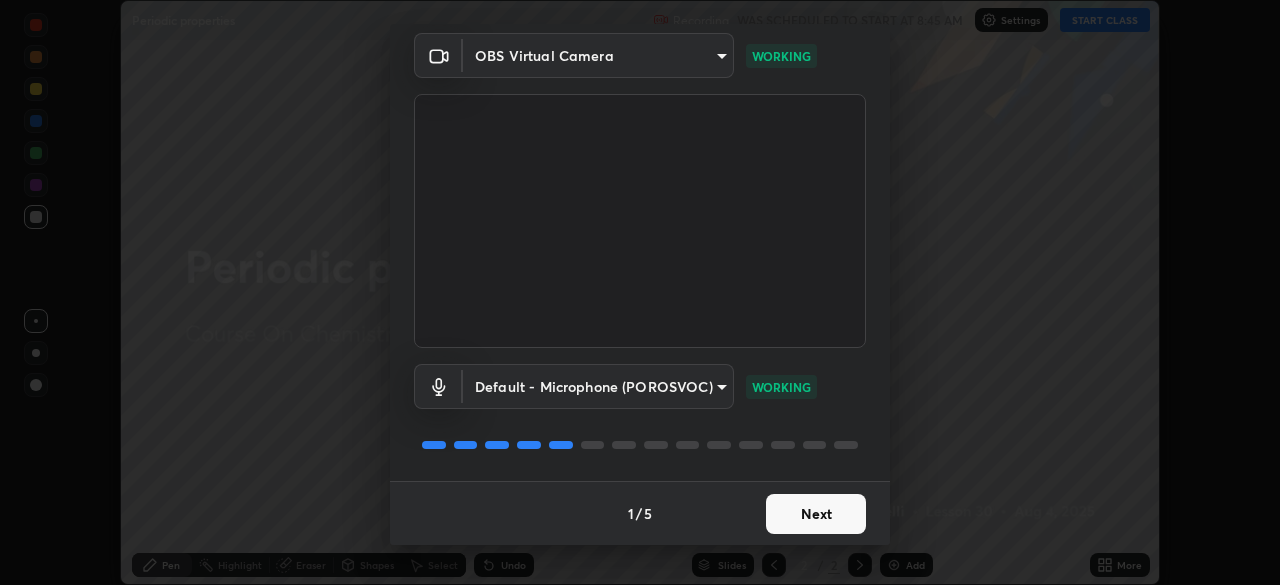 click on "Next" at bounding box center [816, 514] 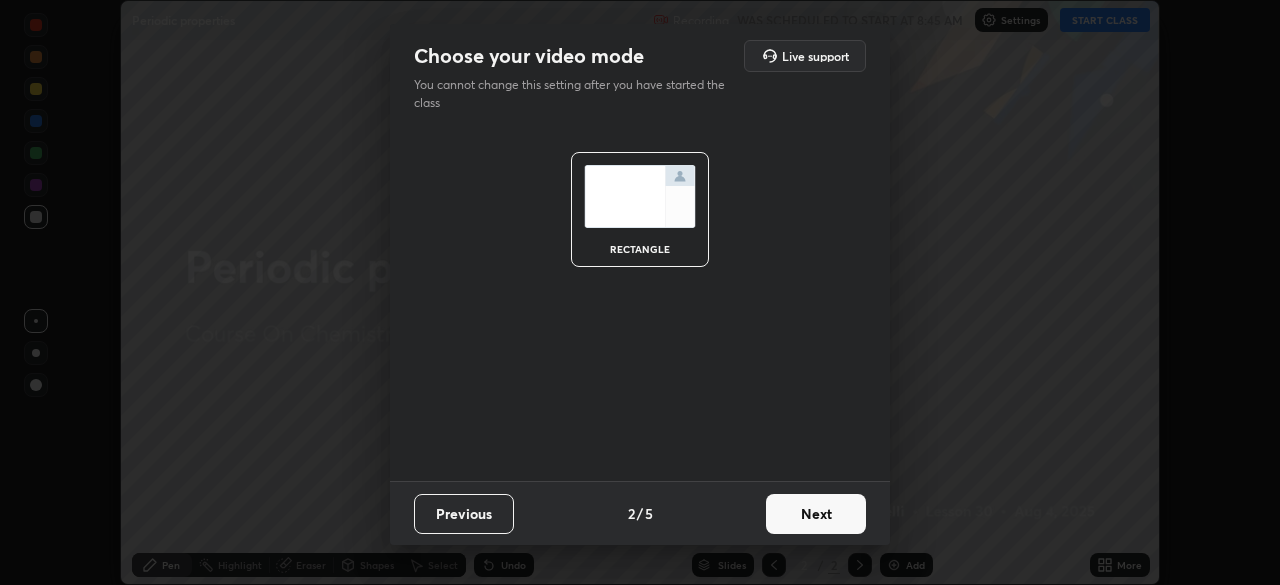 click on "Next" at bounding box center (816, 514) 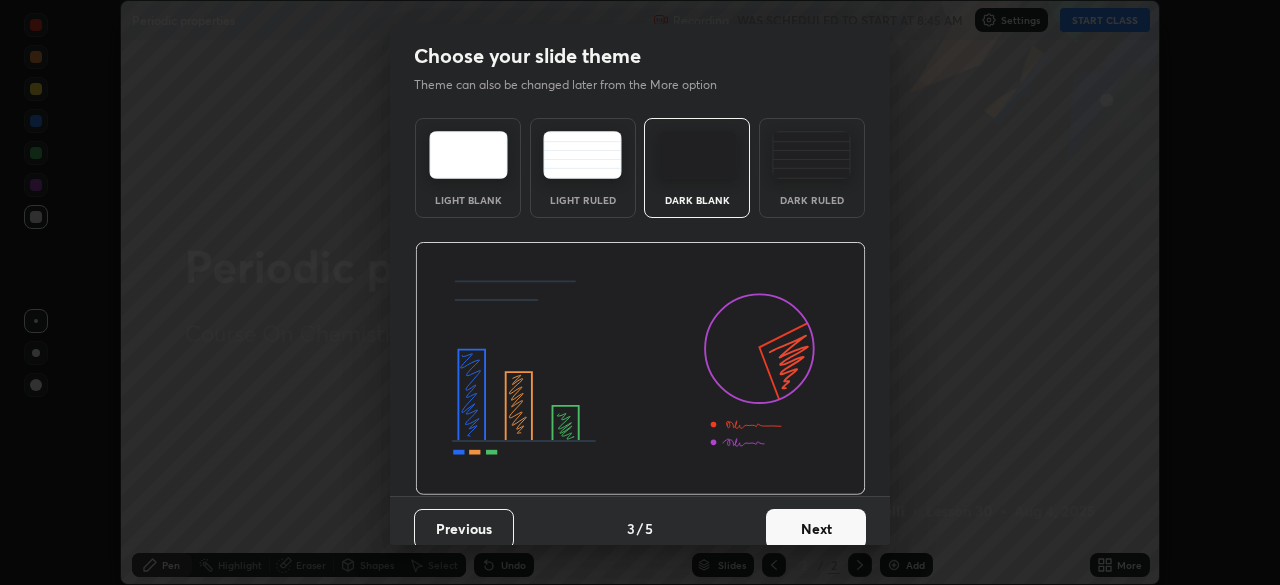 click on "Next" at bounding box center [816, 529] 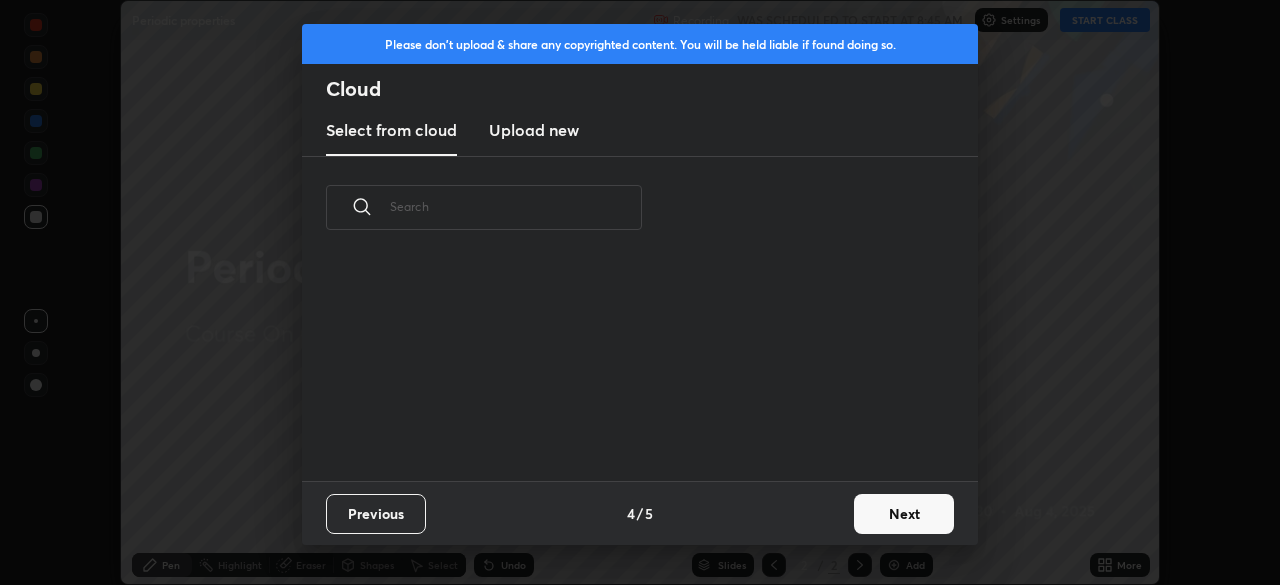 click on "Next" at bounding box center [904, 514] 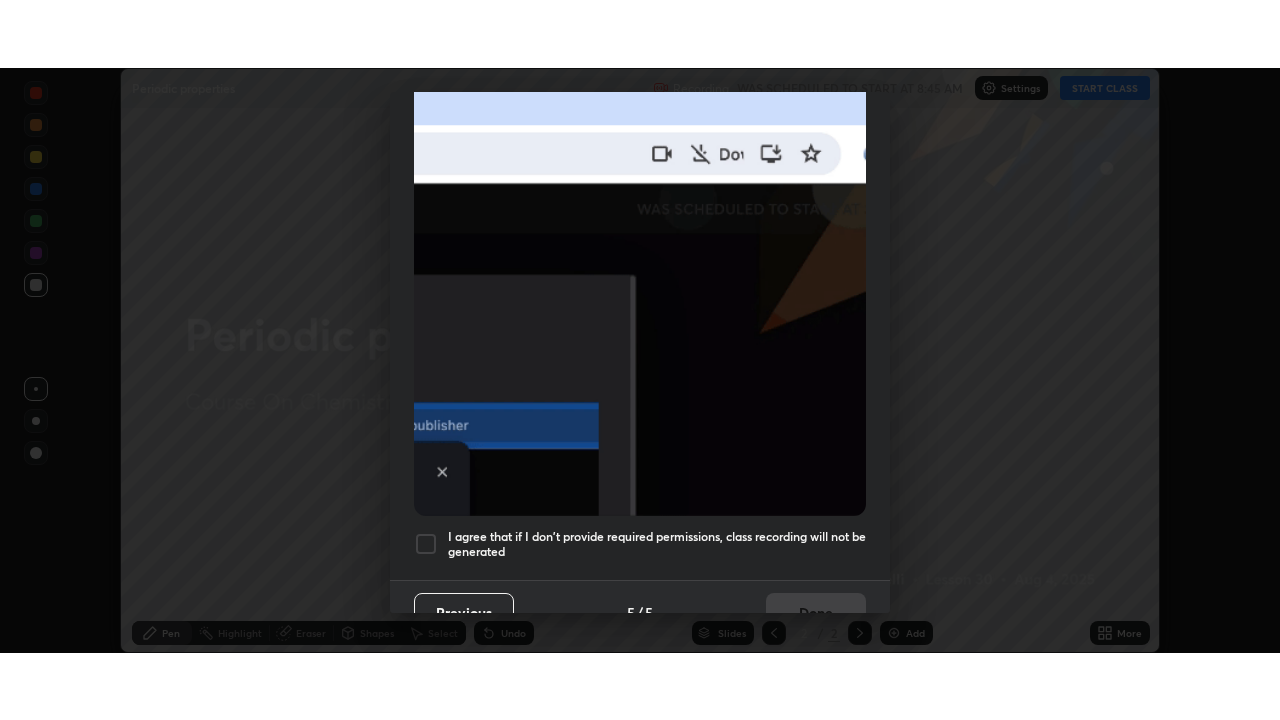 scroll, scrollTop: 479, scrollLeft: 0, axis: vertical 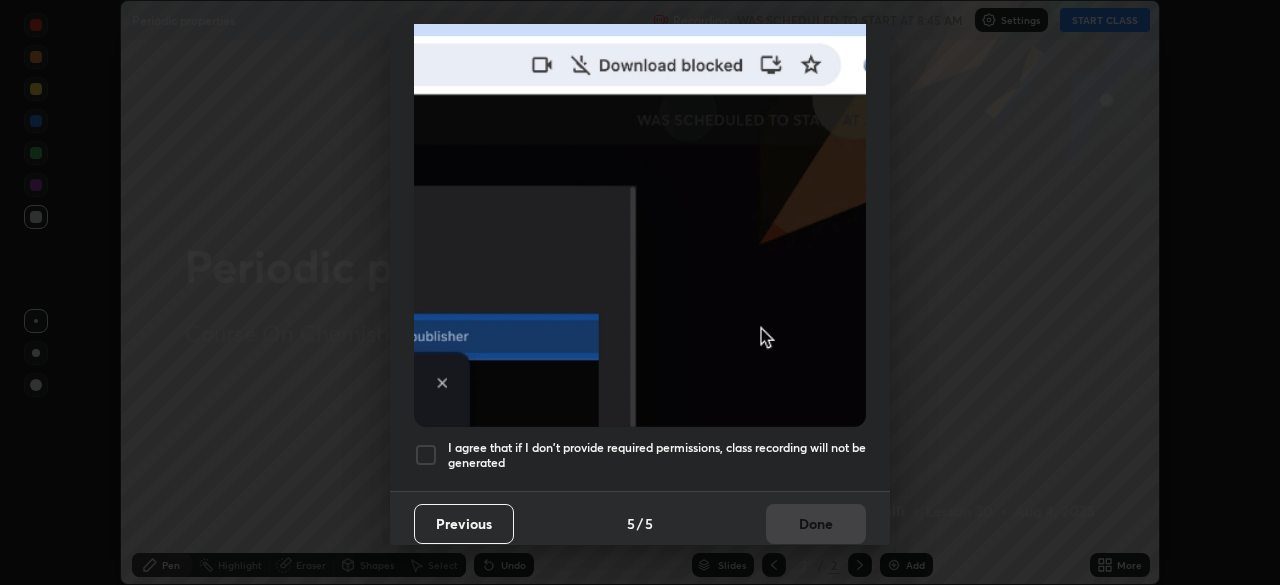 click at bounding box center [426, 455] 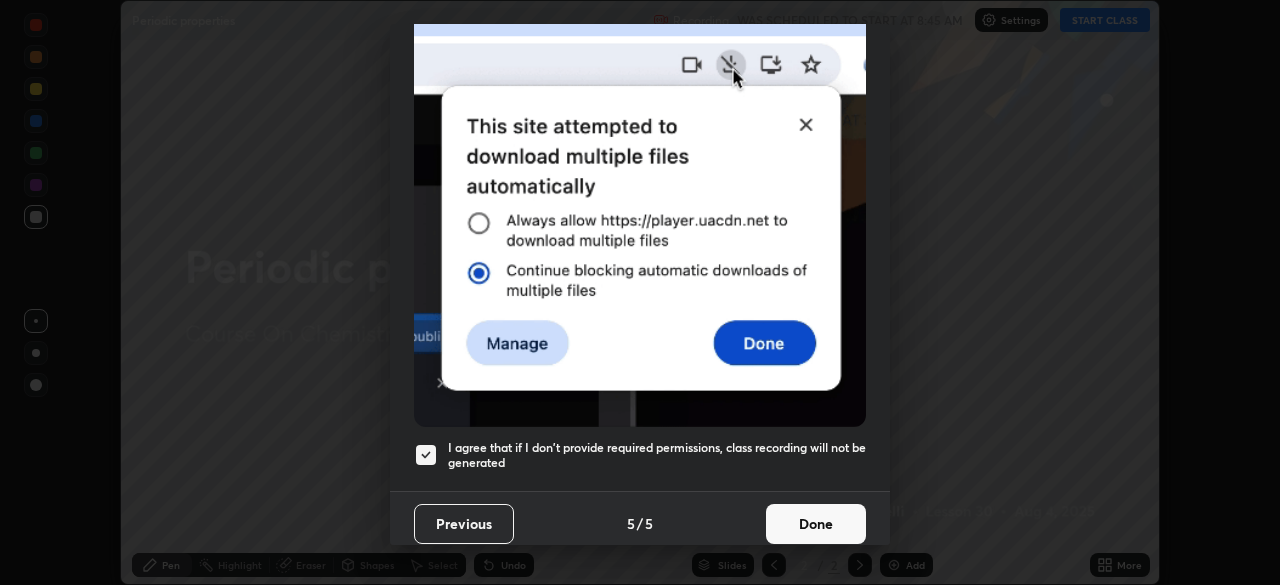 click on "Done" at bounding box center [816, 524] 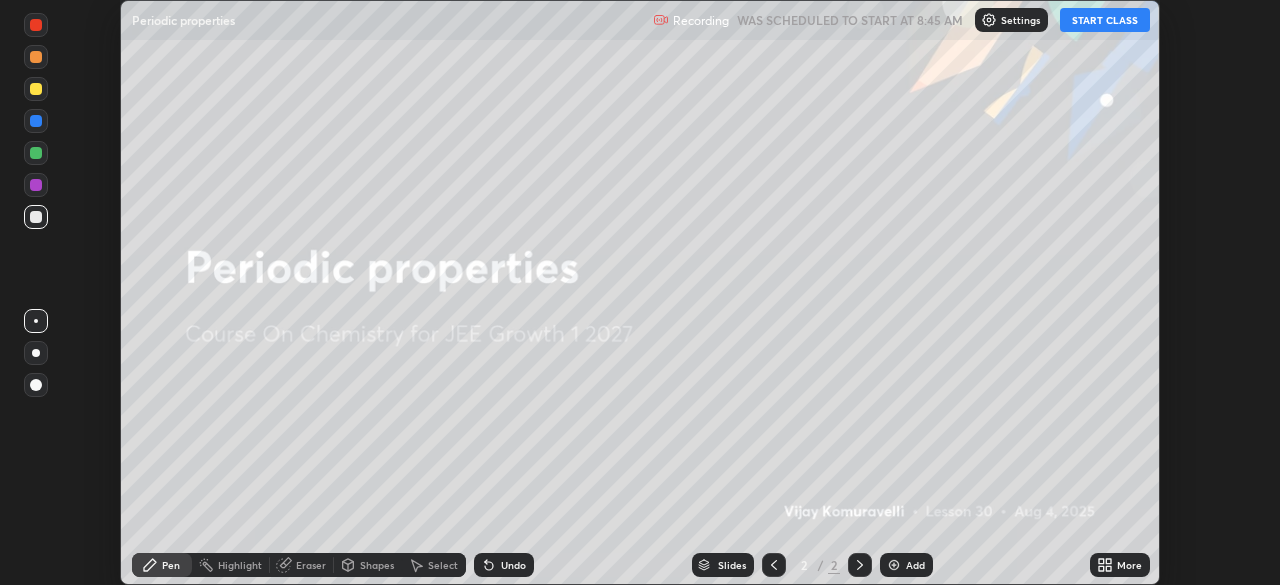 click on "START CLASS" at bounding box center [1105, 20] 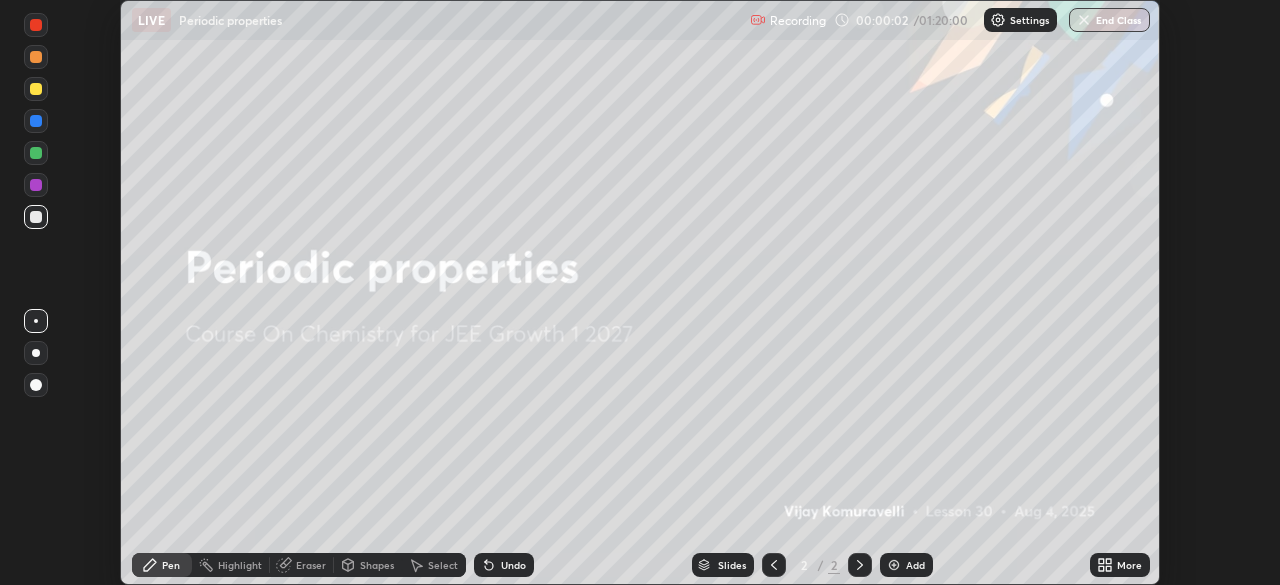 click 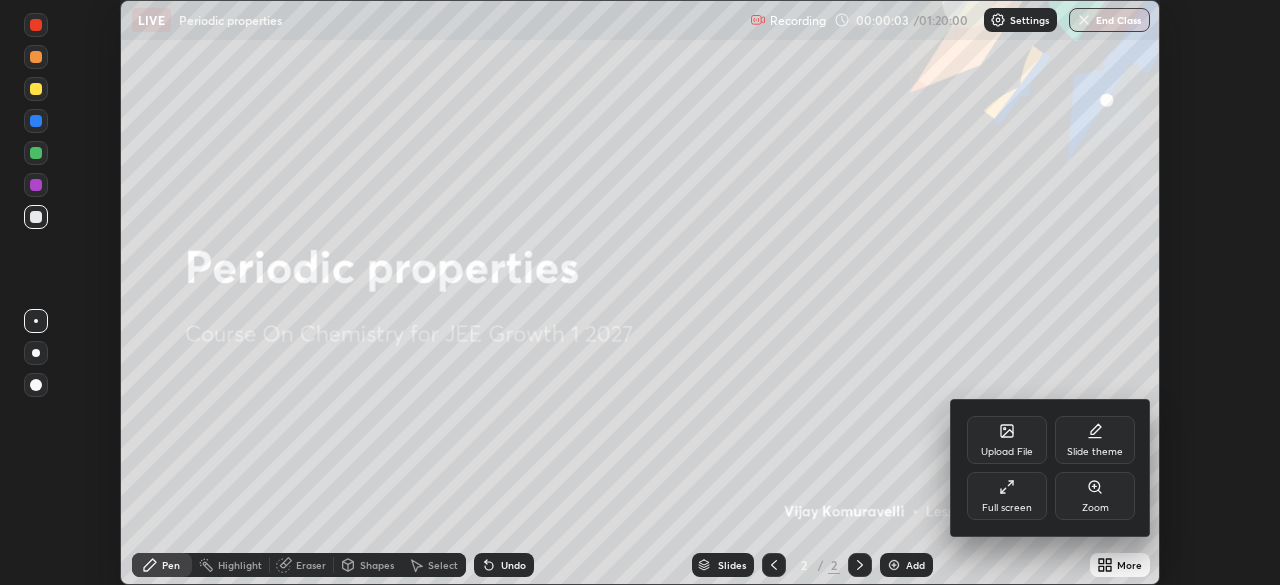 click at bounding box center [640, 292] 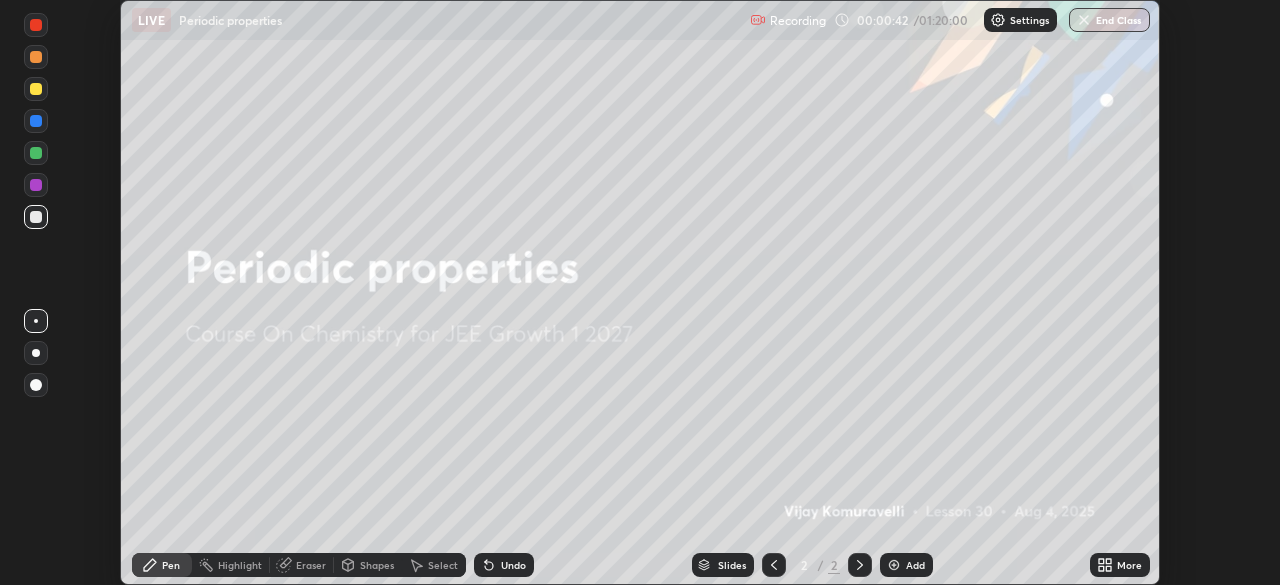 click 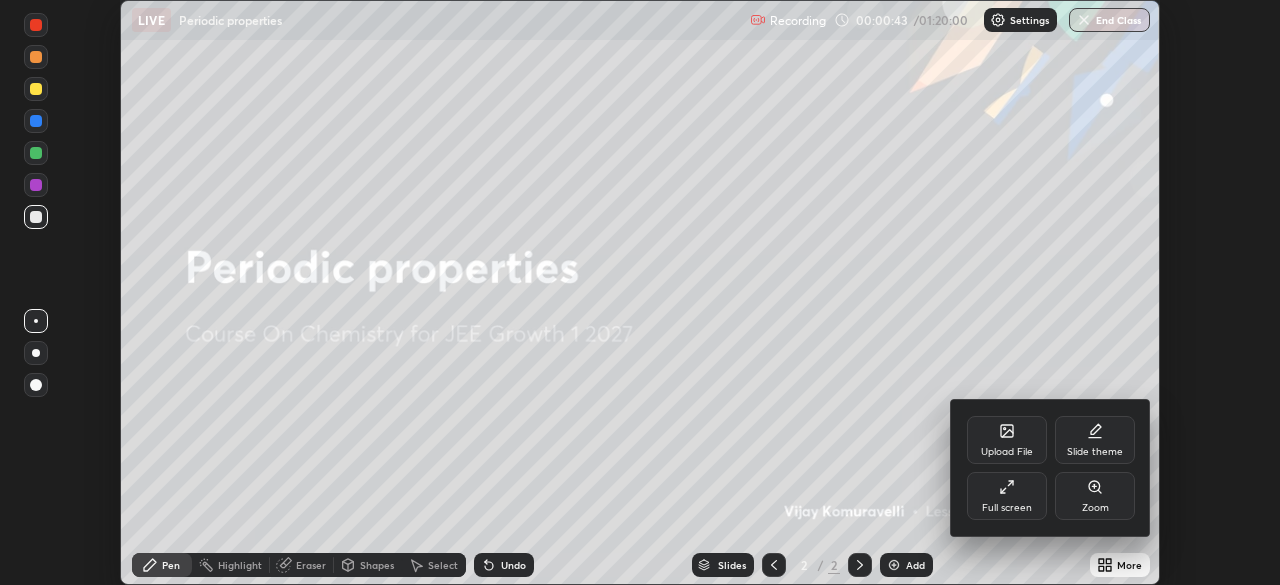 click on "Full screen" at bounding box center (1007, 496) 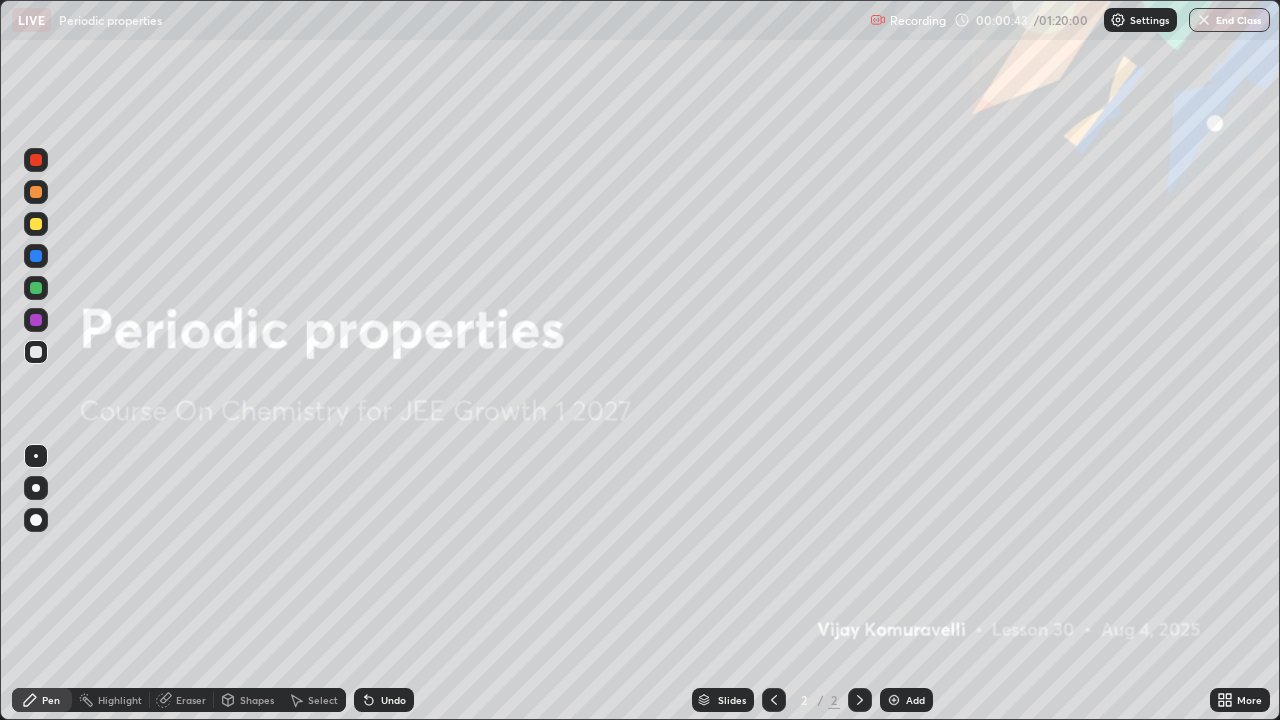 scroll, scrollTop: 99280, scrollLeft: 98720, axis: both 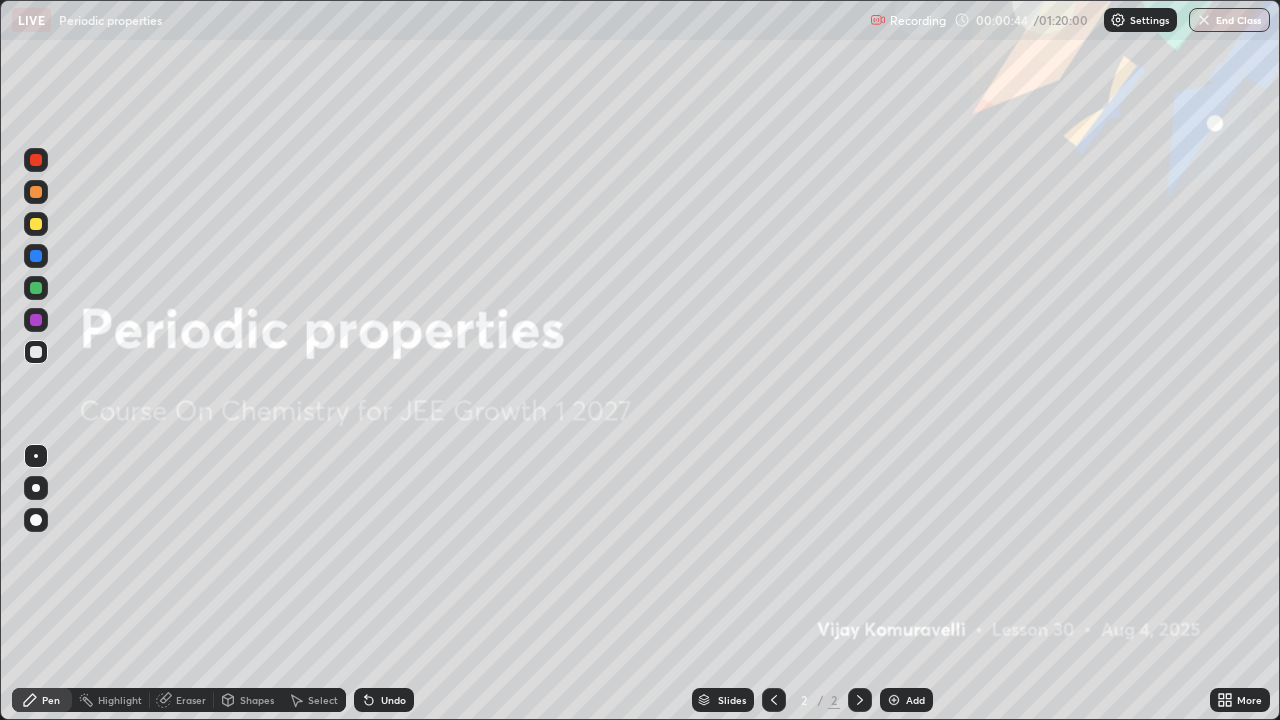 click 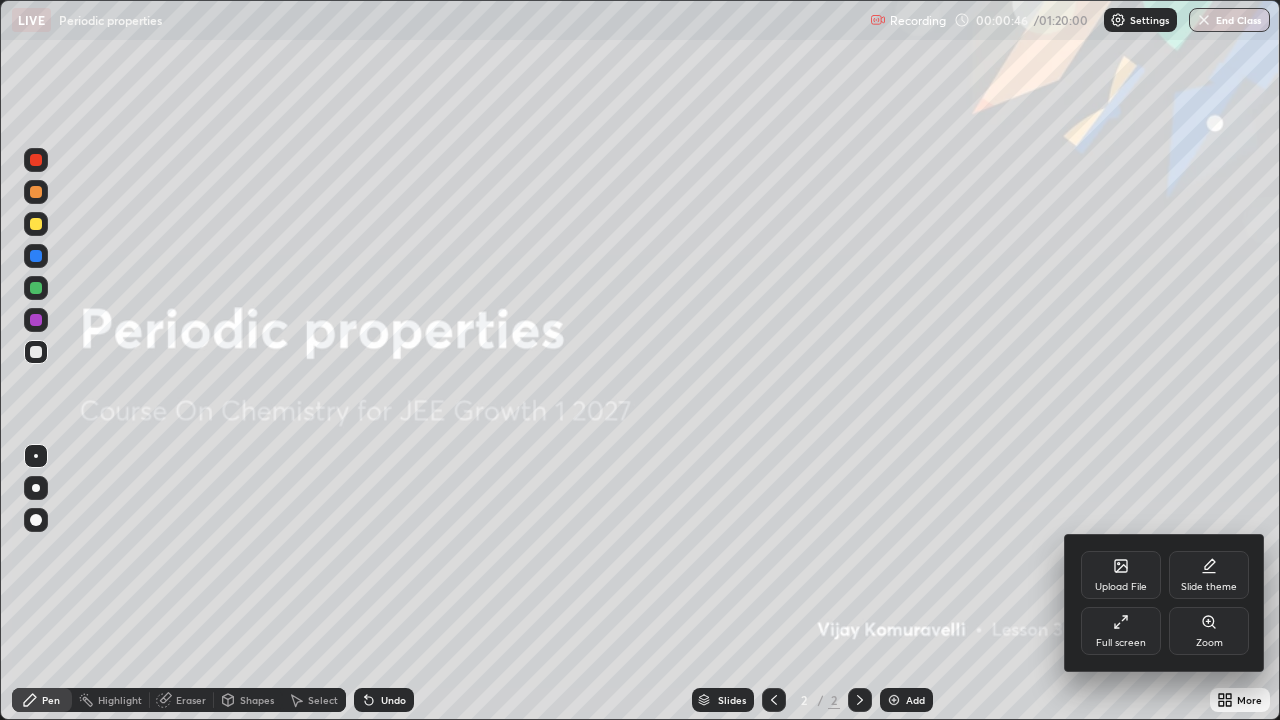 click at bounding box center (640, 360) 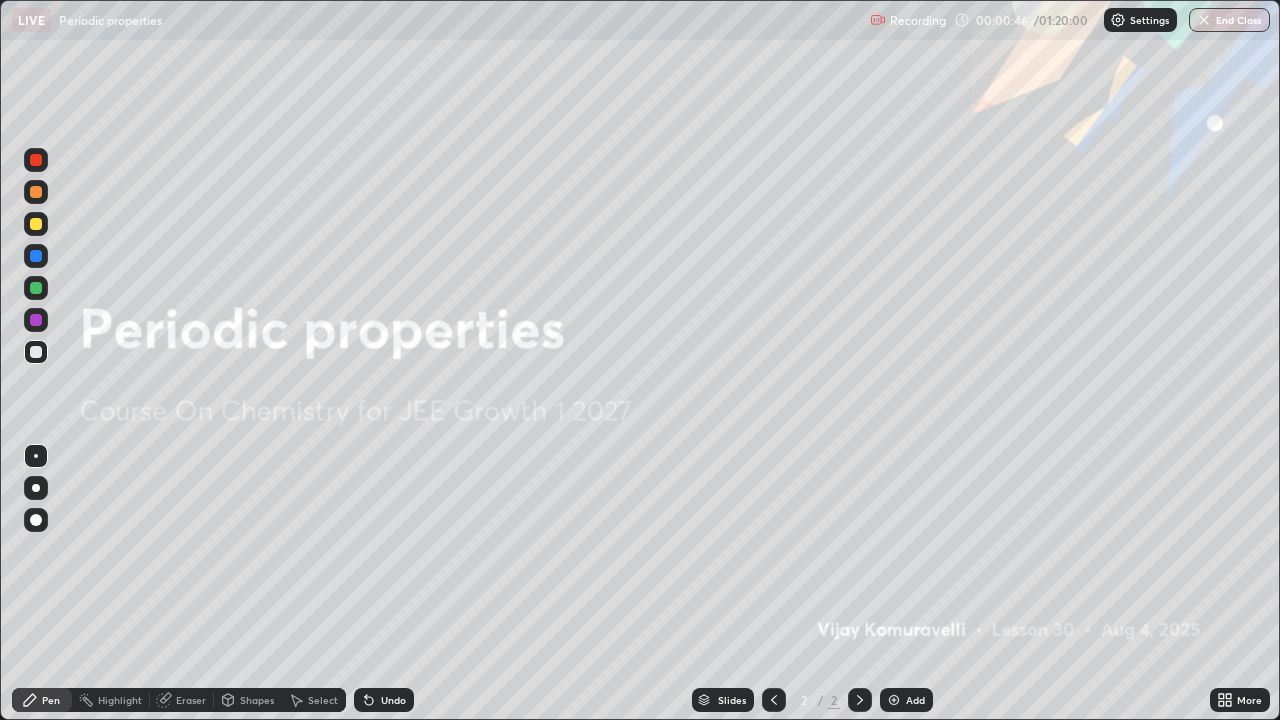 click on "Add" at bounding box center (906, 700) 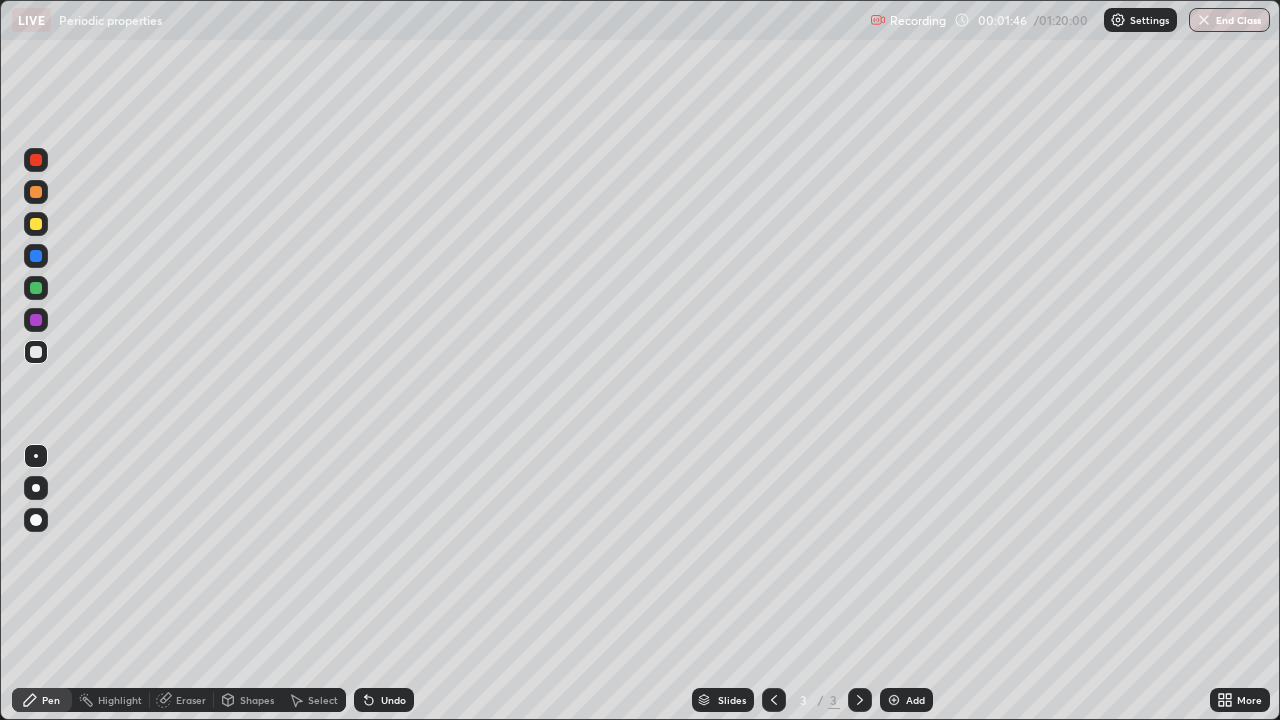 click at bounding box center [36, 224] 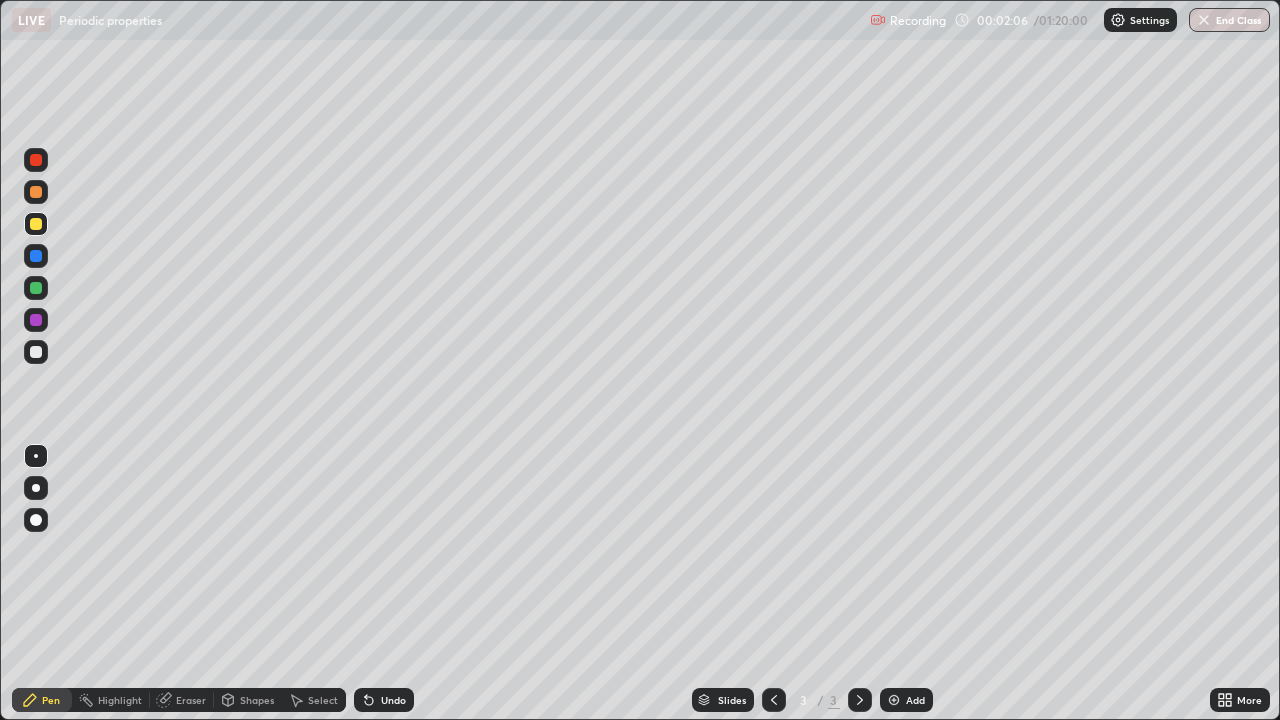 click on "Undo" at bounding box center (393, 700) 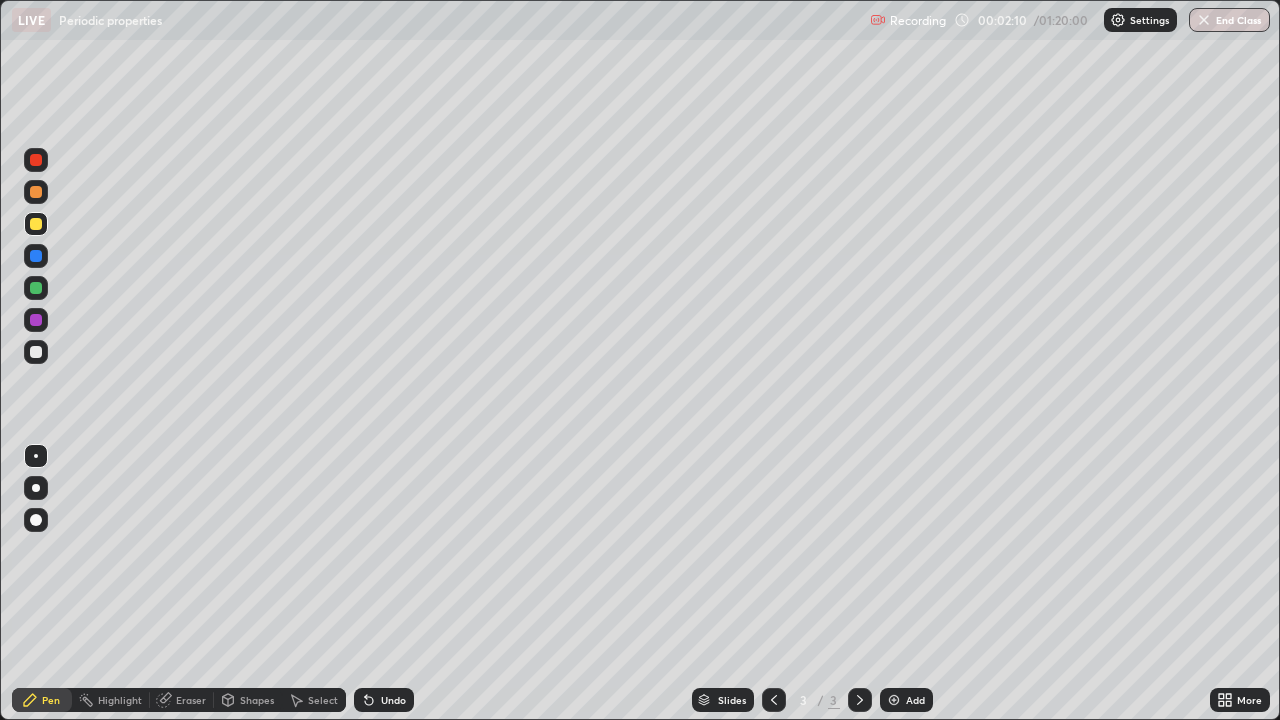 click at bounding box center [36, 352] 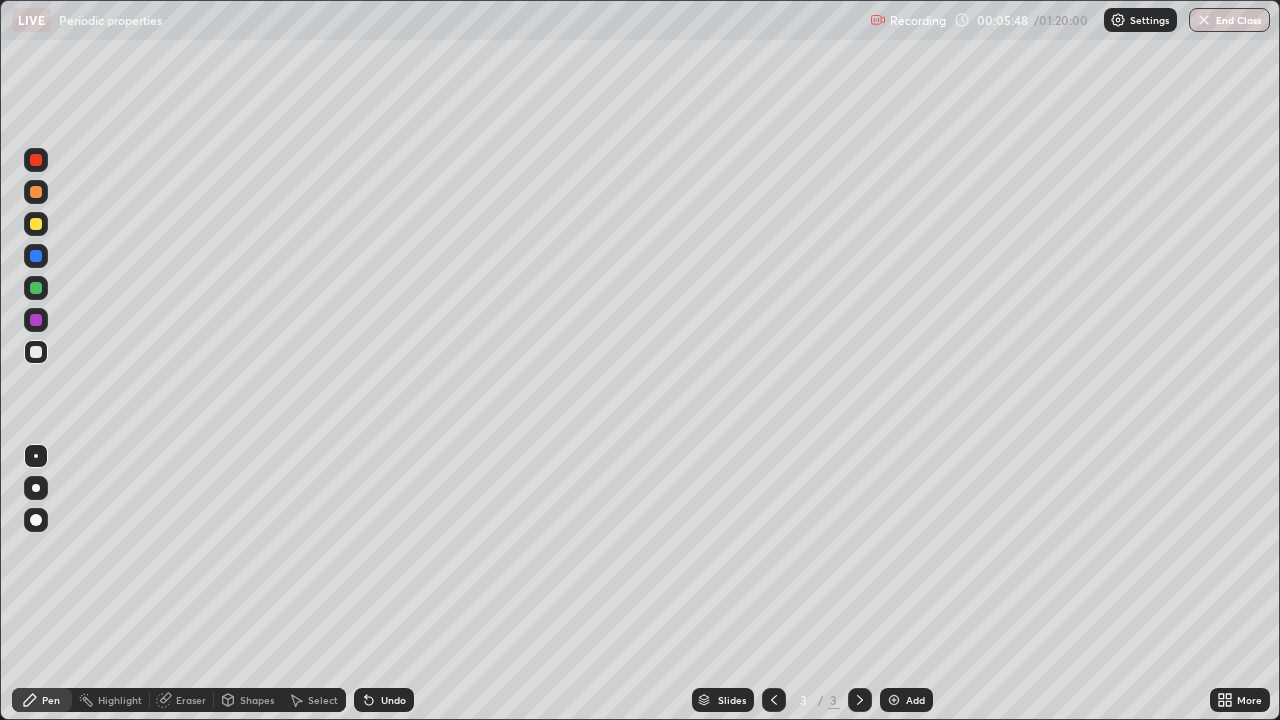 click on "Eraser" at bounding box center (191, 700) 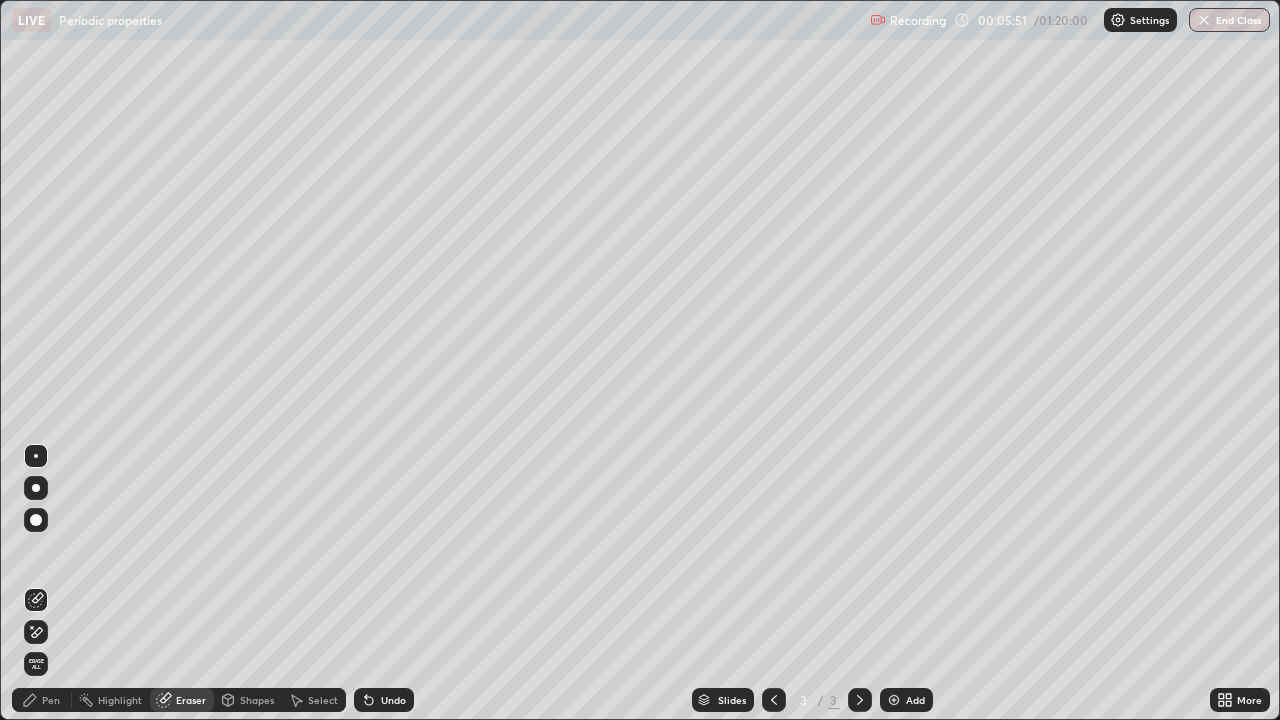 click on "Pen" at bounding box center (51, 700) 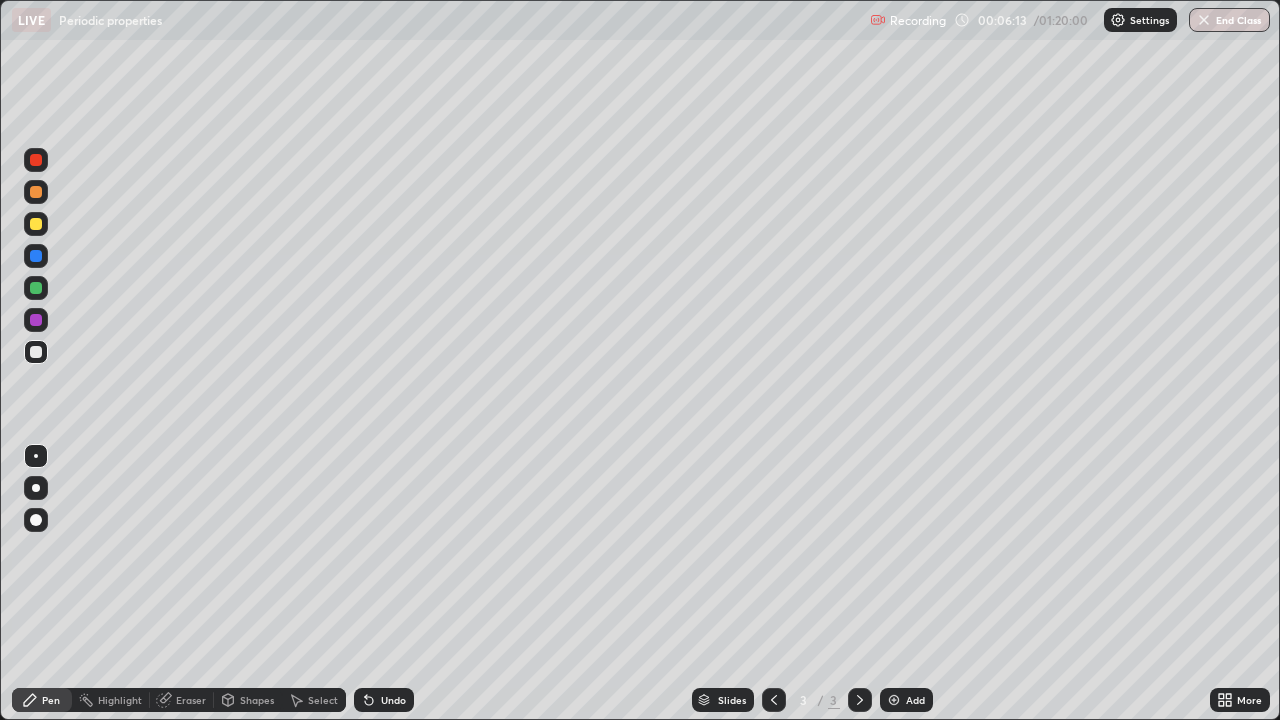 click on "Undo" at bounding box center [393, 700] 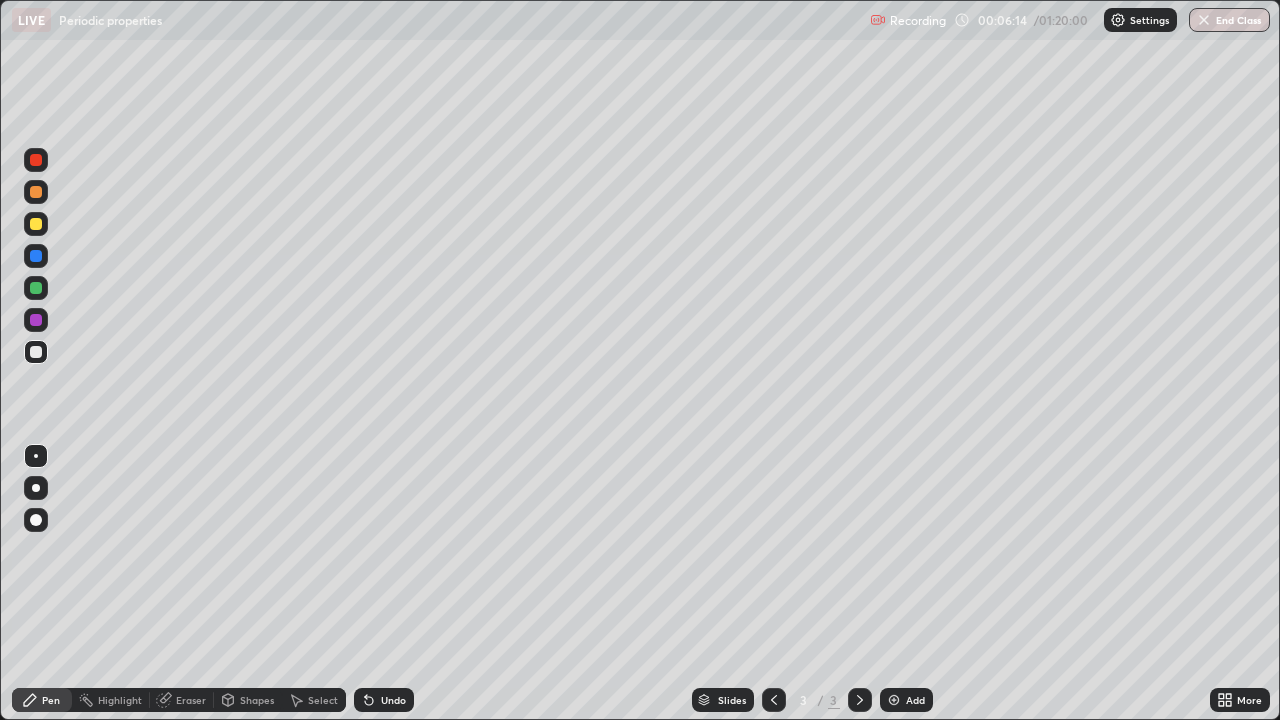 click on "Undo" at bounding box center (384, 700) 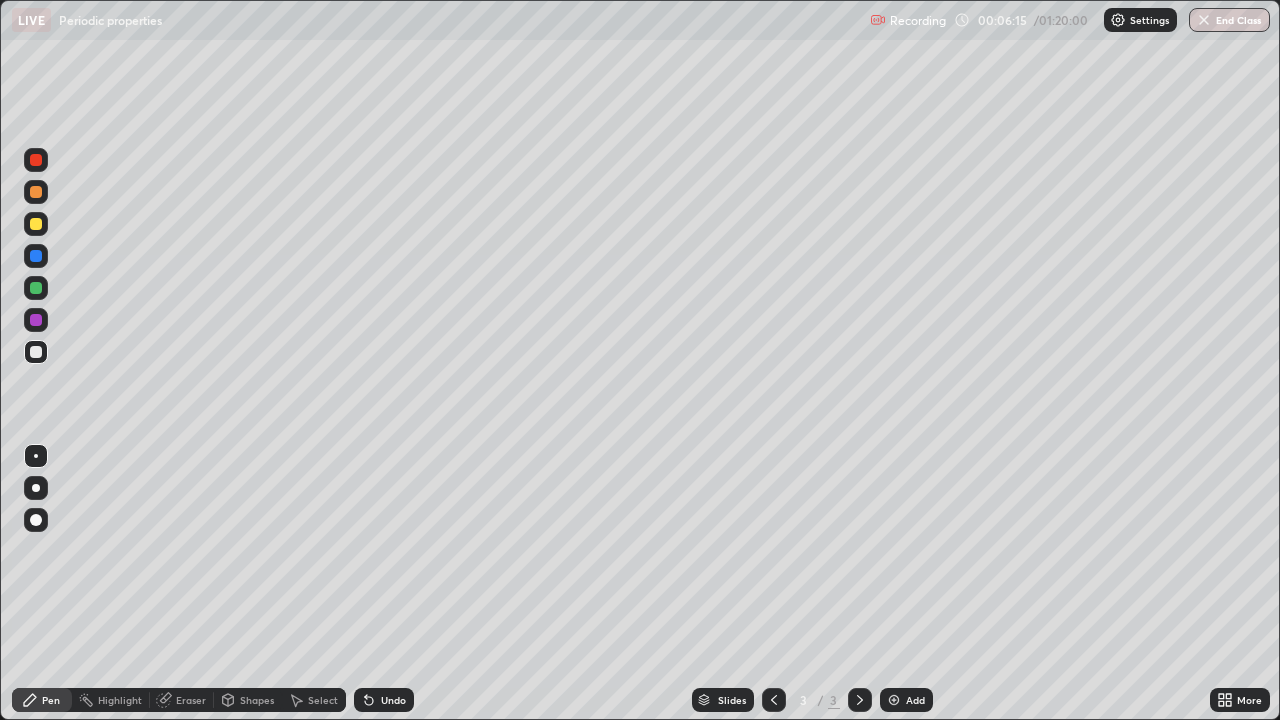 click on "Undo" at bounding box center [384, 700] 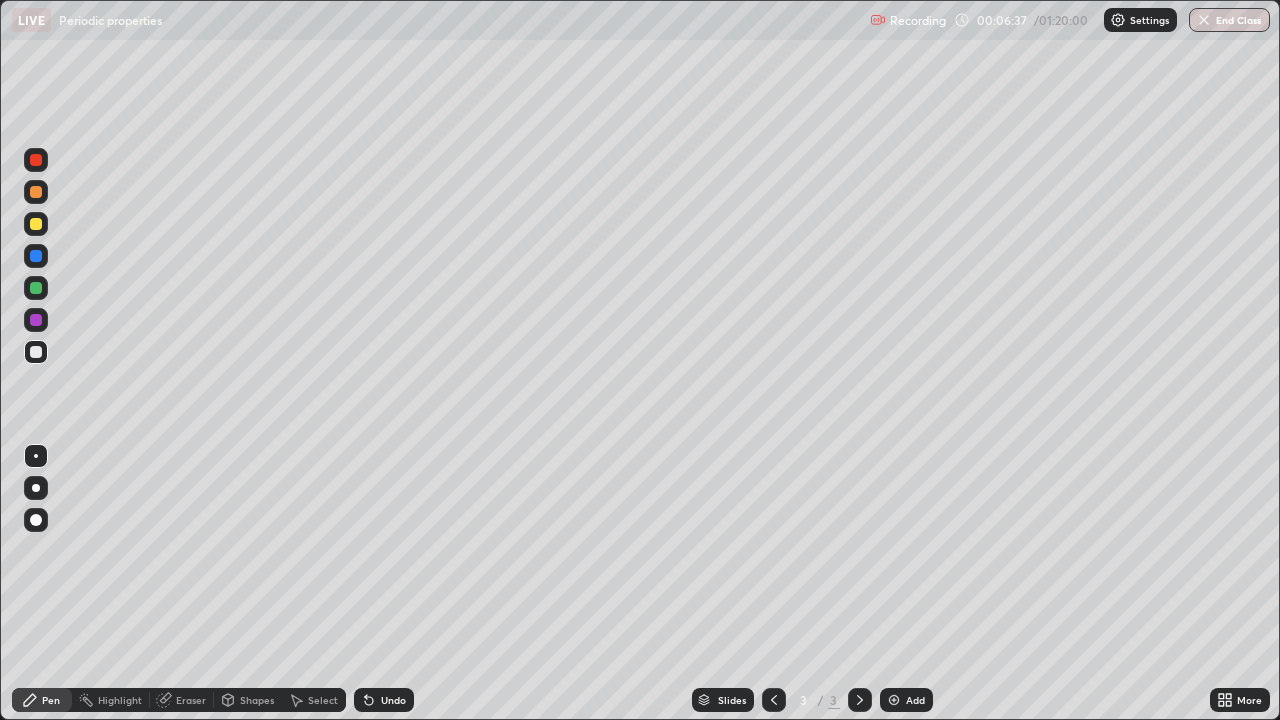 click at bounding box center (894, 700) 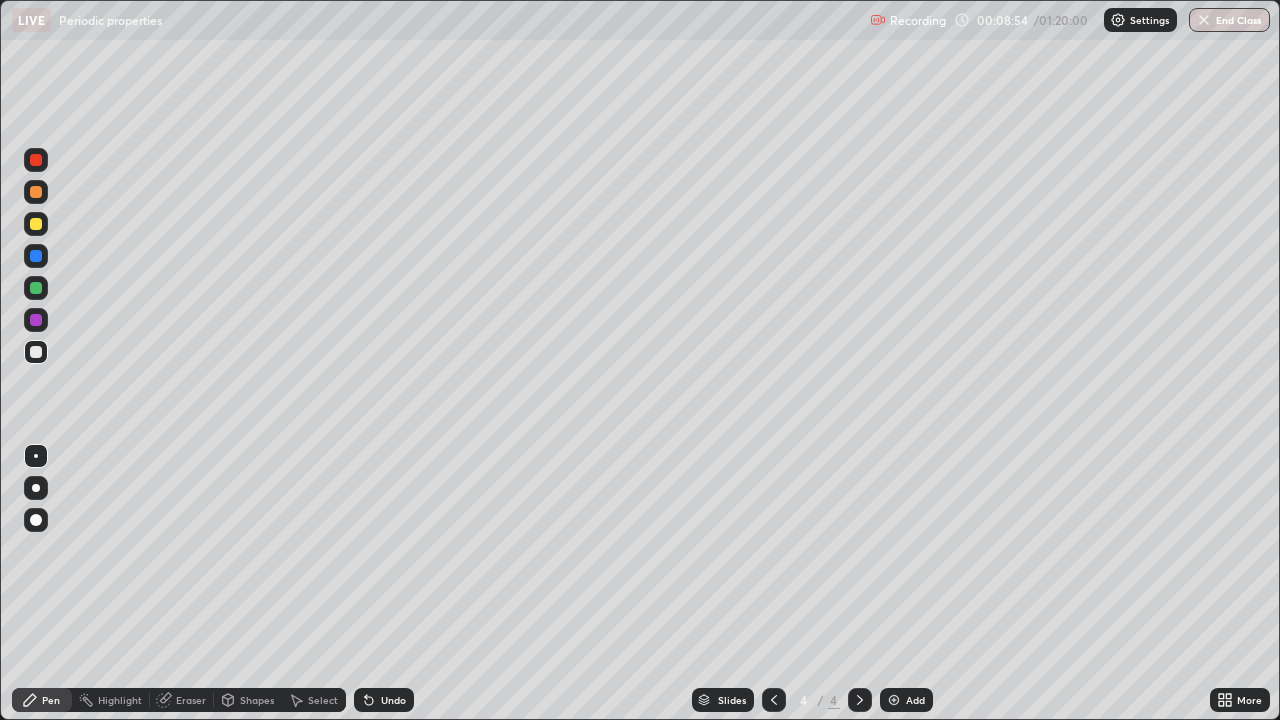 click at bounding box center (36, 224) 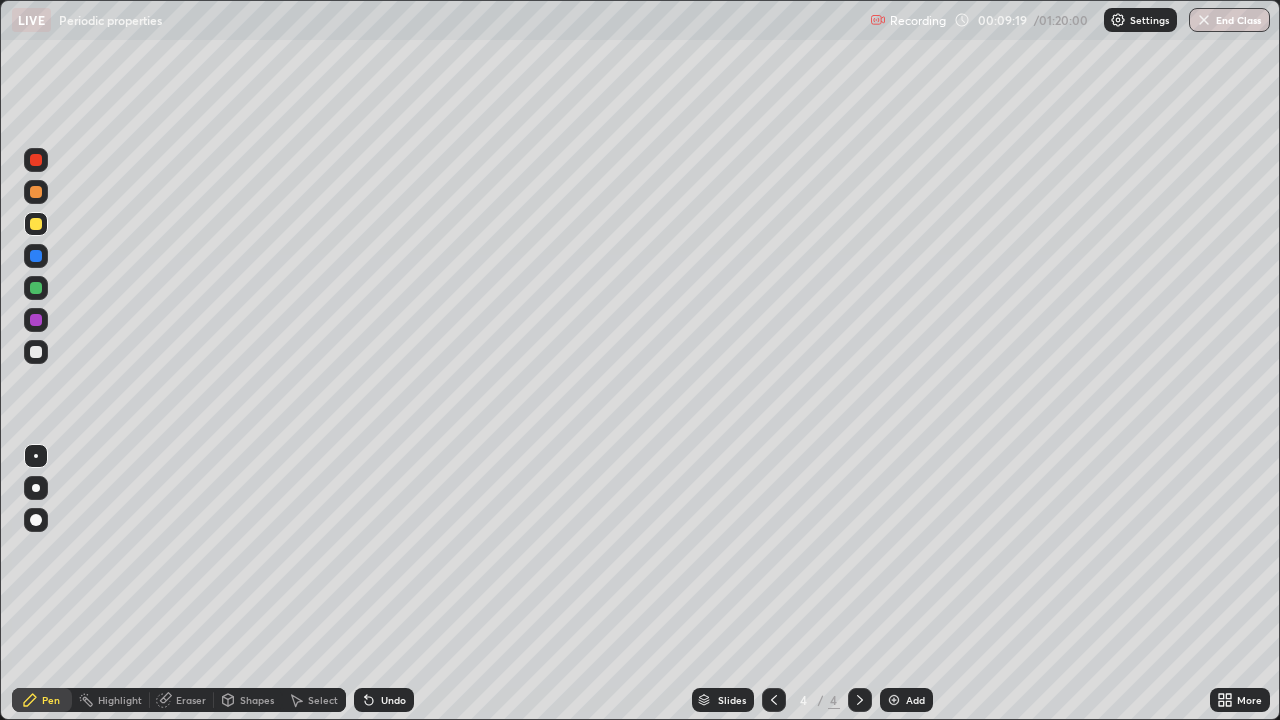 click at bounding box center (36, 352) 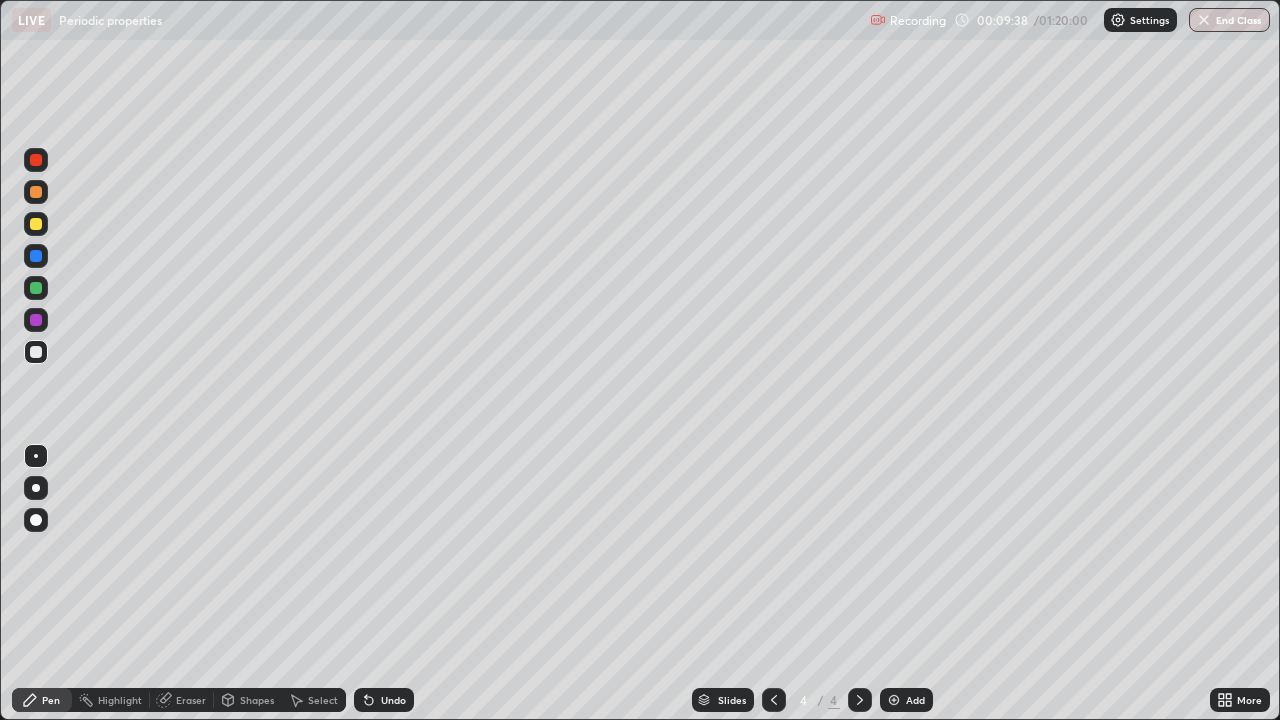 click at bounding box center (36, 224) 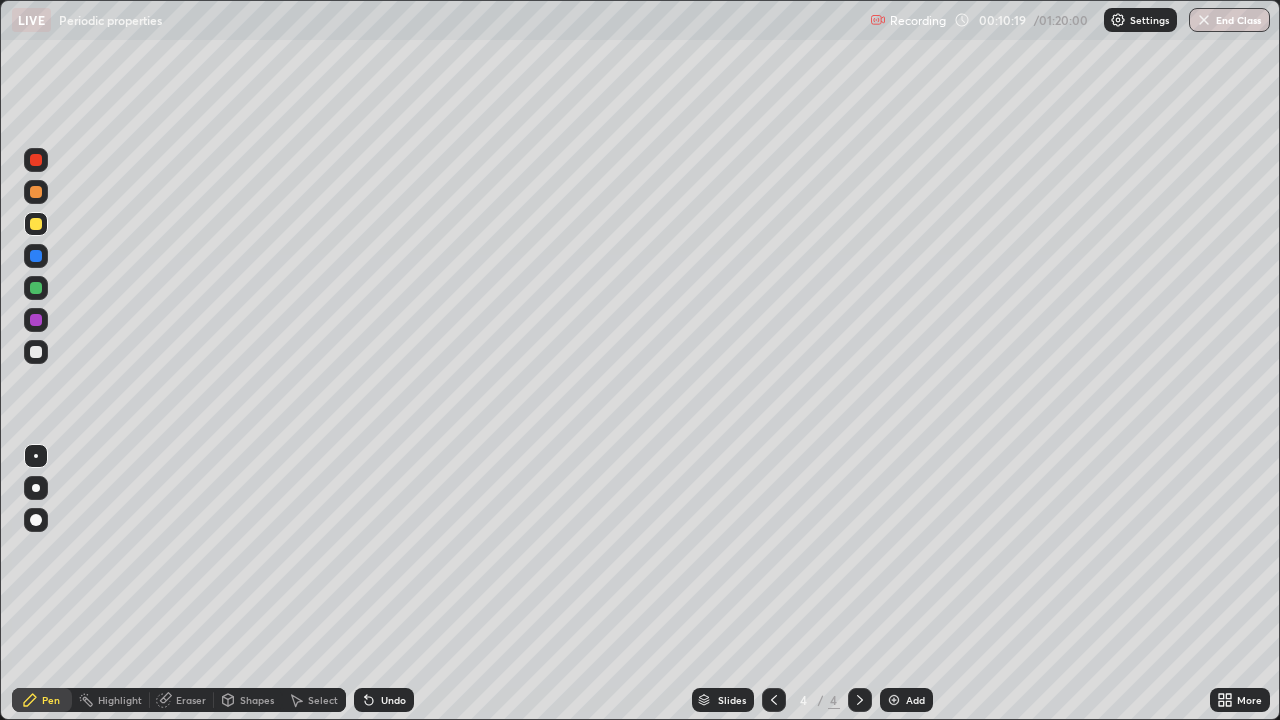 click on "Undo" at bounding box center (384, 700) 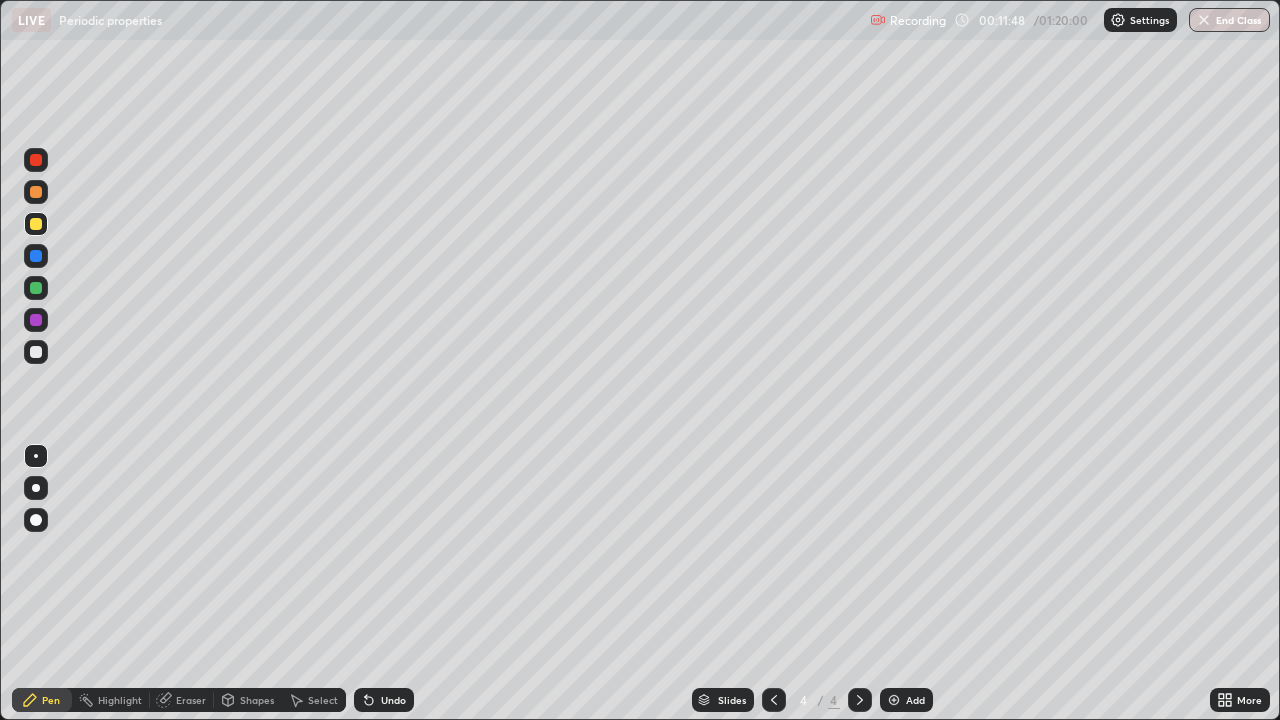 click on "Undo" at bounding box center [393, 700] 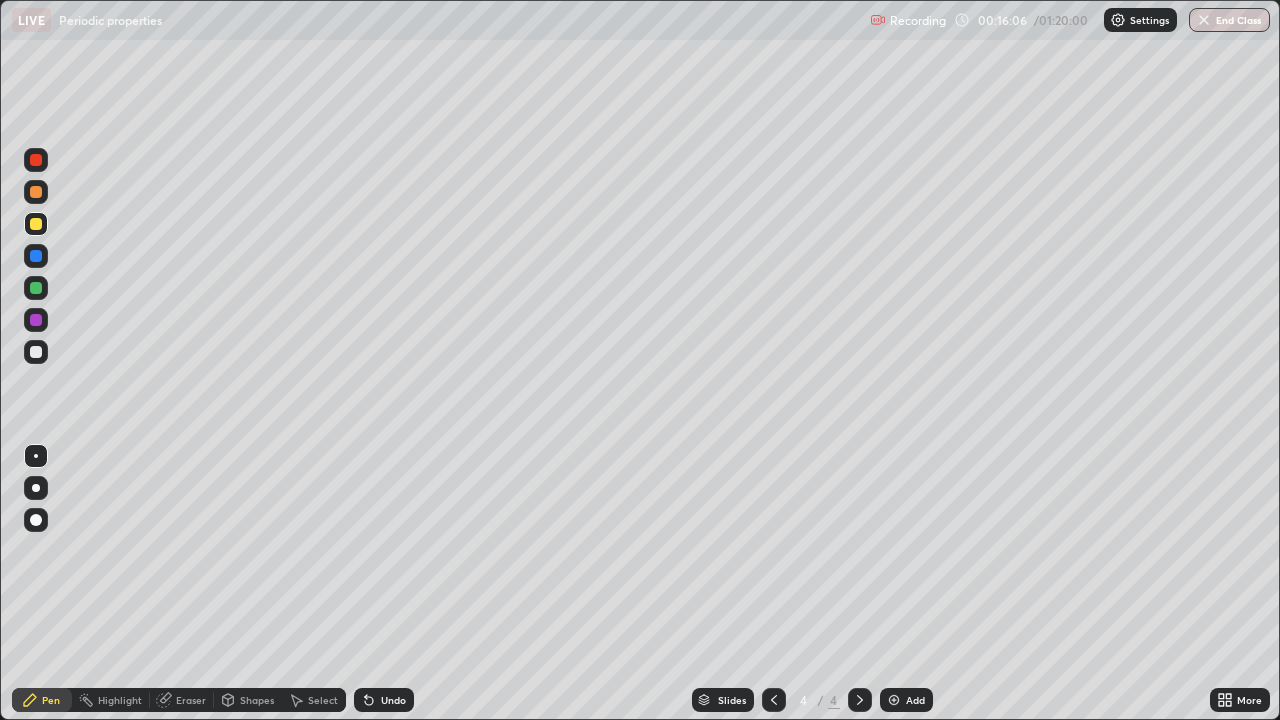 click on "Undo" at bounding box center (393, 700) 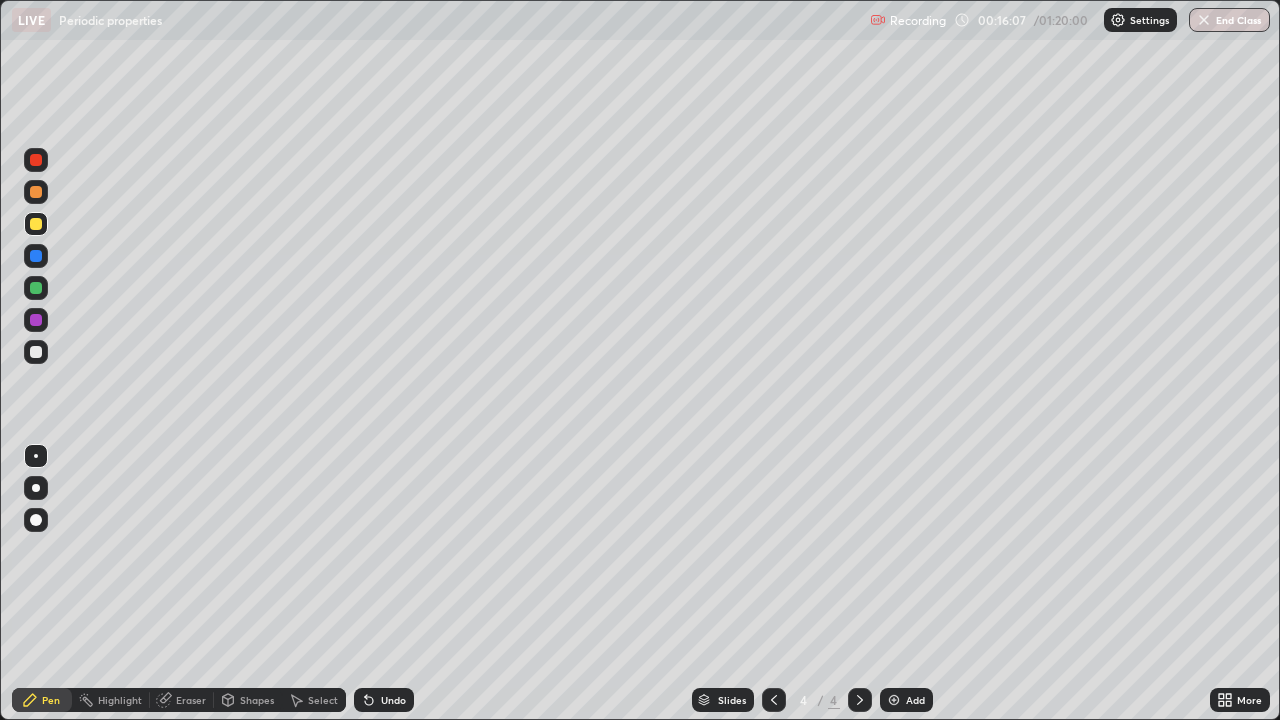 click at bounding box center [36, 352] 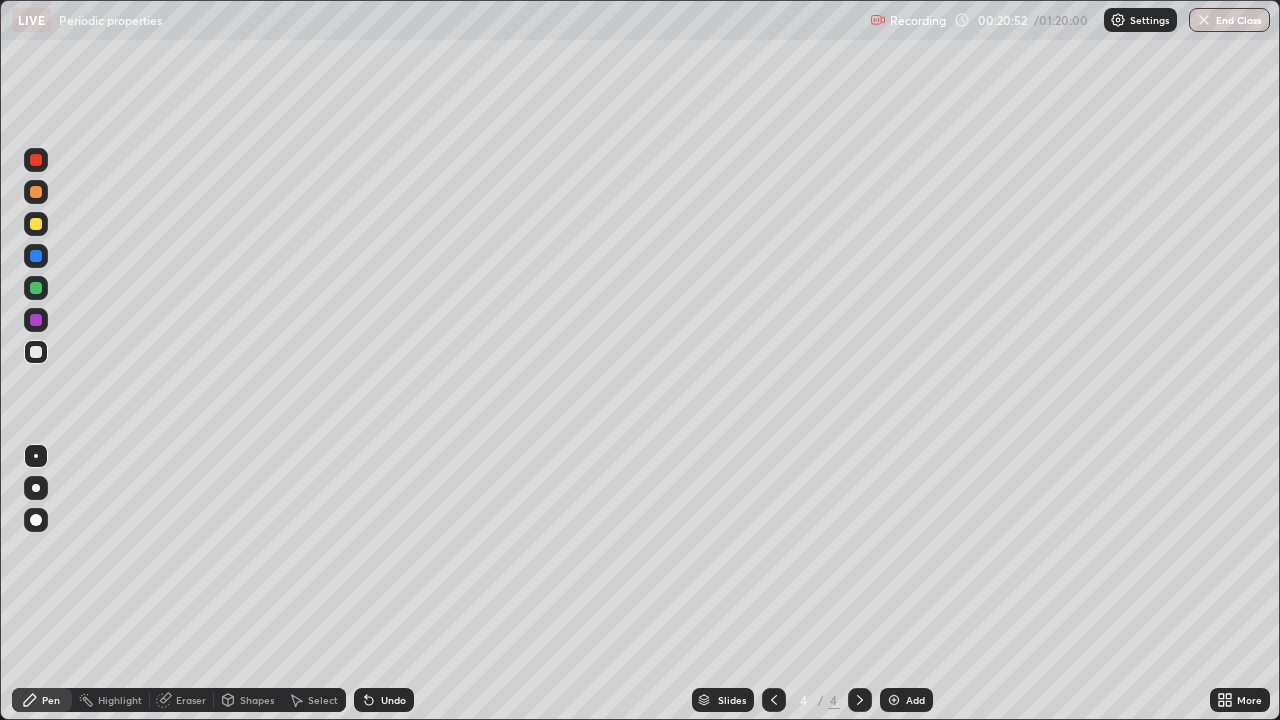 click at bounding box center [894, 700] 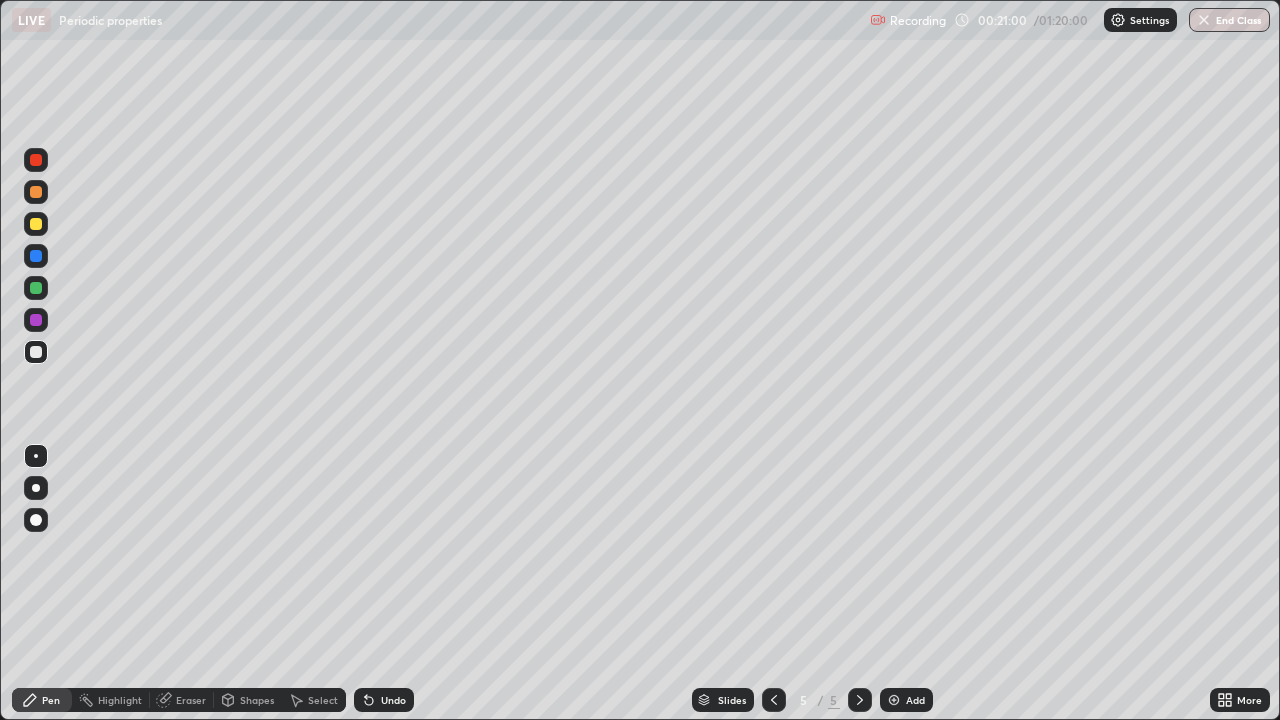 click at bounding box center (36, 224) 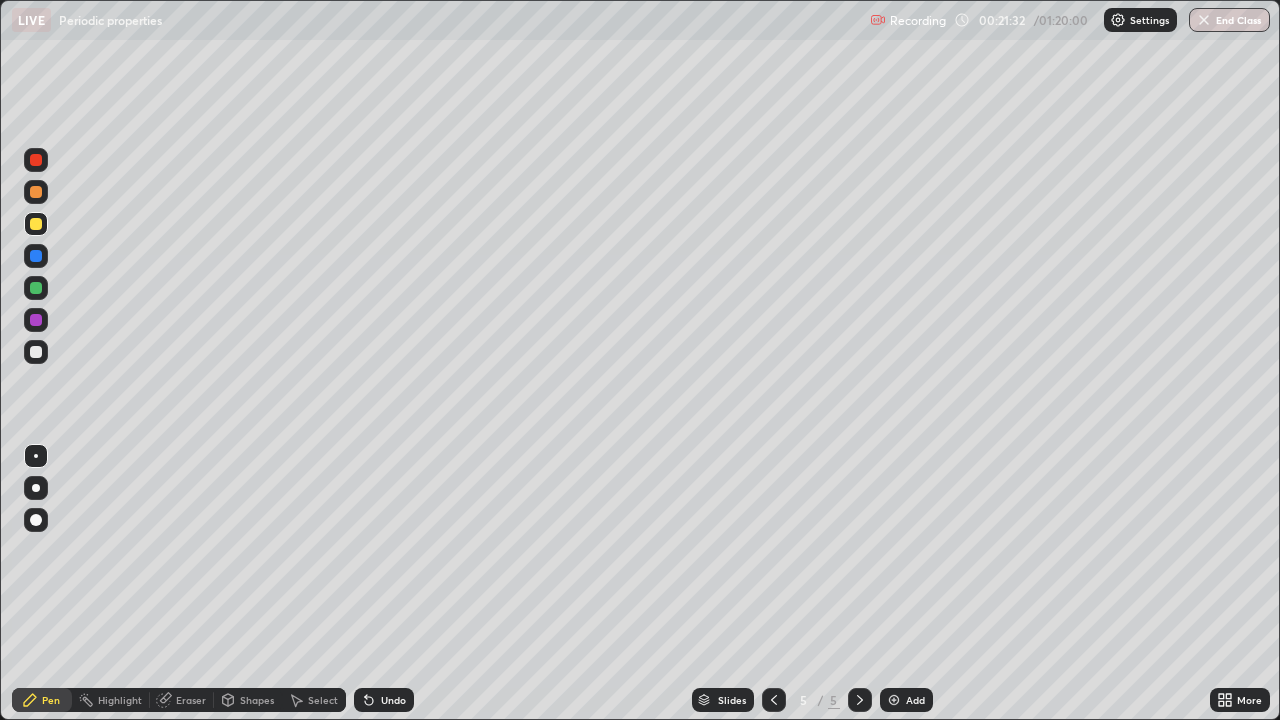 click at bounding box center [36, 352] 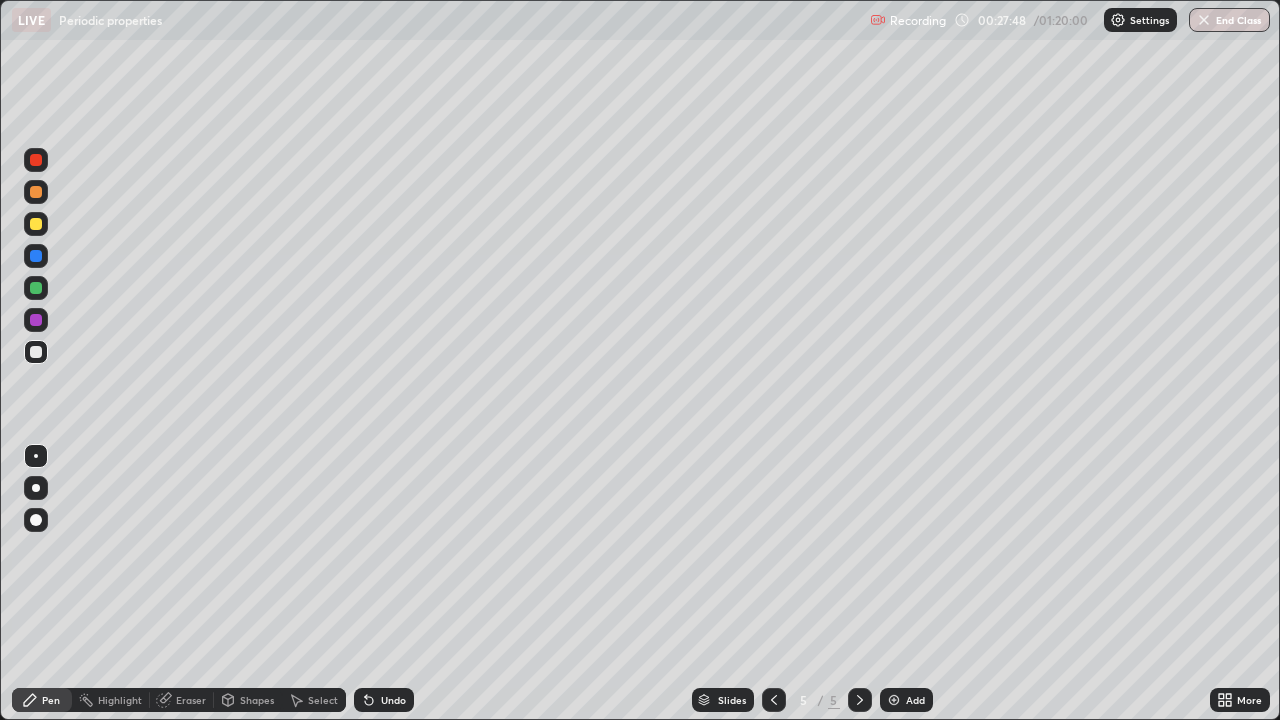 click at bounding box center (894, 700) 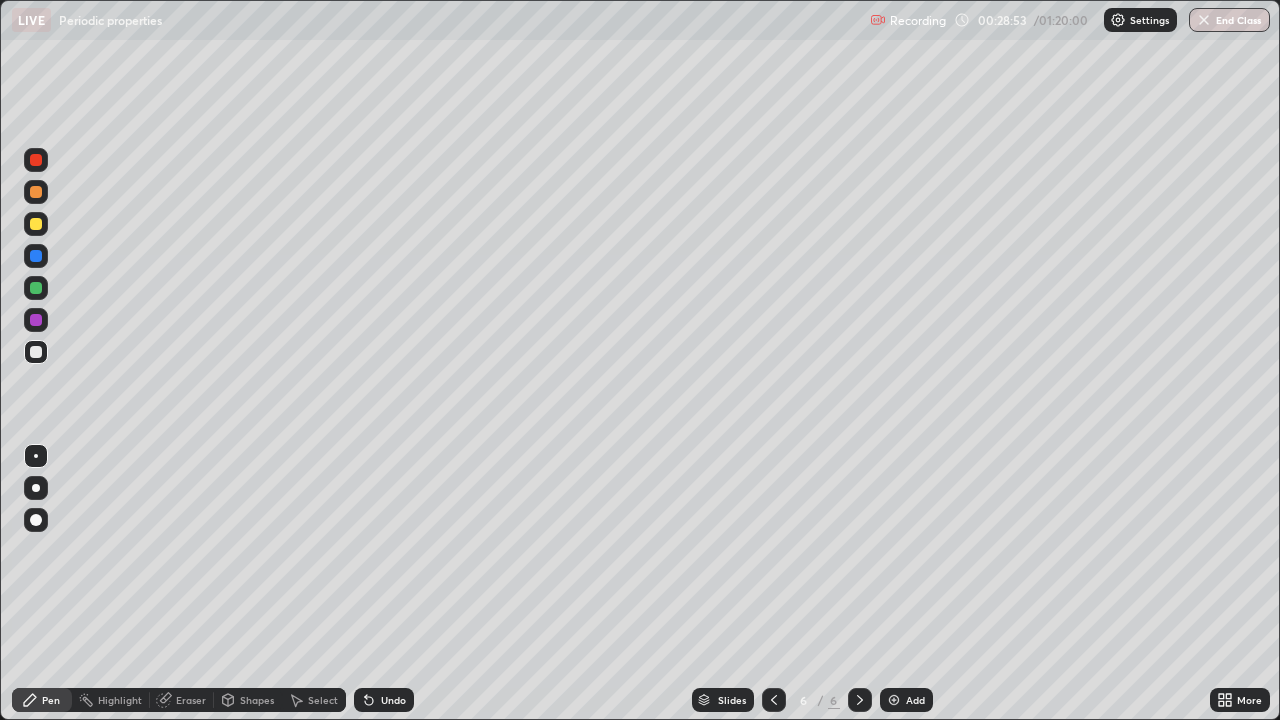 click on "Add" at bounding box center [906, 700] 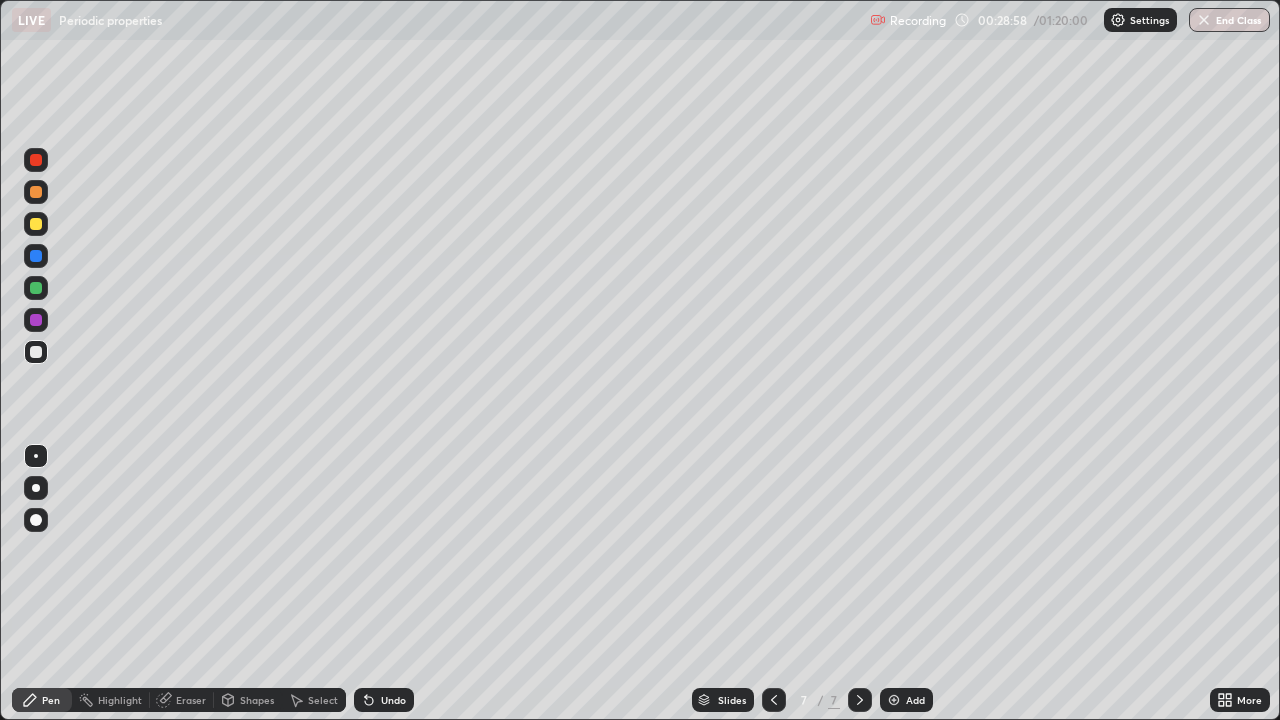 click 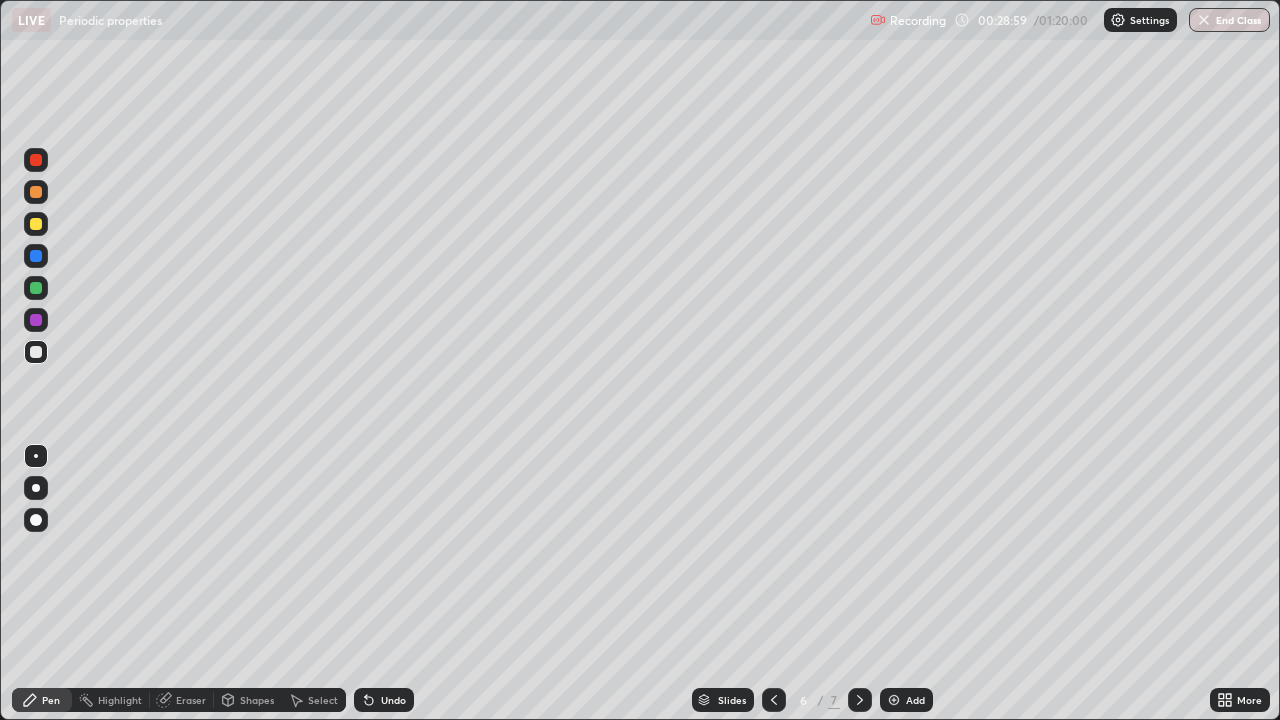 click 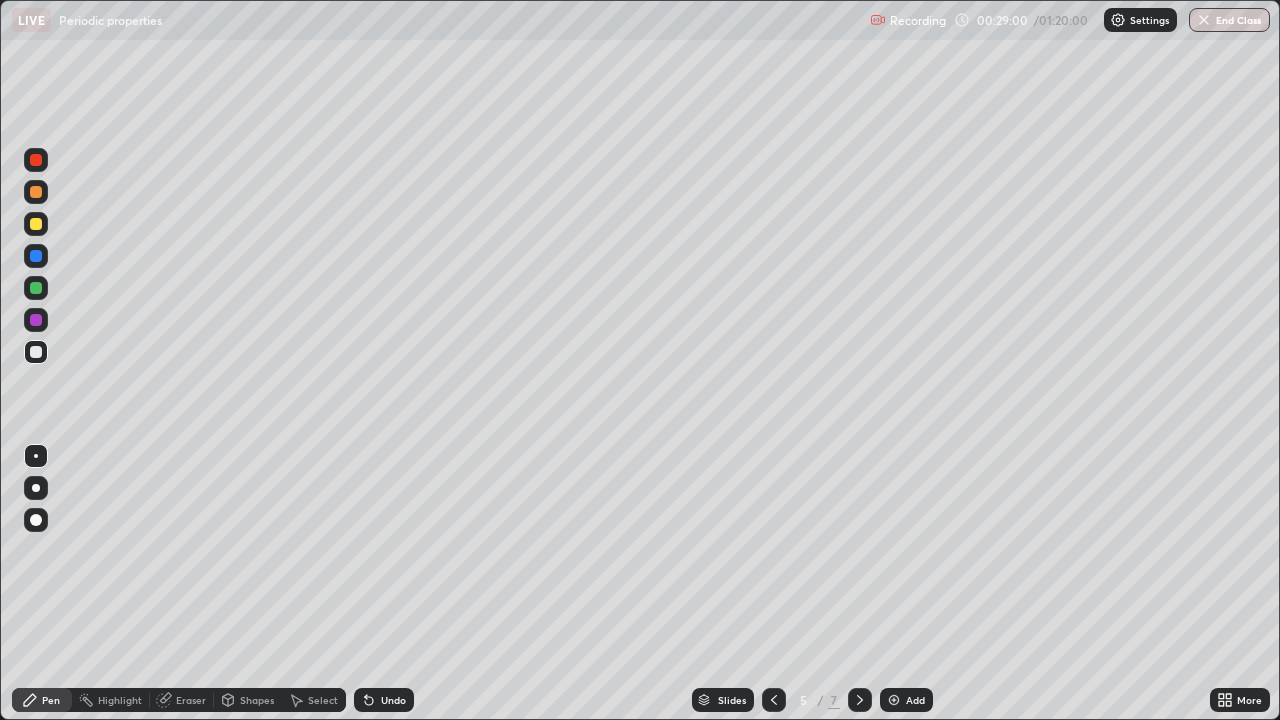 click at bounding box center (860, 700) 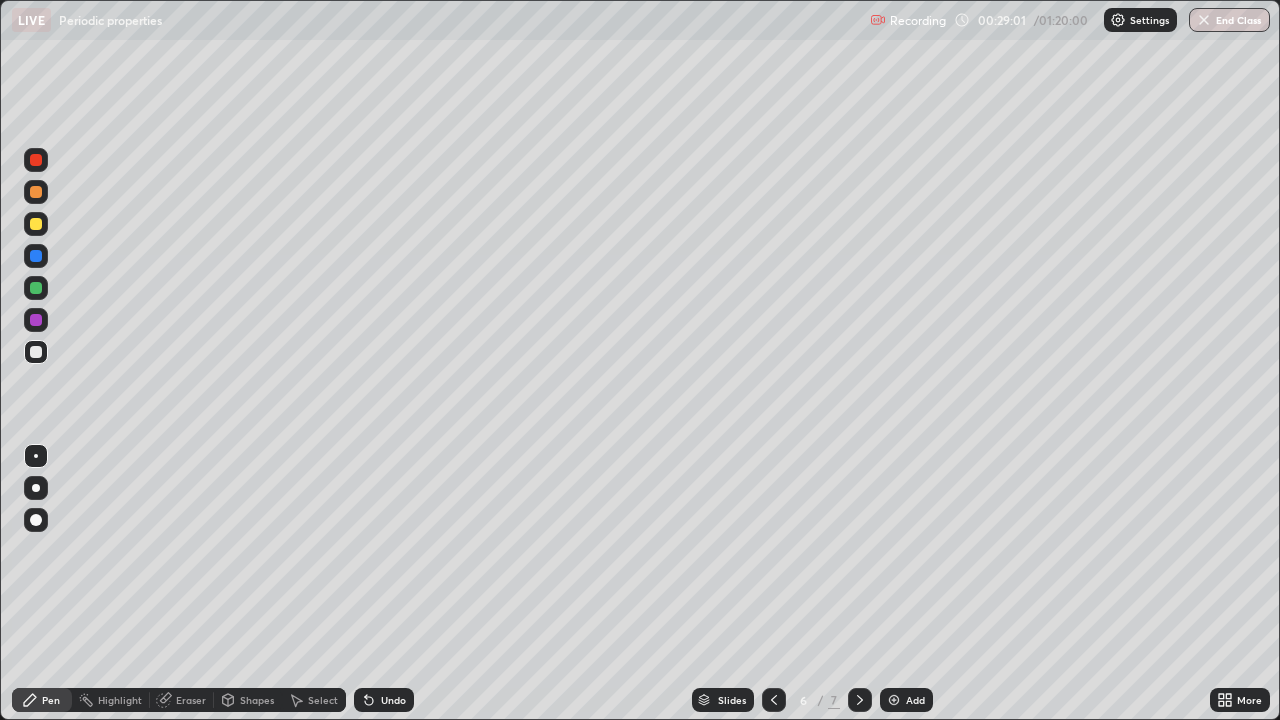 click at bounding box center (36, 224) 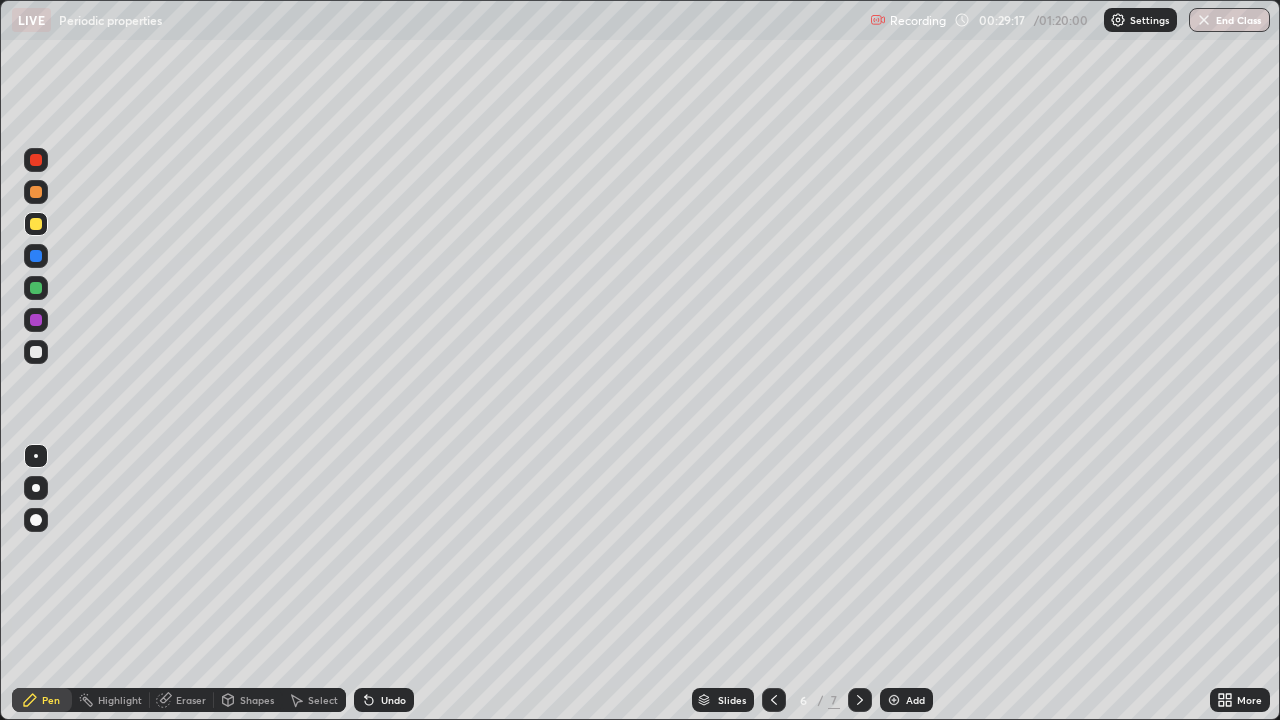 click at bounding box center [36, 352] 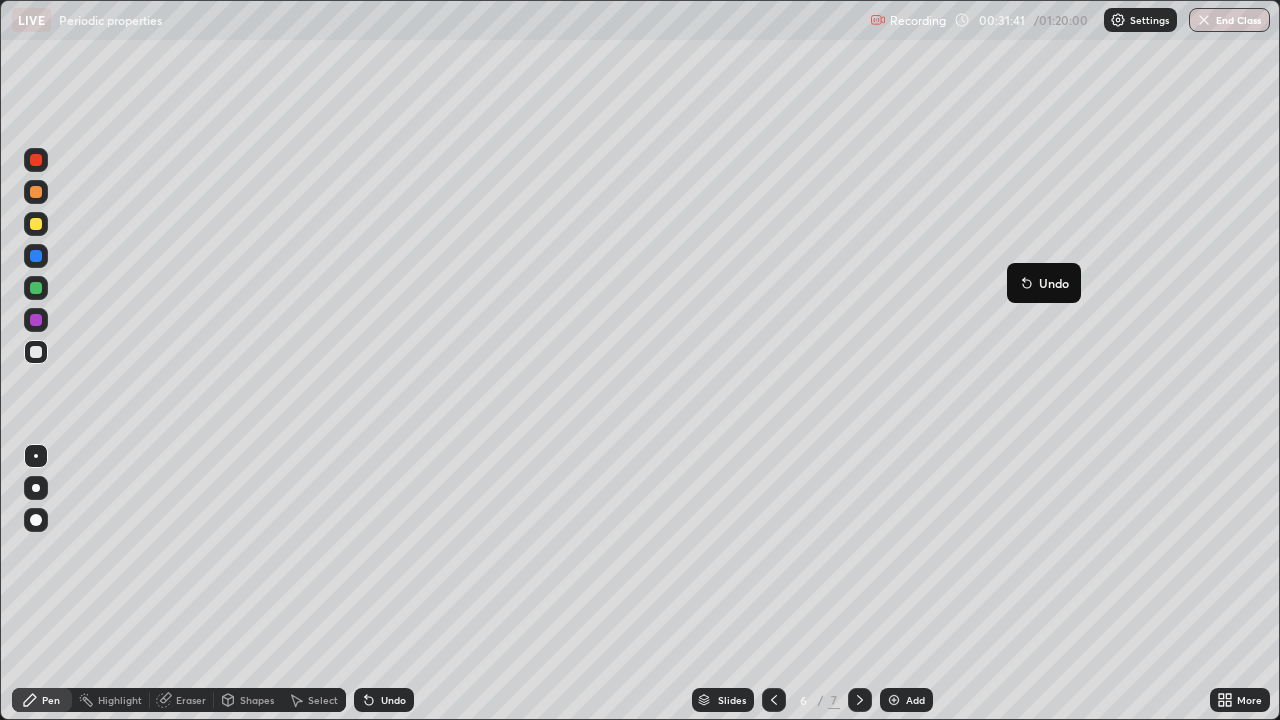 click 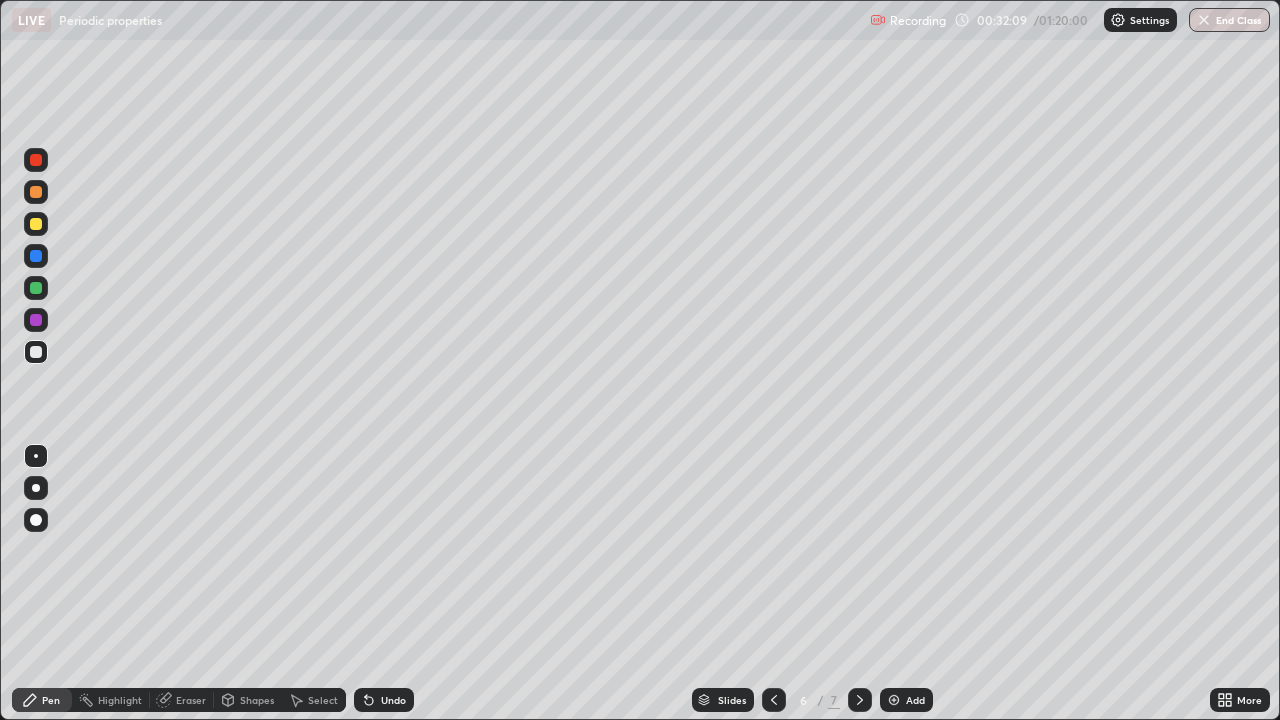 click on "Undo" at bounding box center (384, 700) 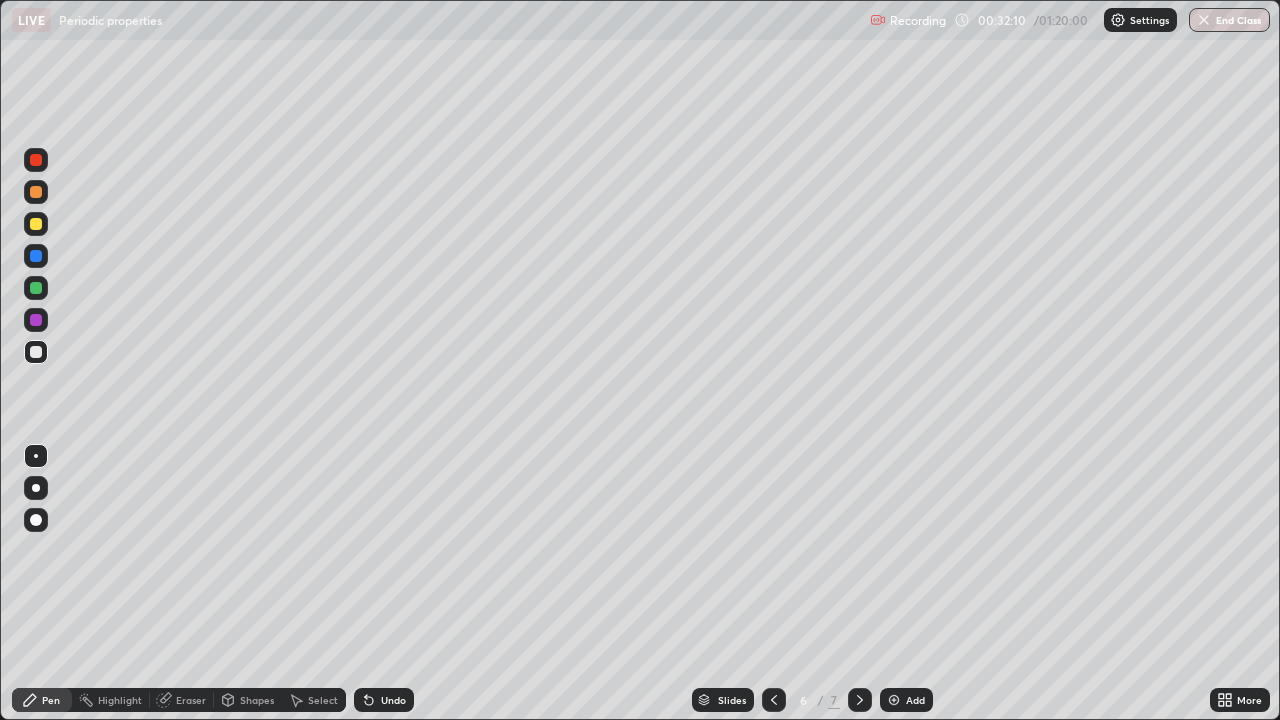 click at bounding box center (36, 224) 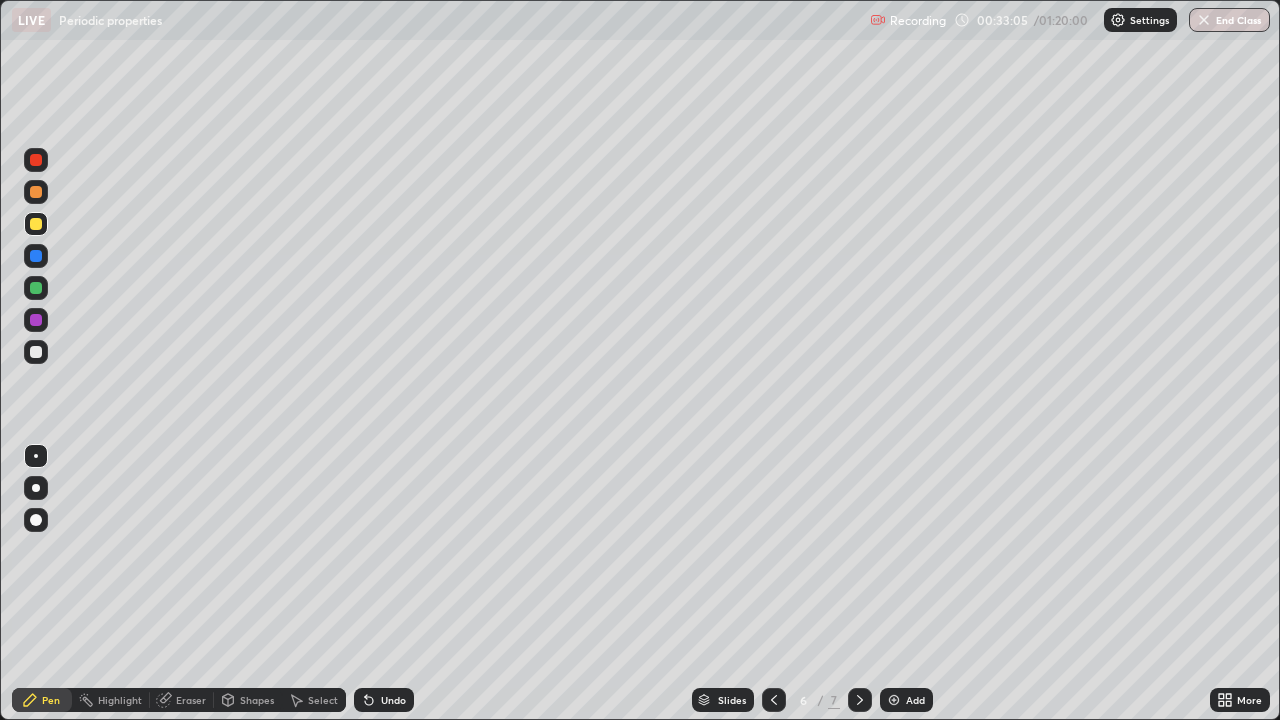 click at bounding box center [36, 352] 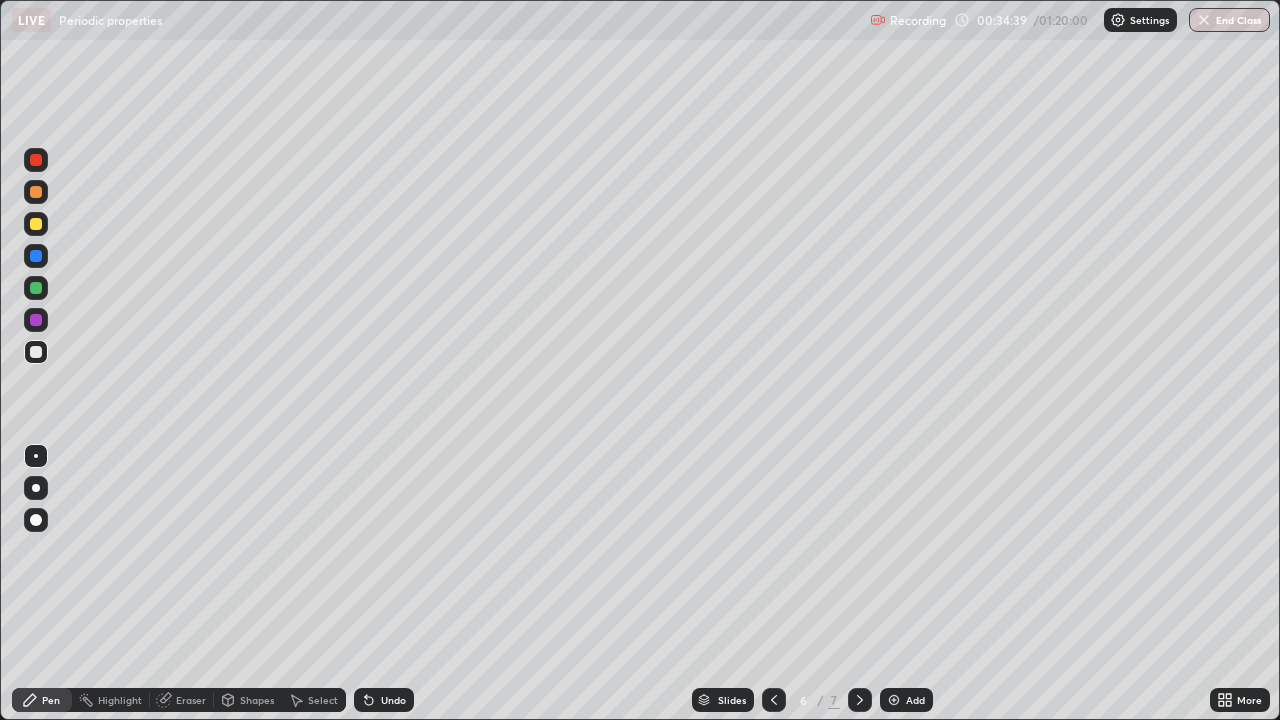 click at bounding box center [36, 352] 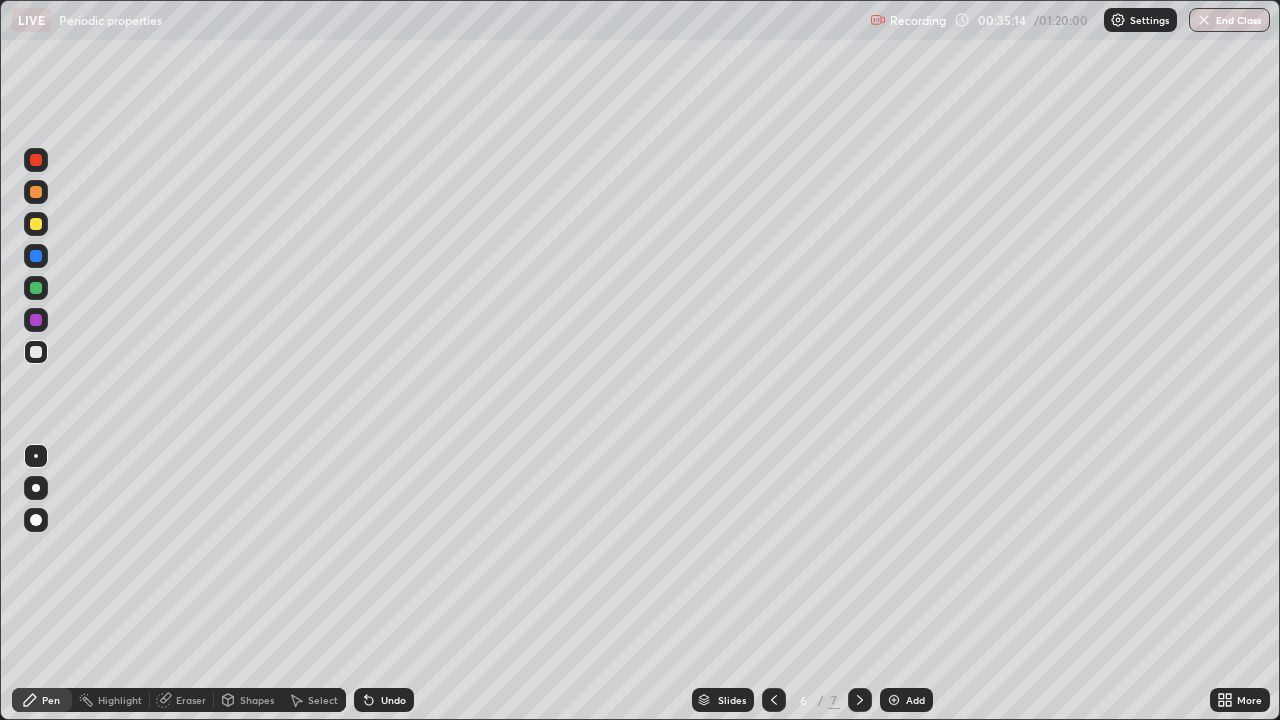 click on "Undo" at bounding box center (393, 700) 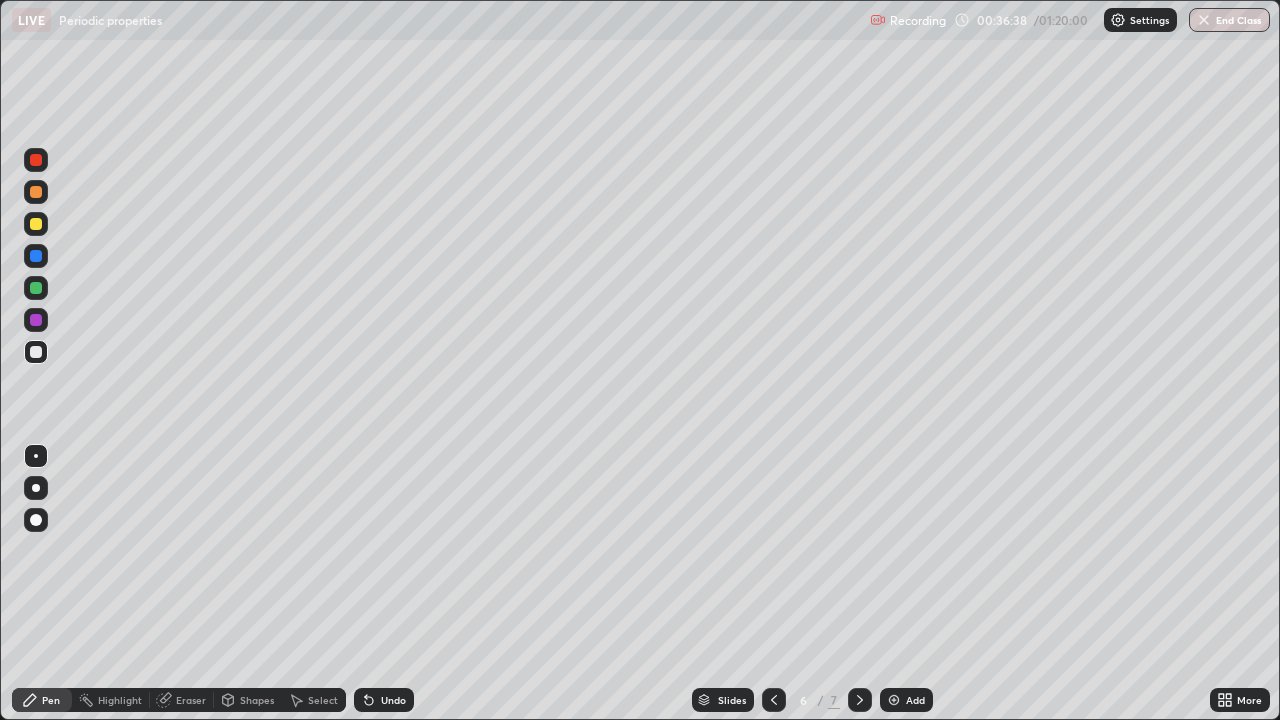 click on "Undo" at bounding box center (384, 700) 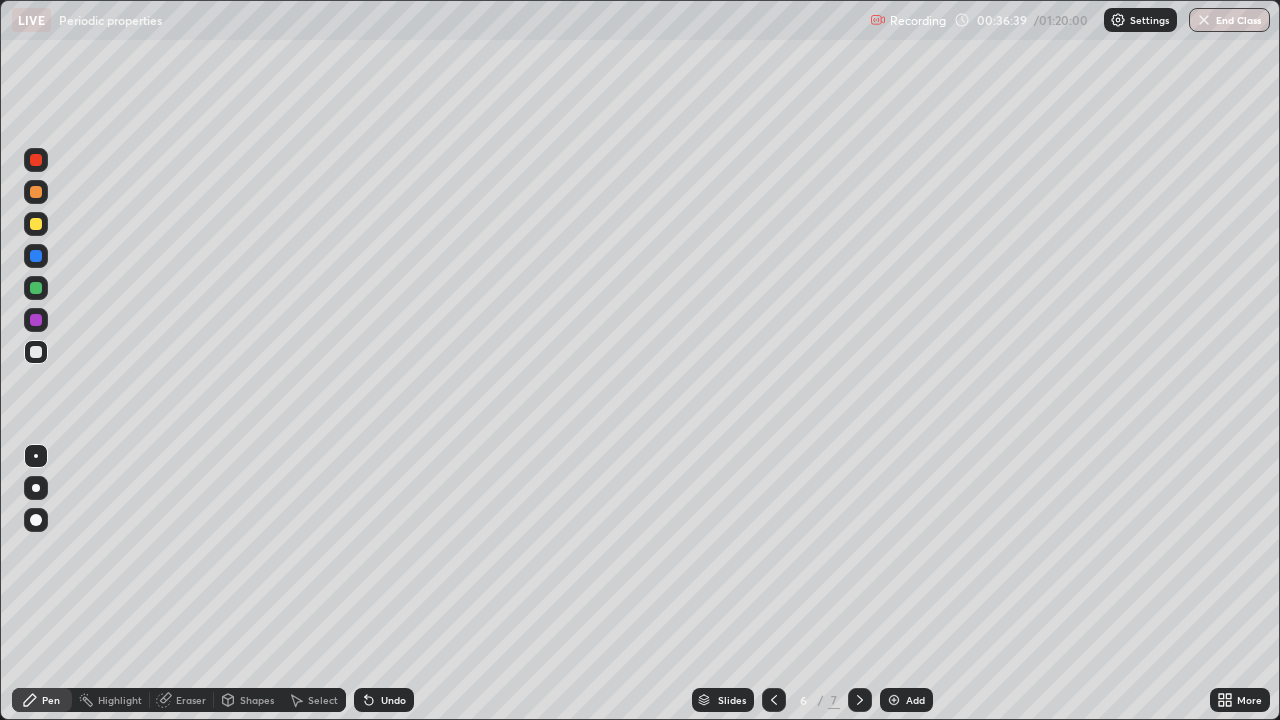 click on "Undo" at bounding box center (393, 700) 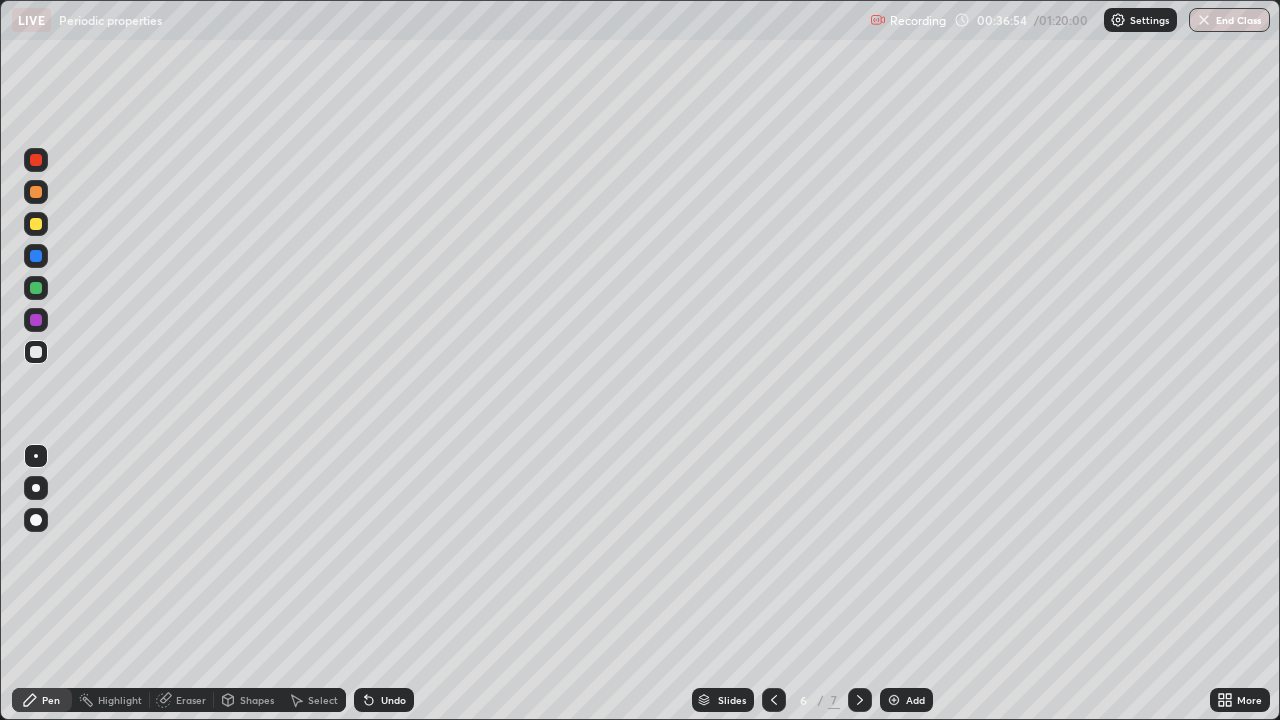 click on "Undo" at bounding box center [393, 700] 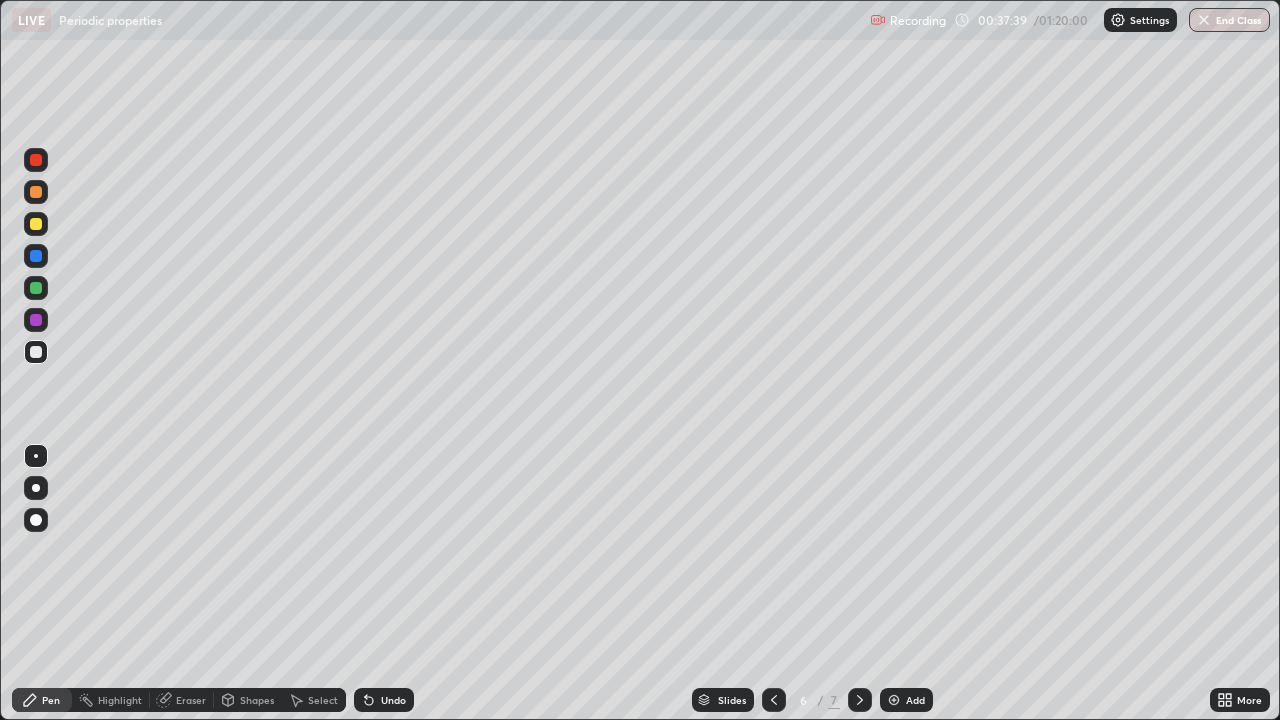 click on "Eraser" at bounding box center [191, 700] 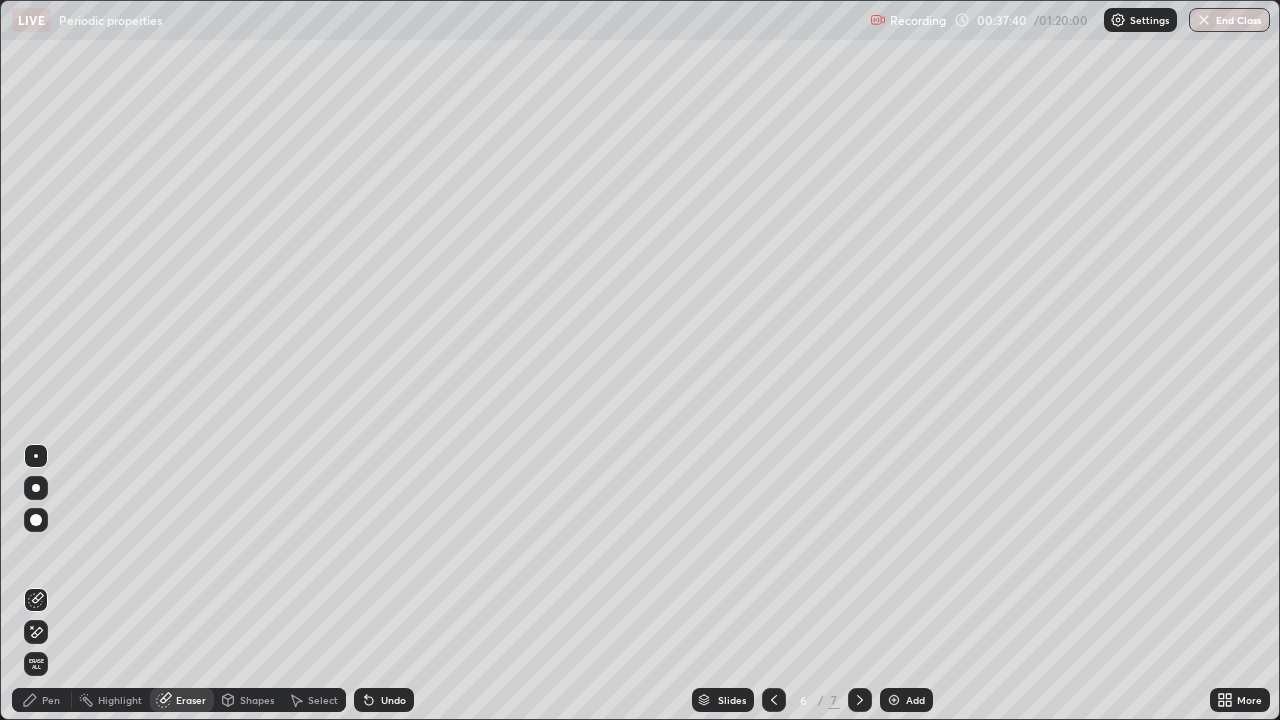 click at bounding box center [36, 520] 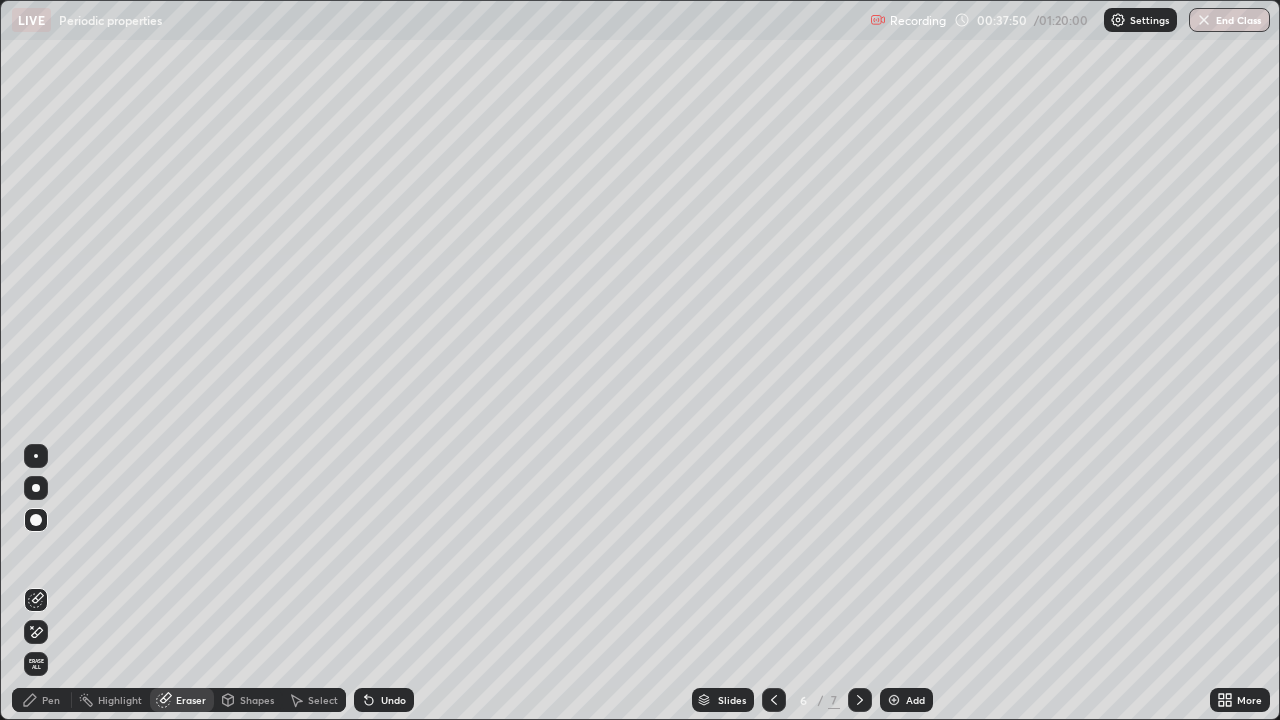 click on "Pen" at bounding box center (51, 700) 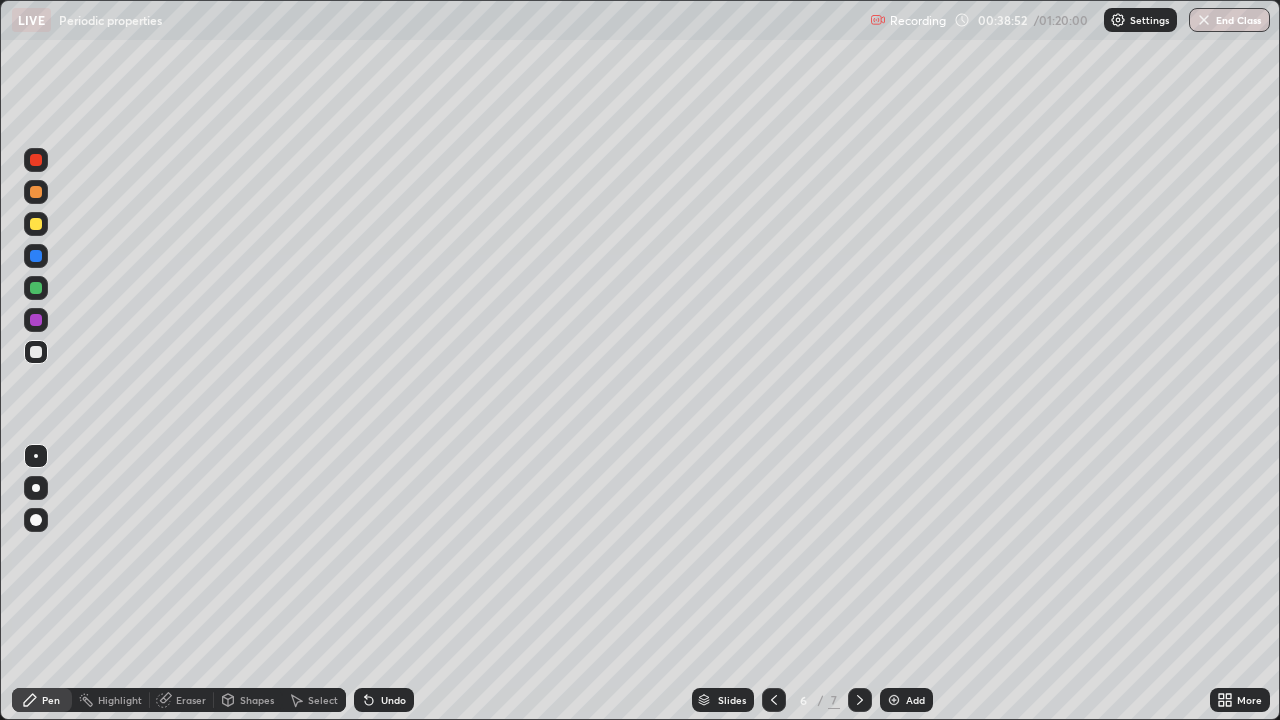 click at bounding box center (36, 224) 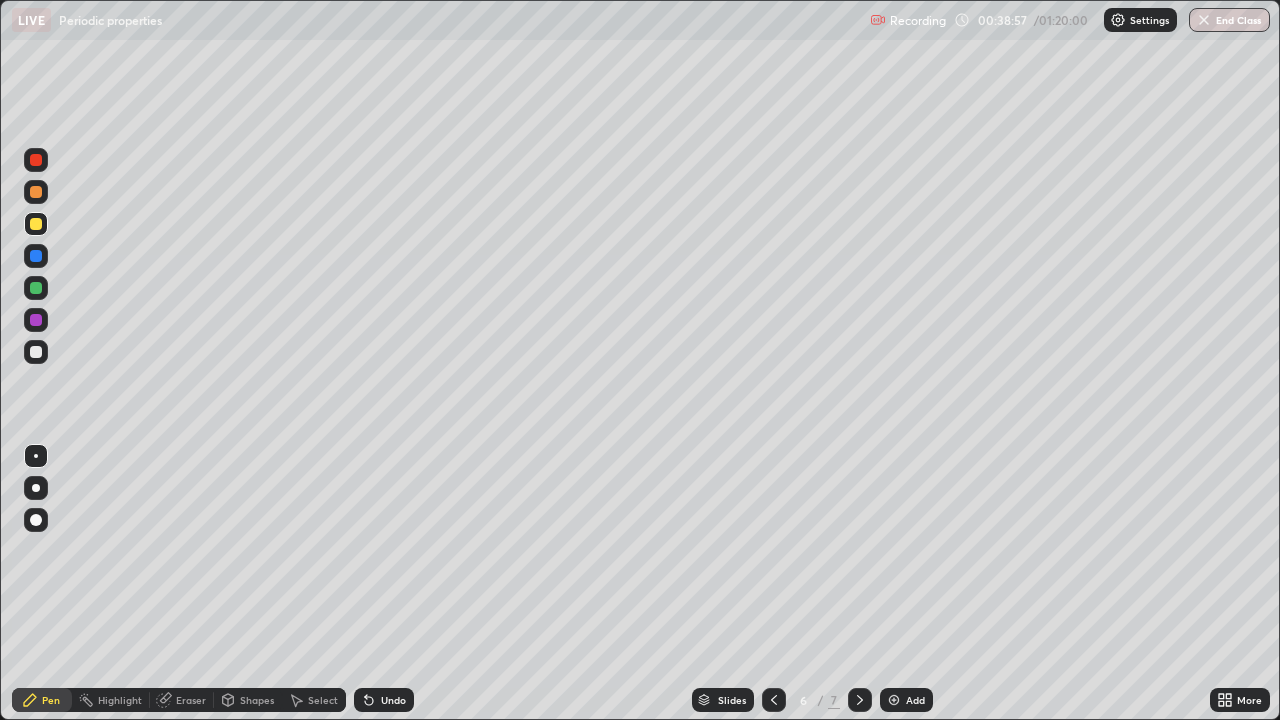 click at bounding box center (36, 352) 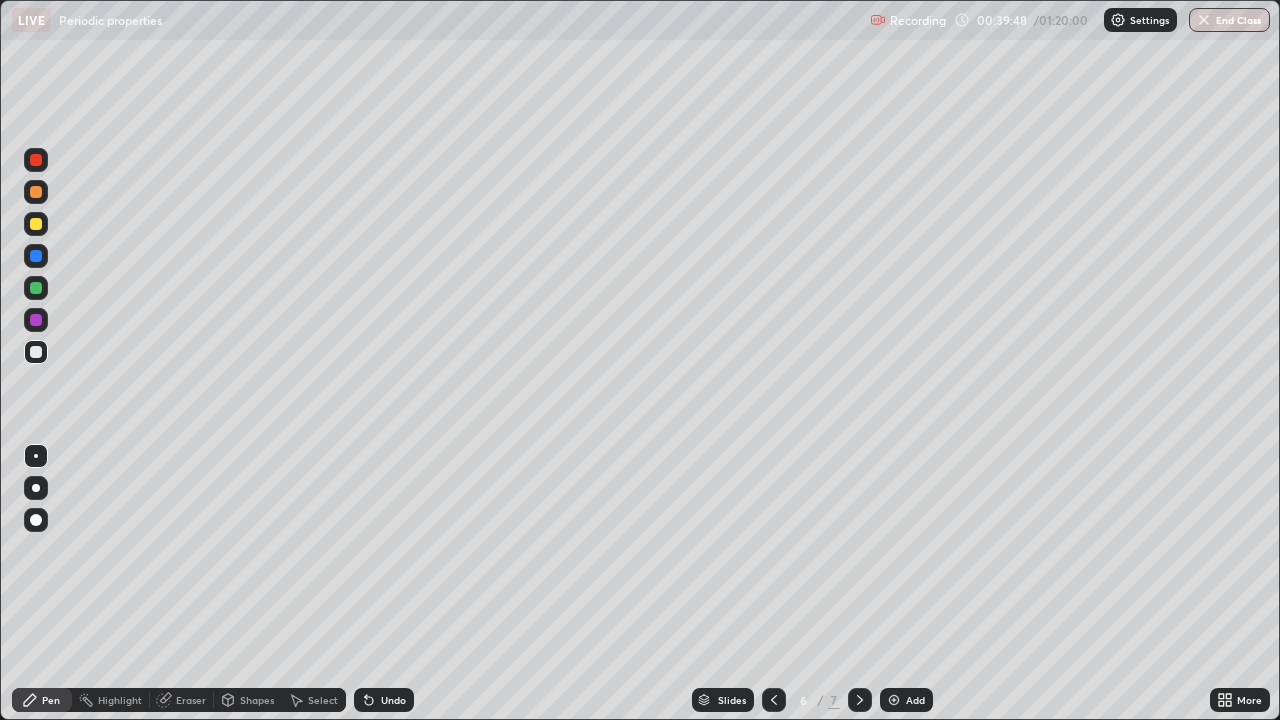 click at bounding box center (36, 224) 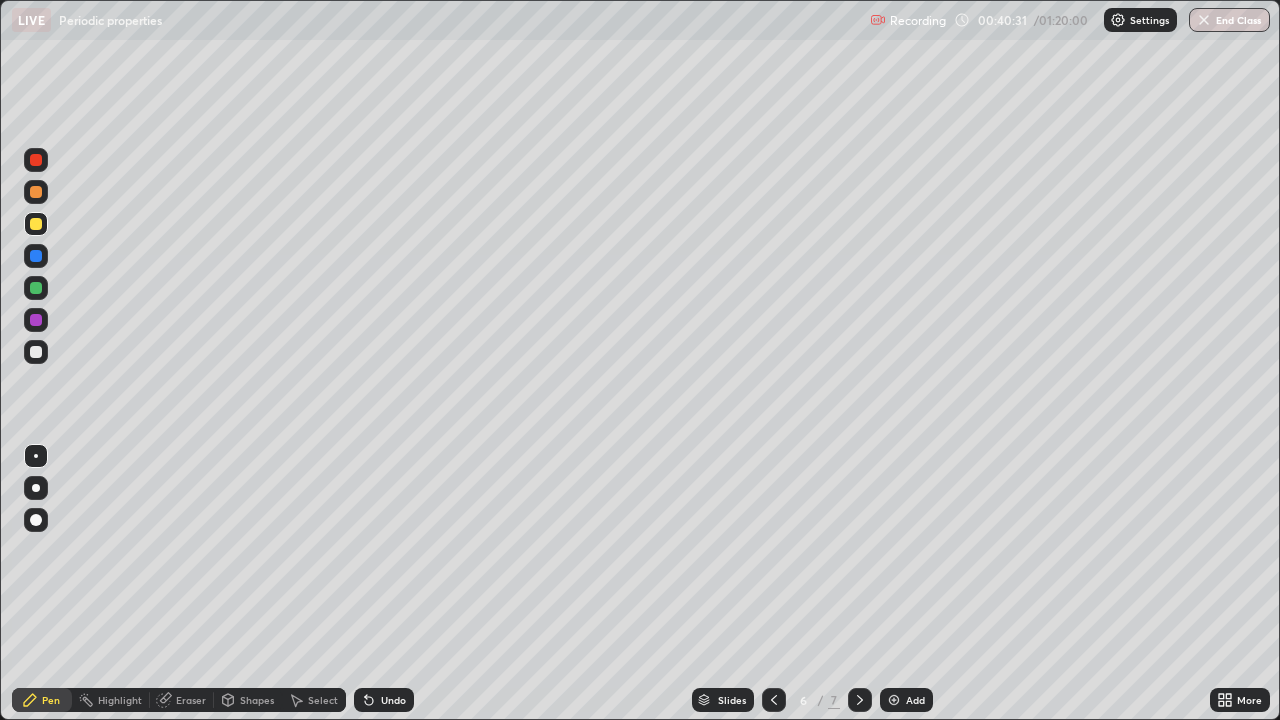 click at bounding box center [36, 352] 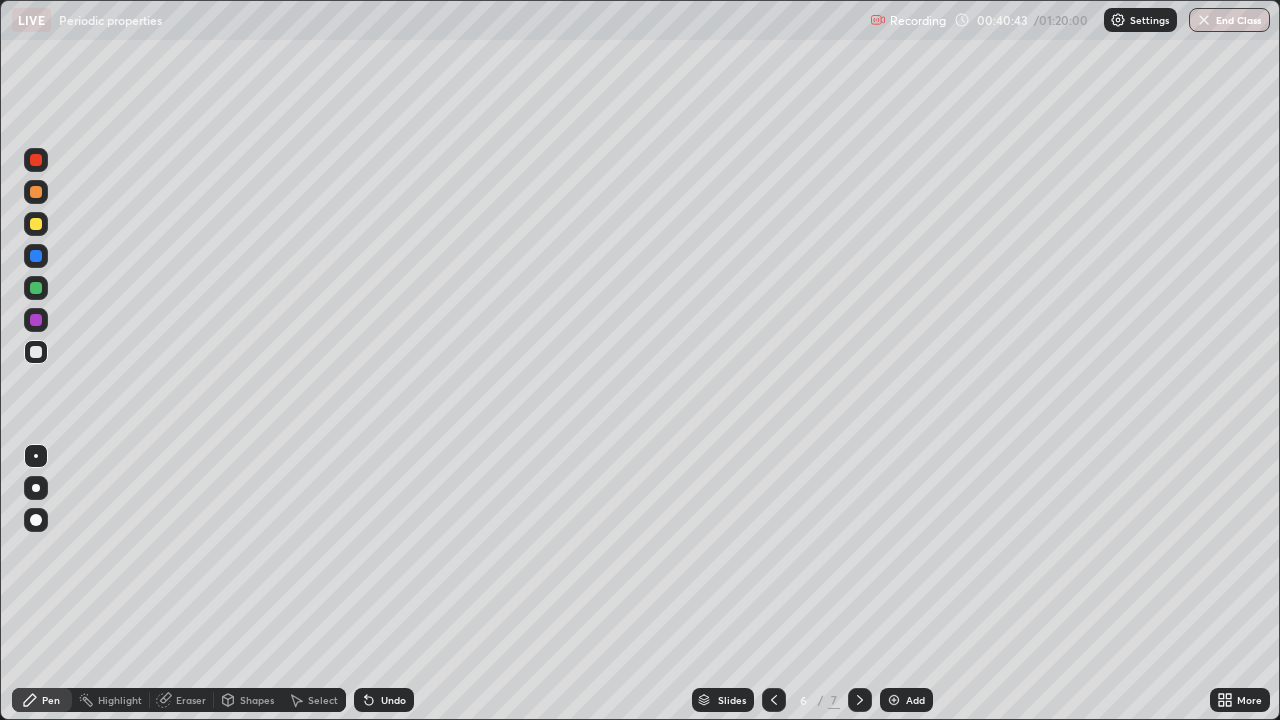 click at bounding box center (36, 224) 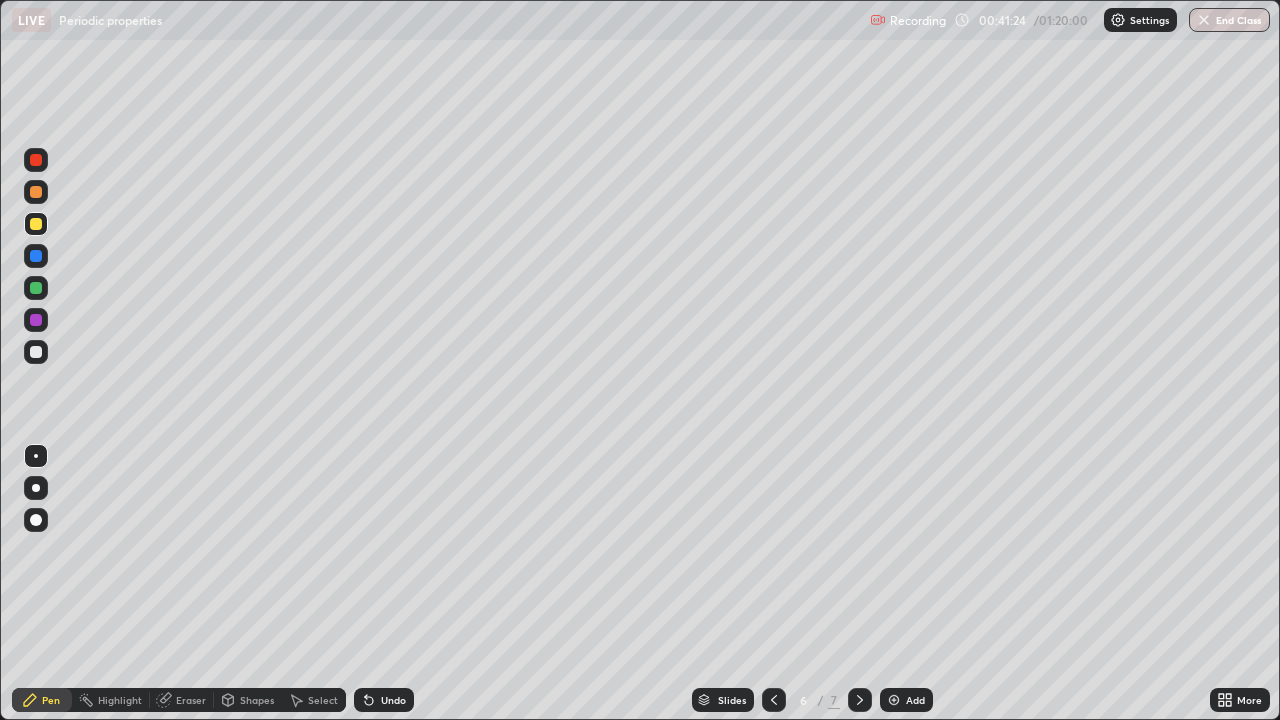 click at bounding box center (36, 352) 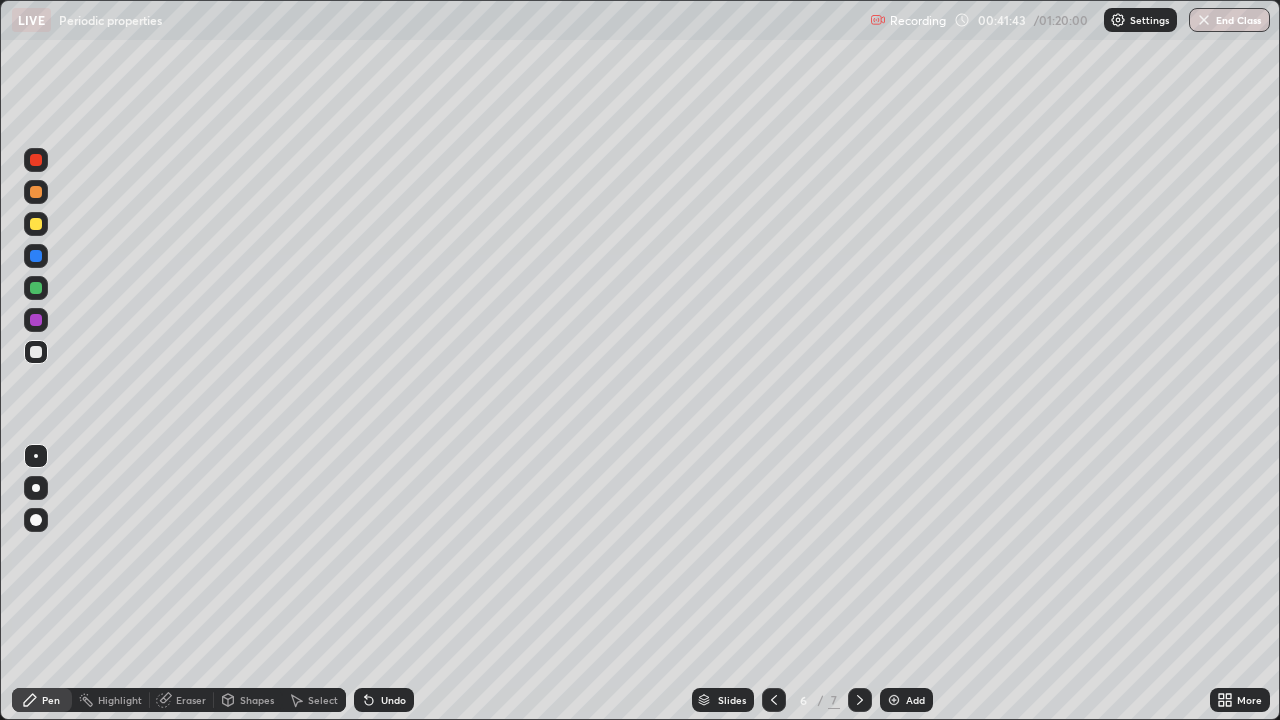 click on "Undo" at bounding box center [384, 700] 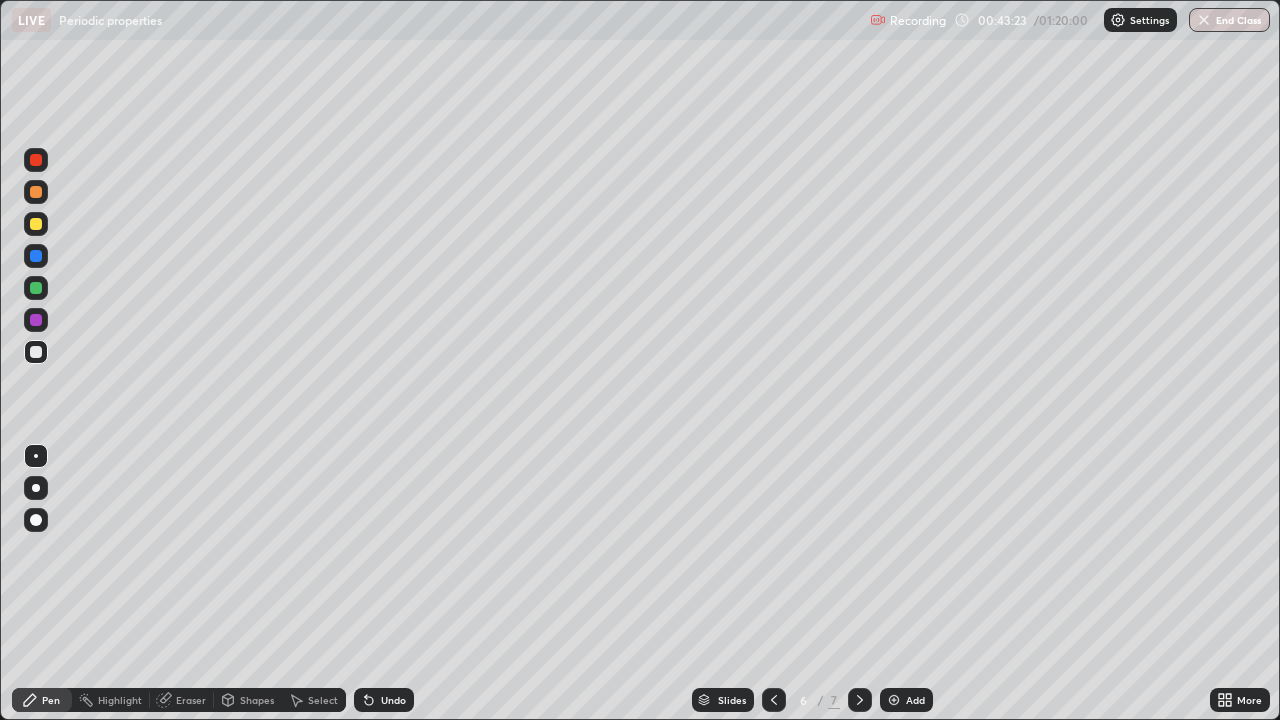 click 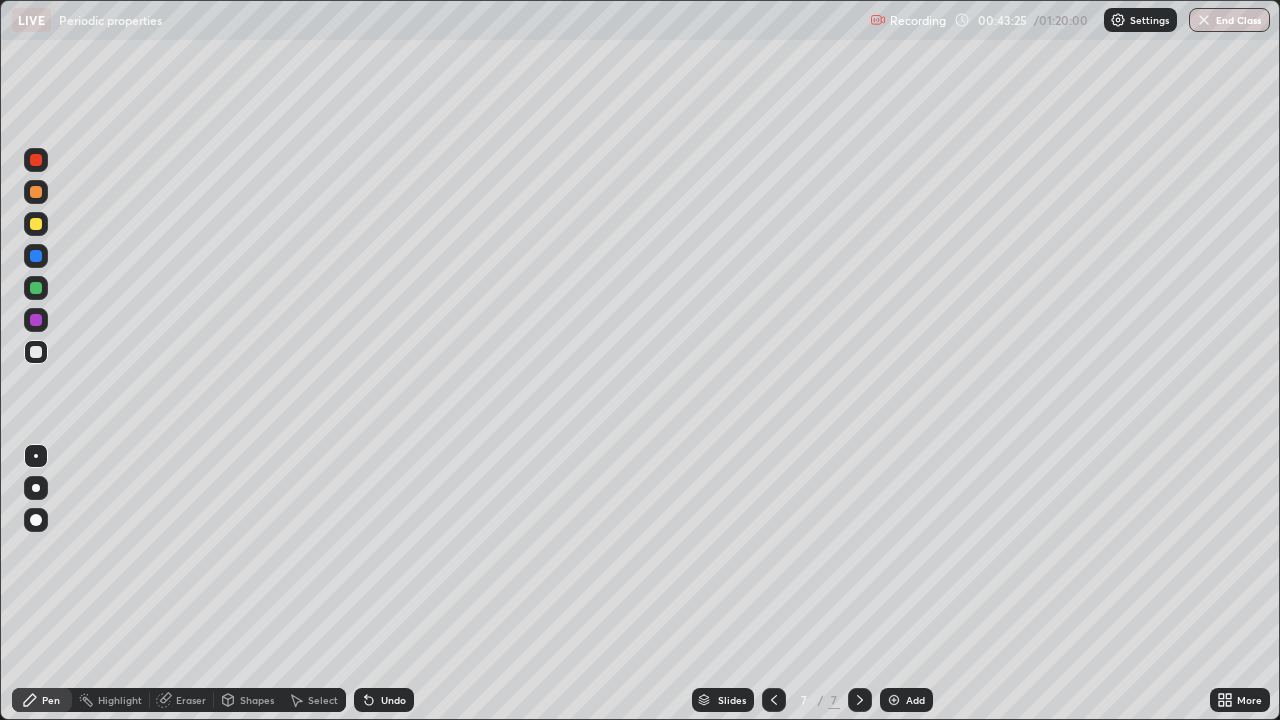 click at bounding box center (36, 224) 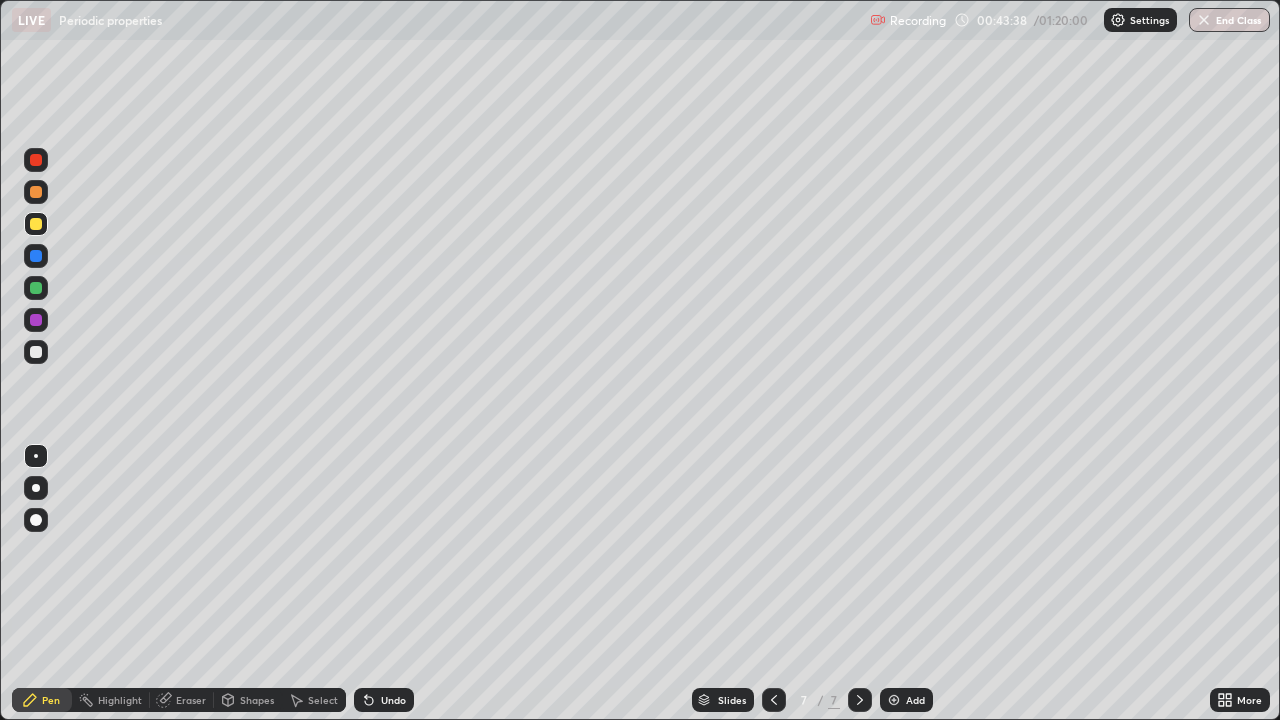 click on "Undo" at bounding box center [393, 700] 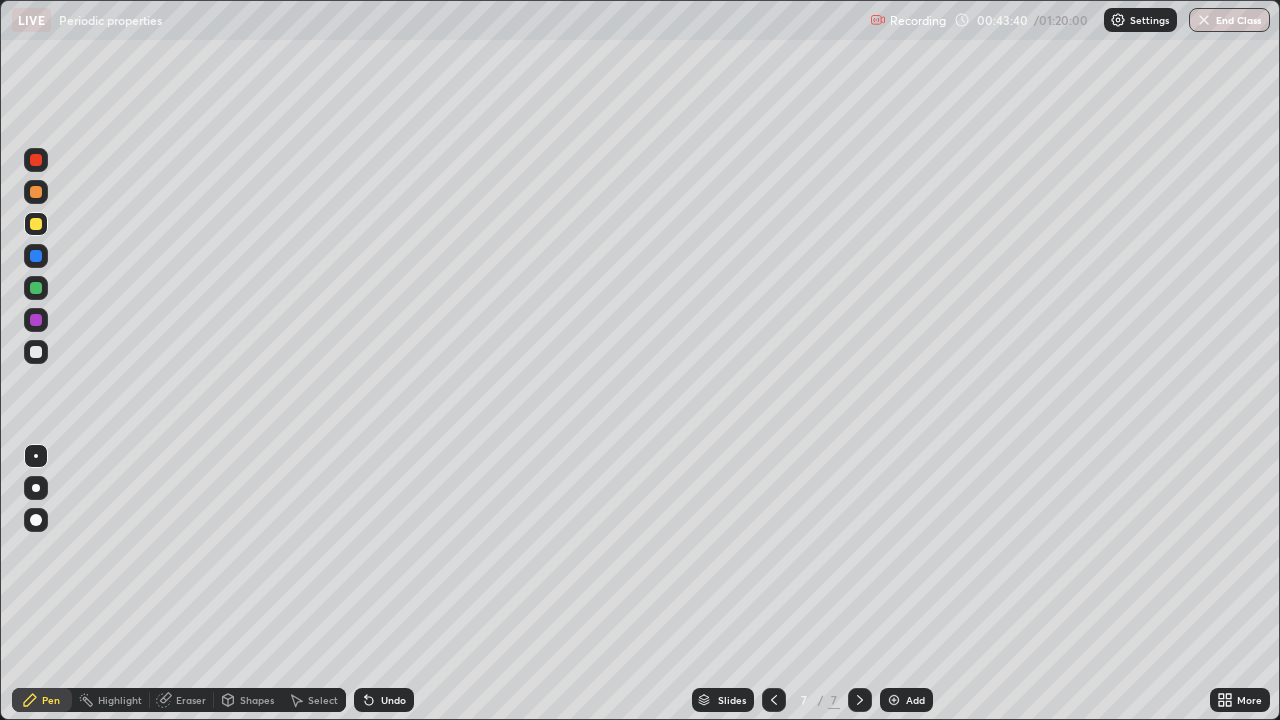 click on "Undo" at bounding box center [393, 700] 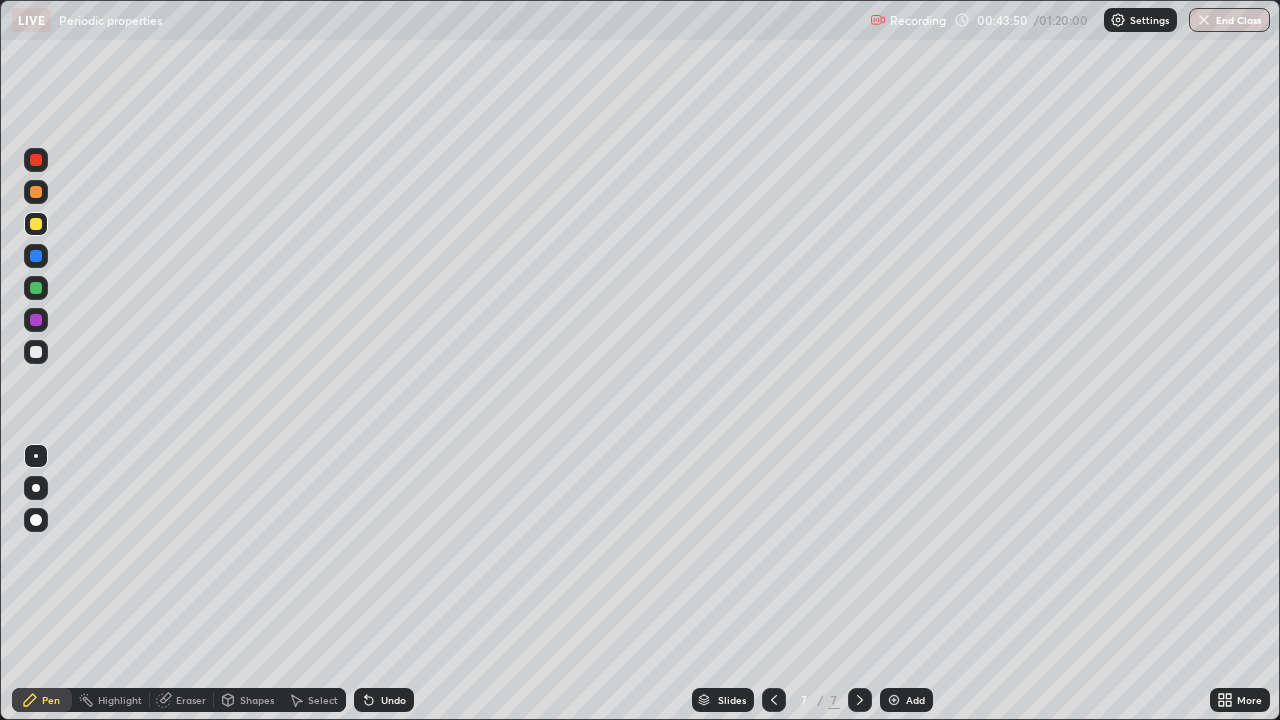 click on "Undo" at bounding box center [384, 700] 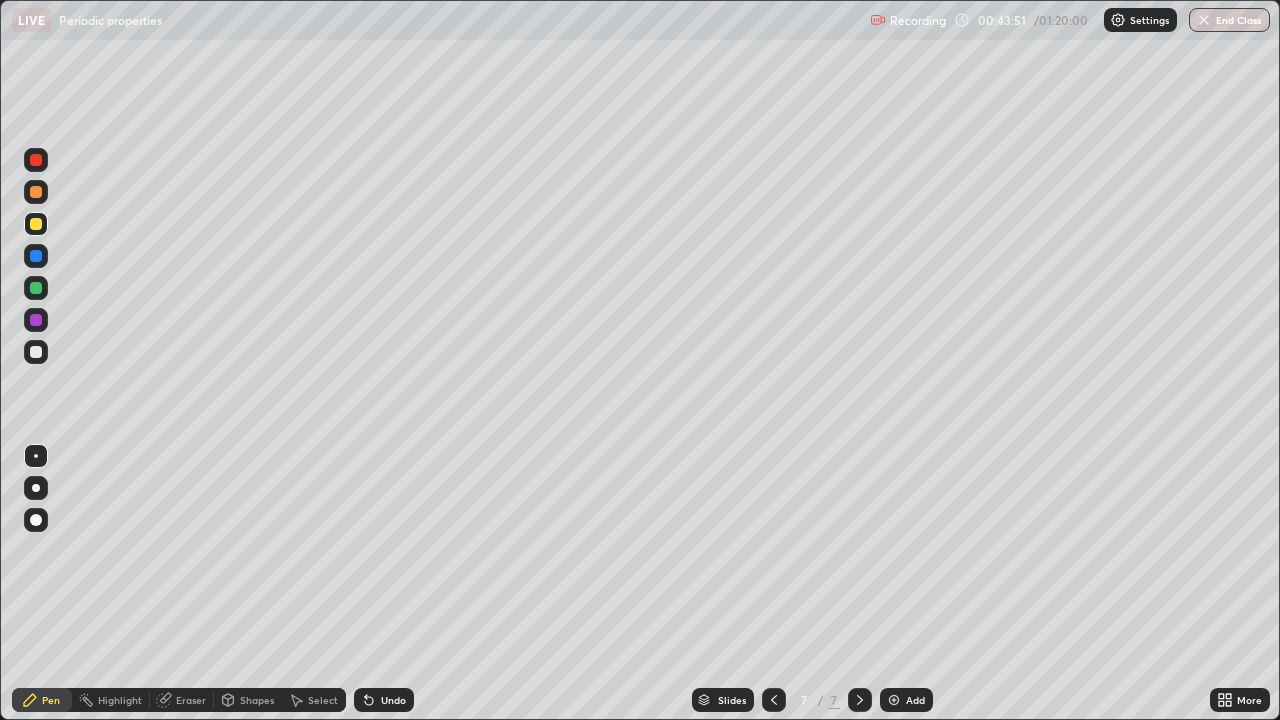 click on "Undo" at bounding box center [384, 700] 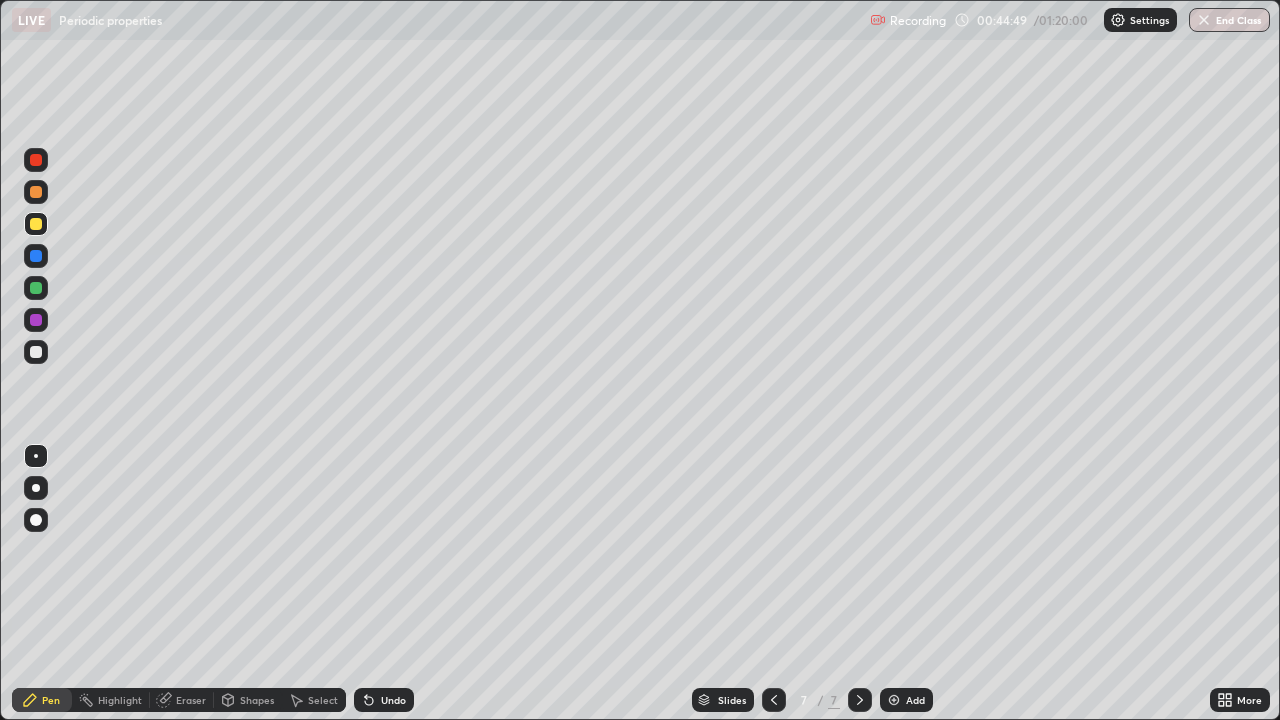 click at bounding box center (36, 352) 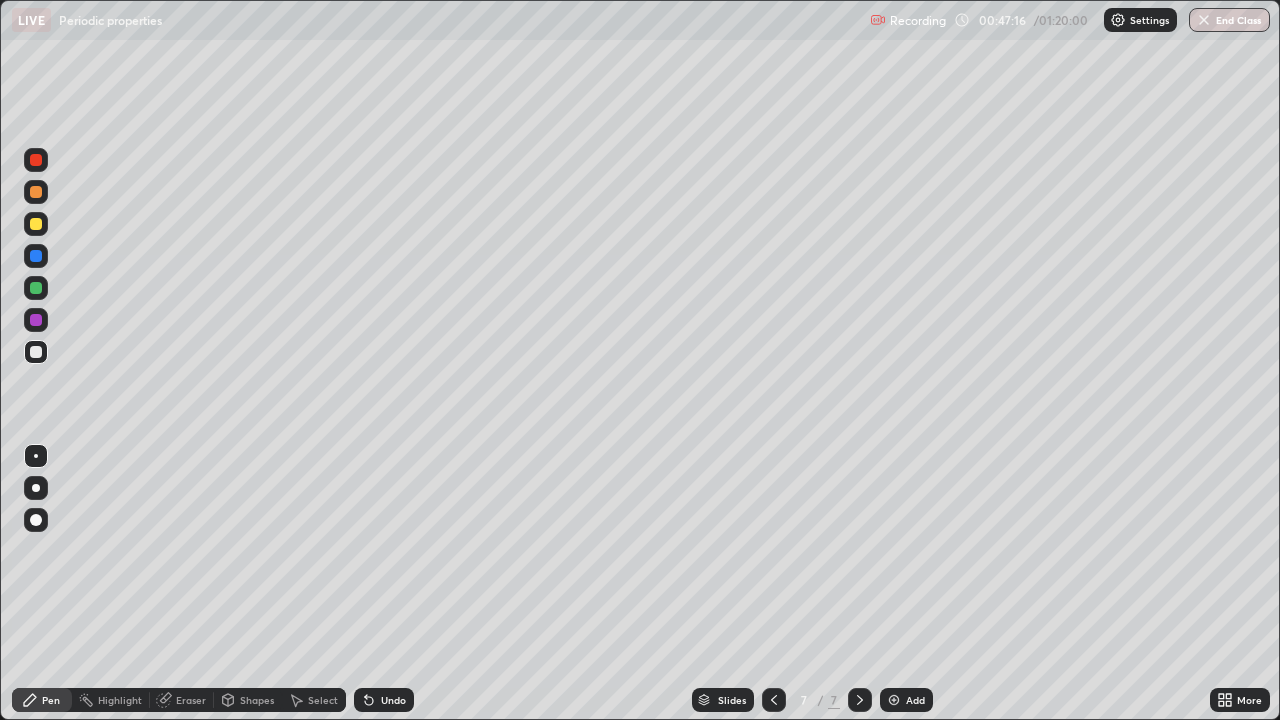 click on "Undo" at bounding box center (384, 700) 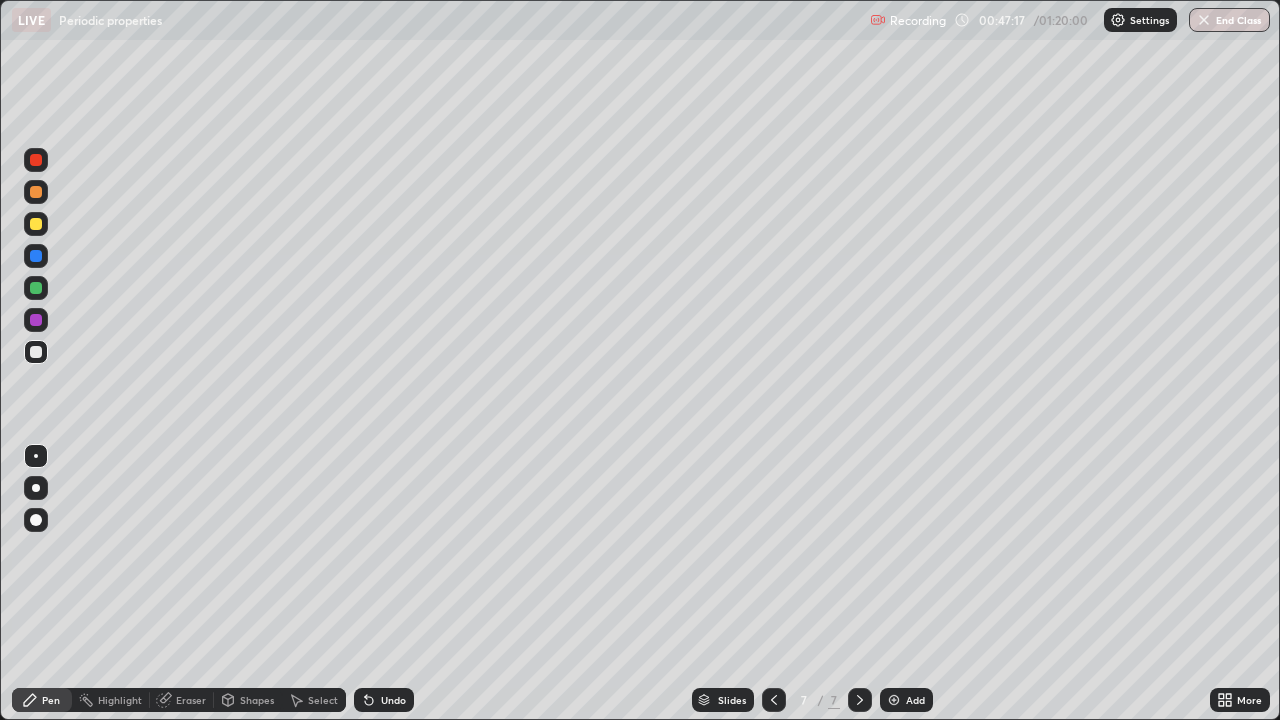 click on "Undo" at bounding box center (384, 700) 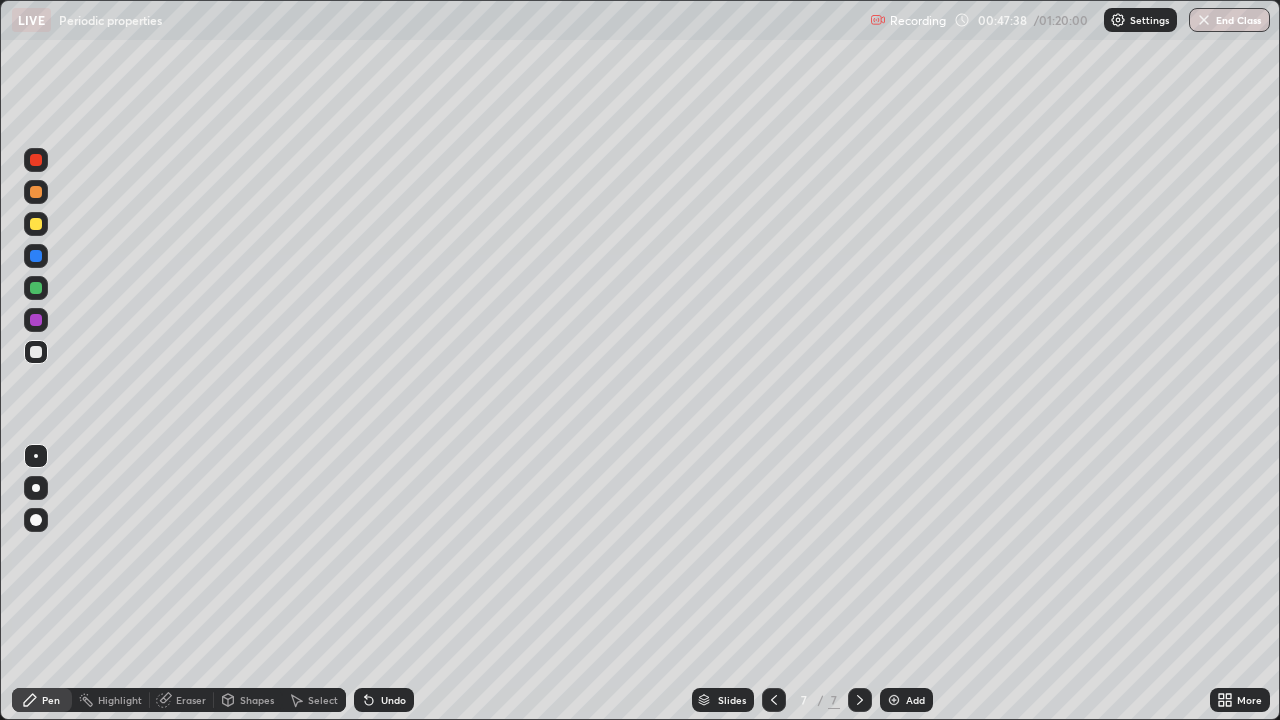 click at bounding box center [36, 224] 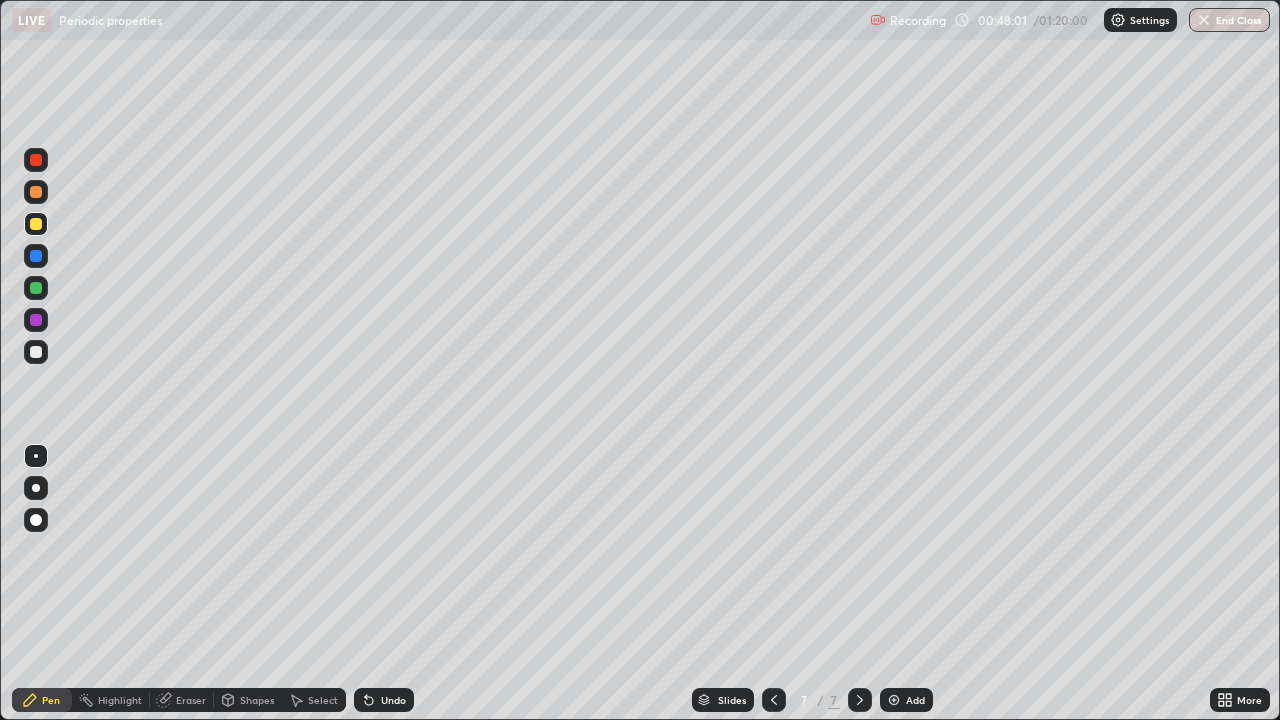 click at bounding box center (36, 352) 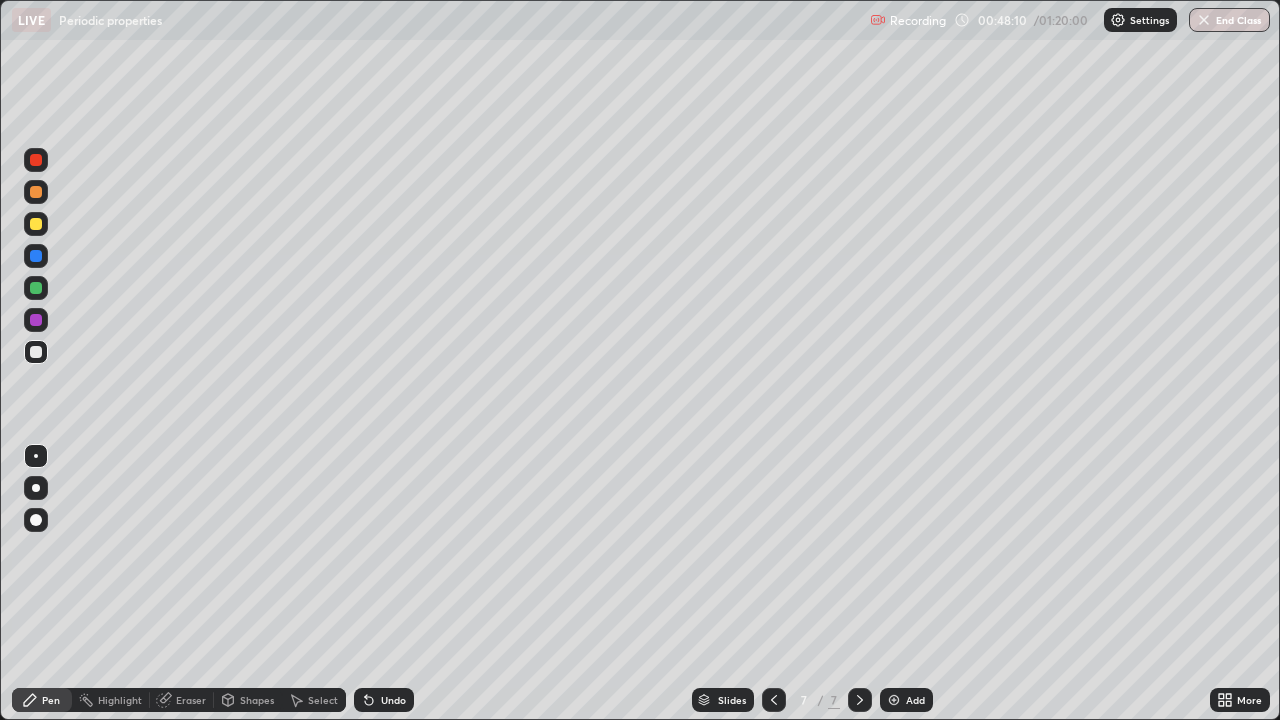 click at bounding box center (36, 224) 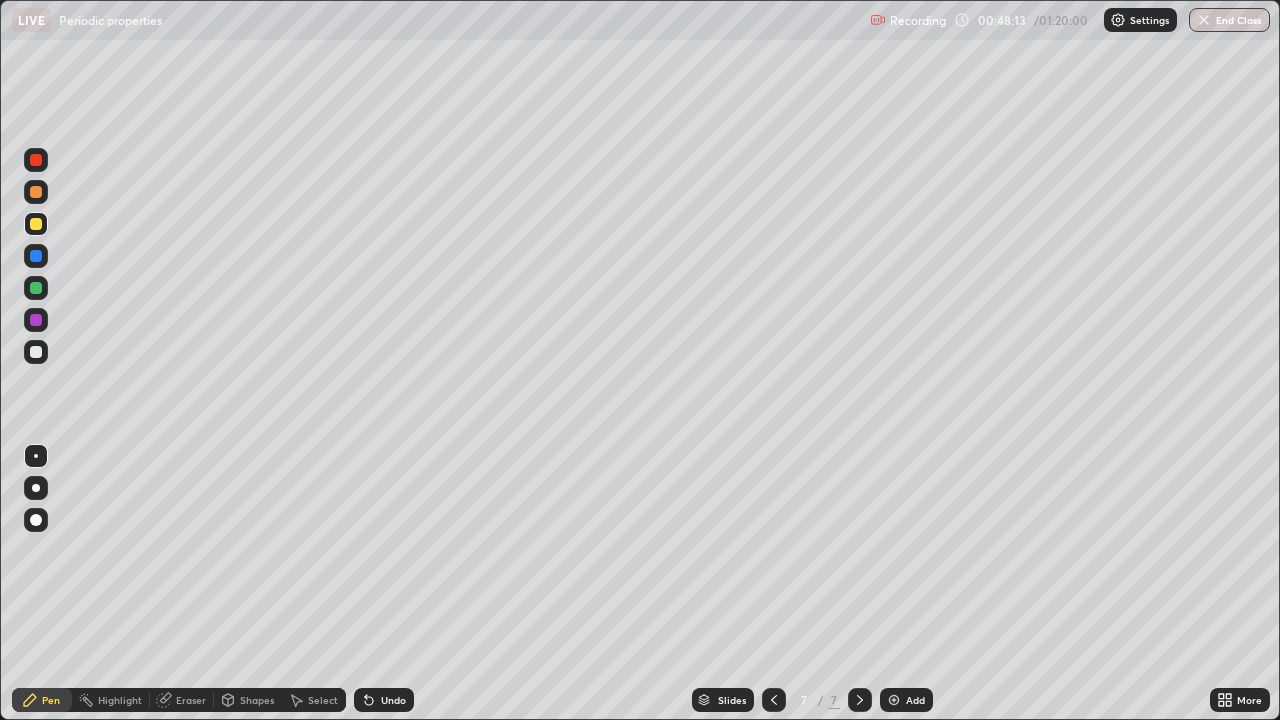 click at bounding box center [36, 352] 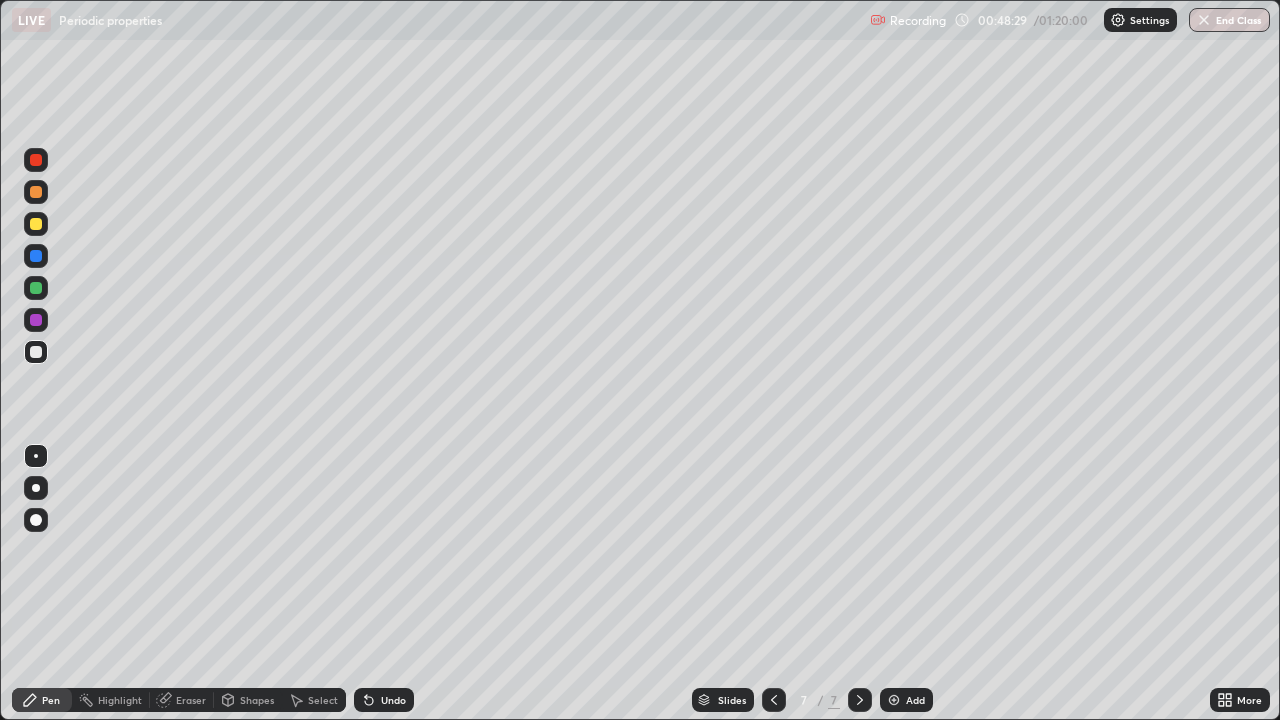 click on "Eraser" at bounding box center (191, 700) 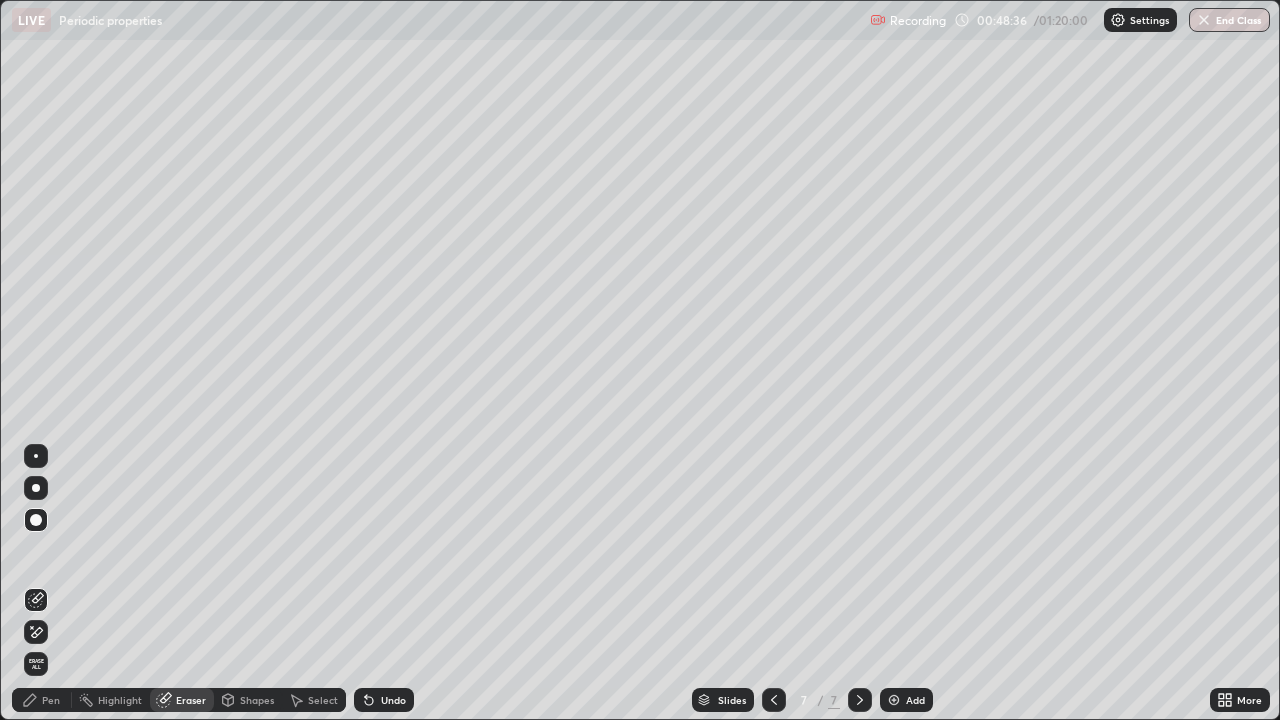 click on "Pen" at bounding box center [51, 700] 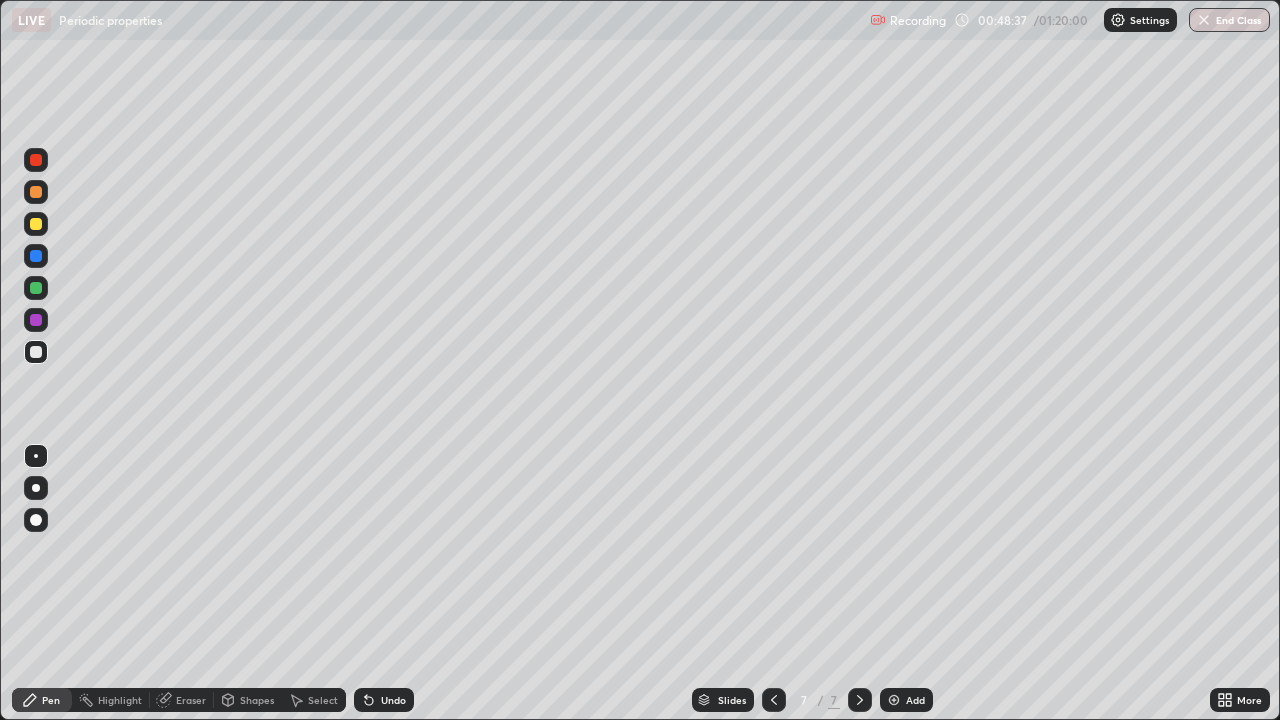 click at bounding box center (36, 224) 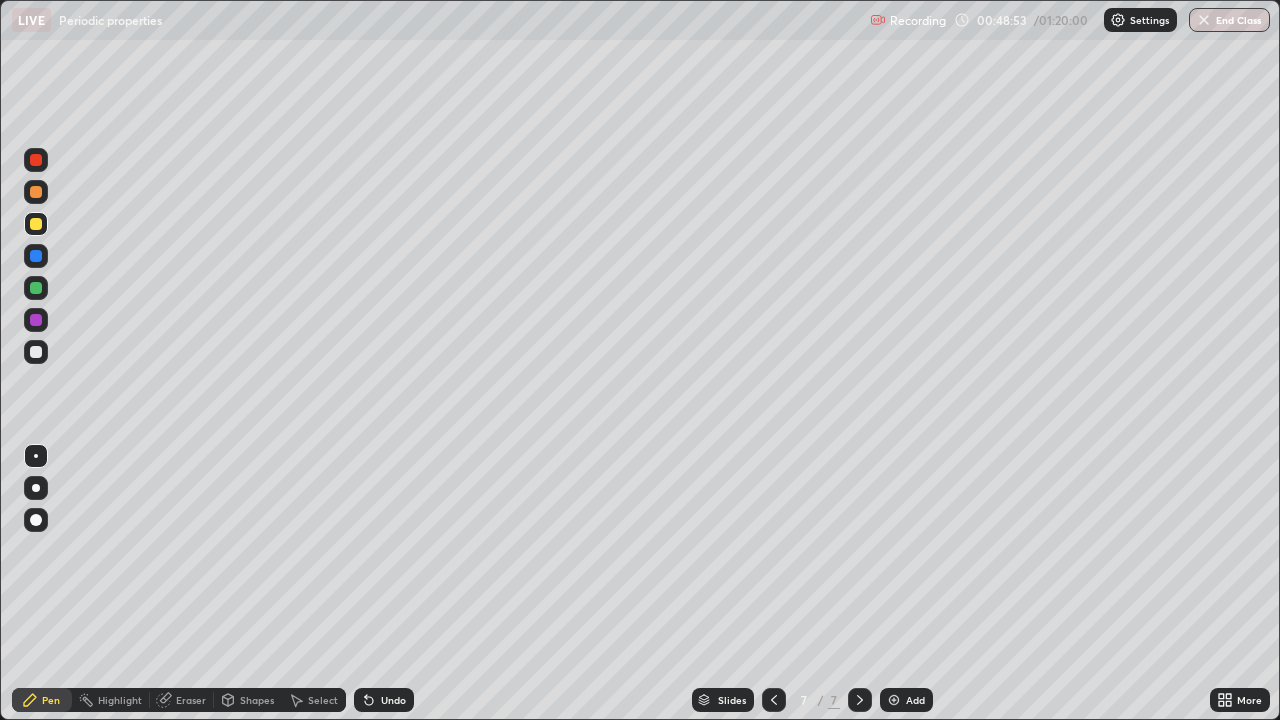 click at bounding box center [36, 352] 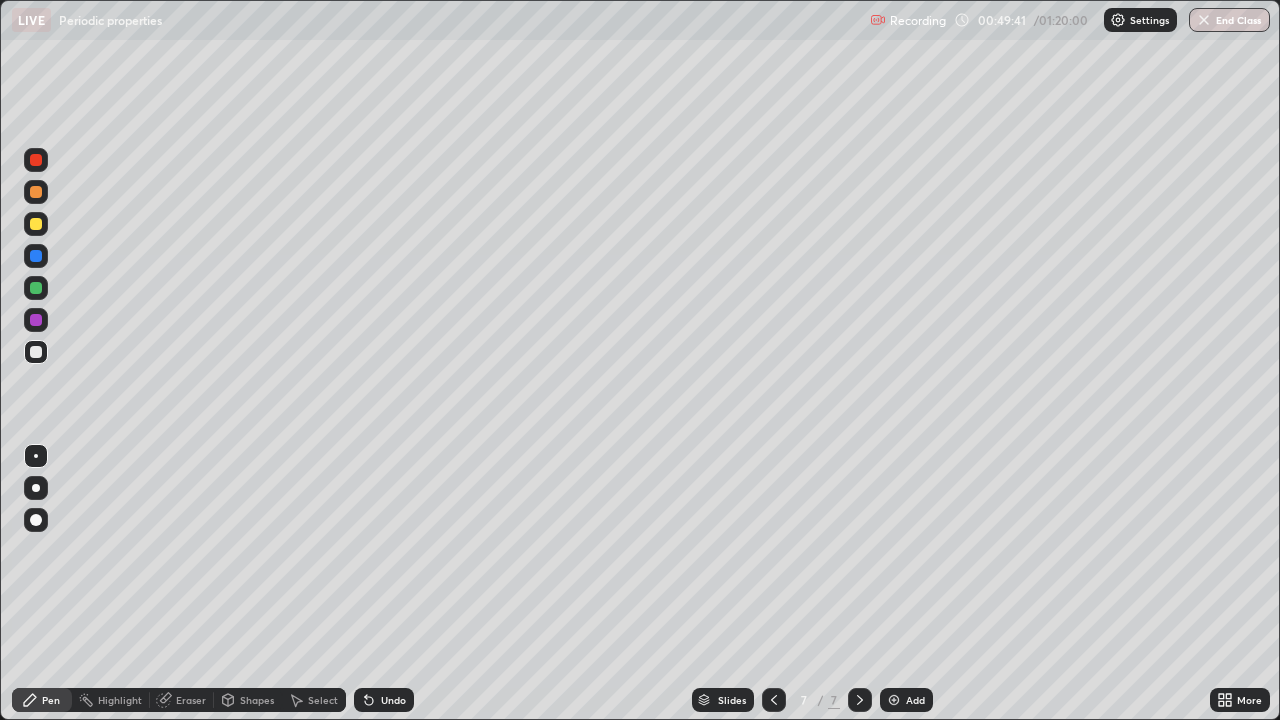 click at bounding box center (36, 224) 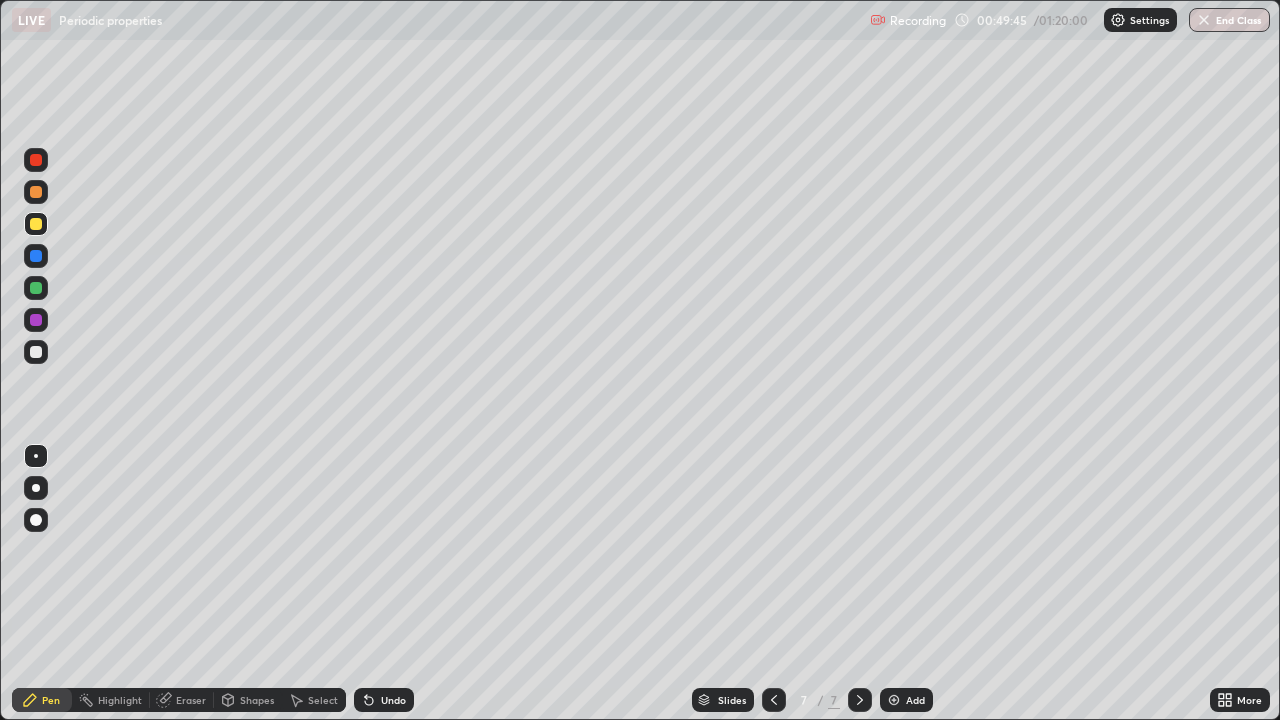 click on "Undo" at bounding box center [384, 700] 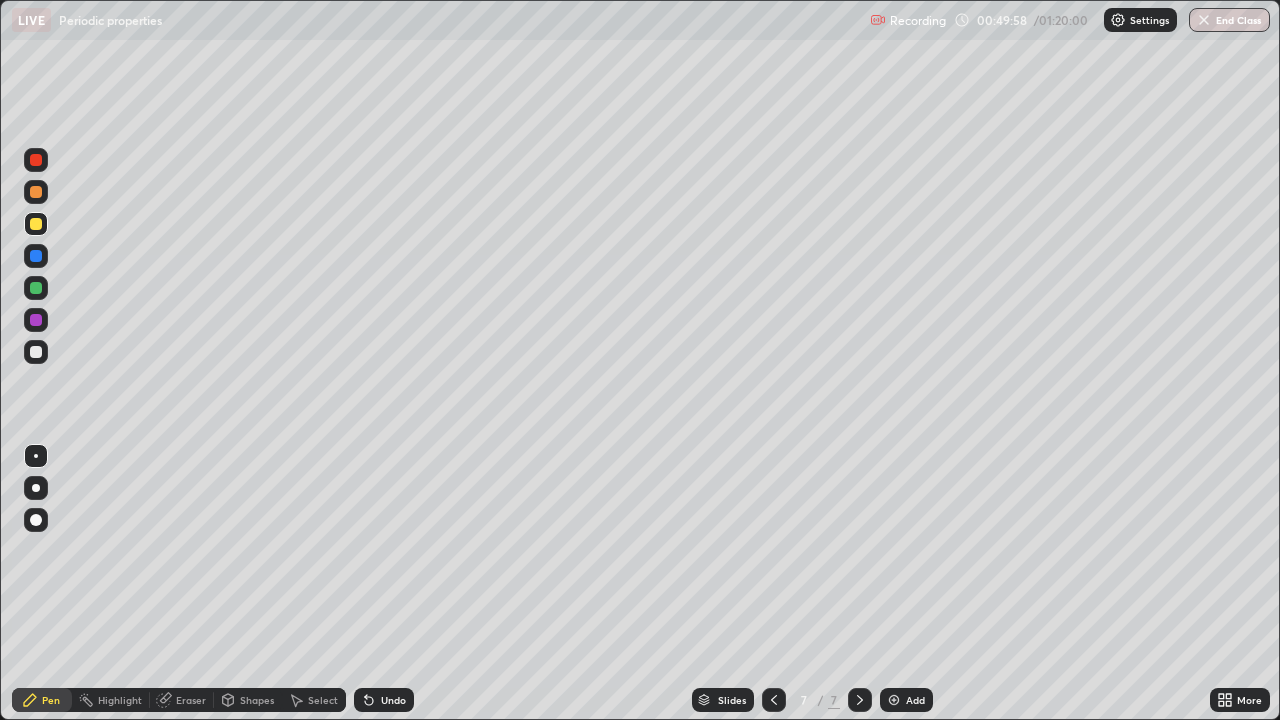 click at bounding box center [36, 352] 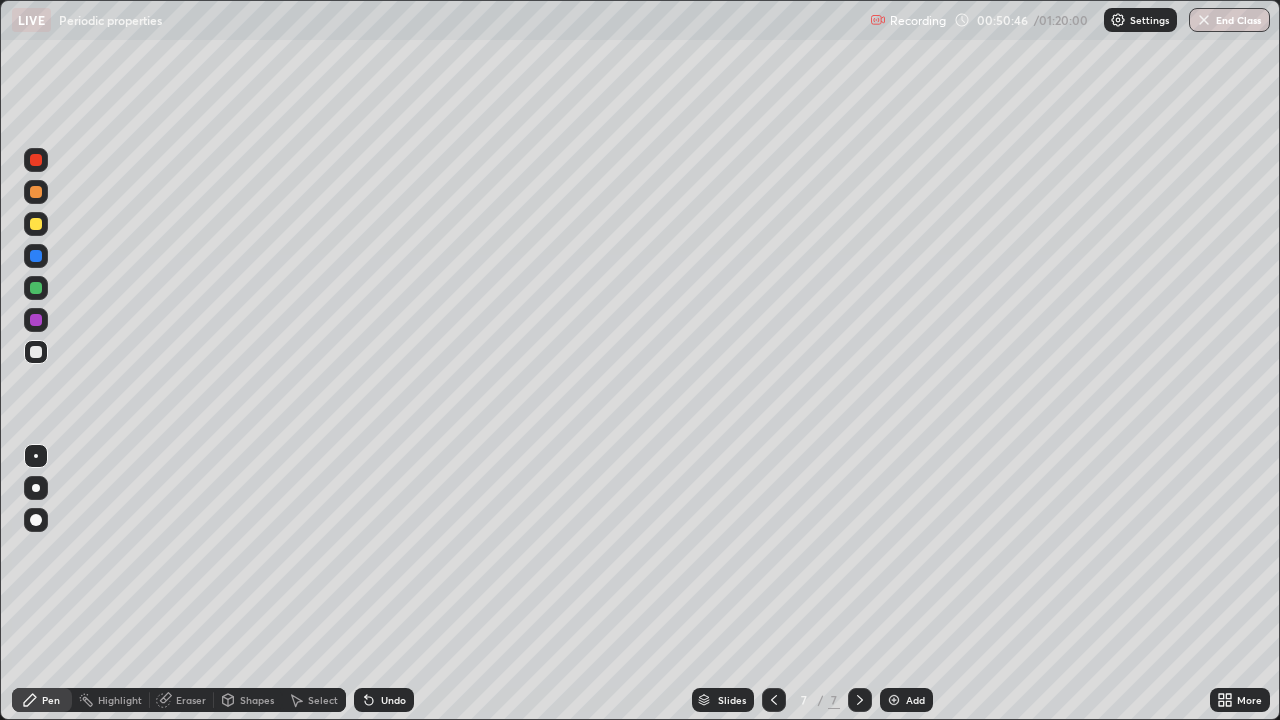 click at bounding box center (36, 224) 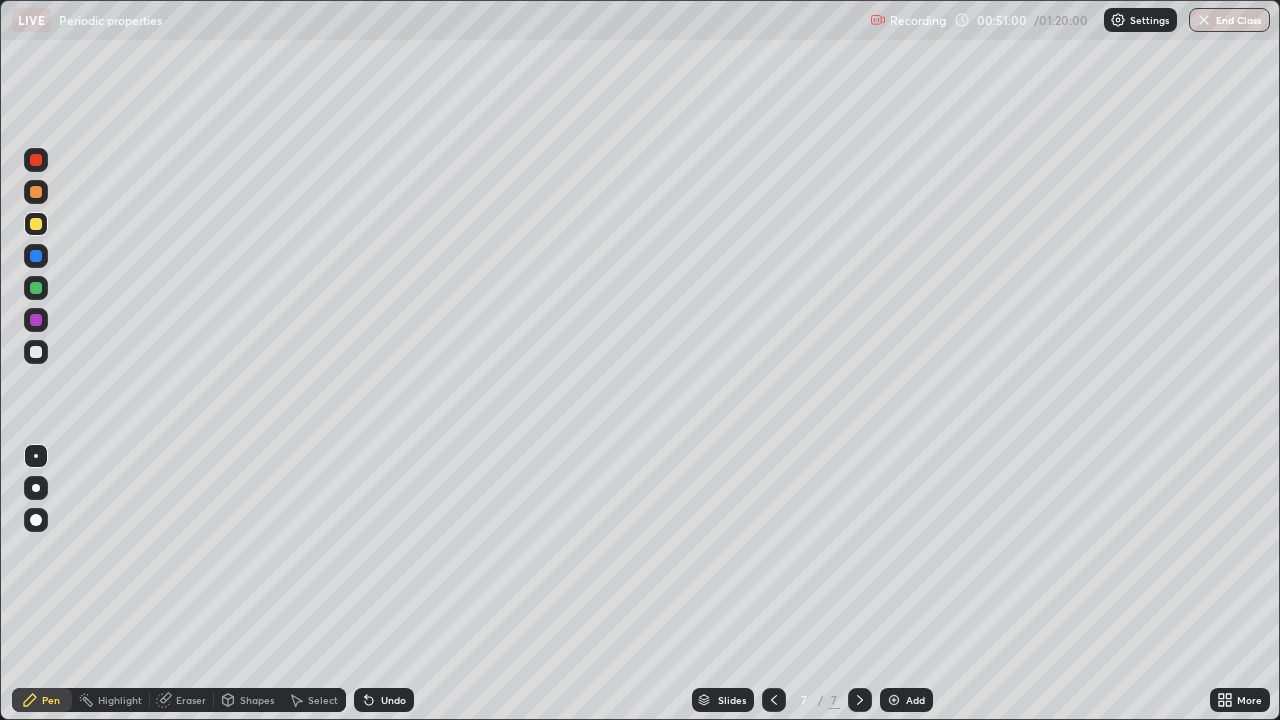 click at bounding box center (36, 352) 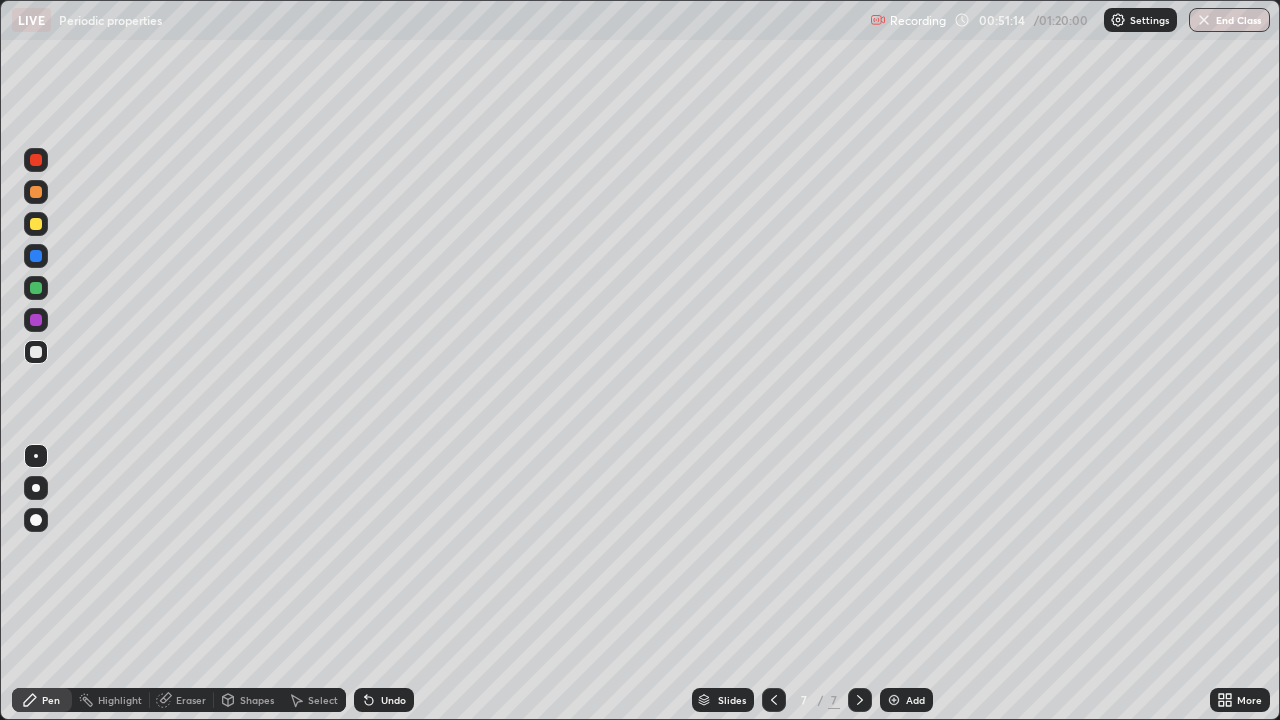 click on "Eraser" at bounding box center (191, 700) 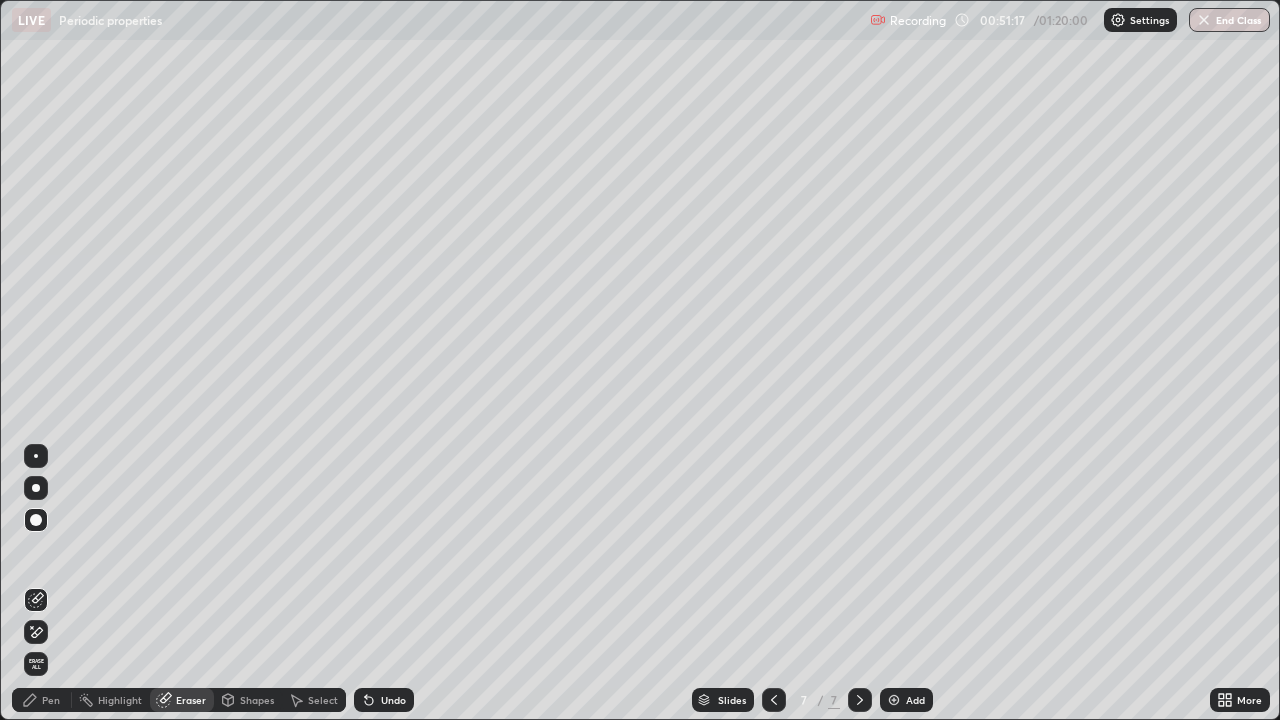 click on "Pen" at bounding box center (51, 700) 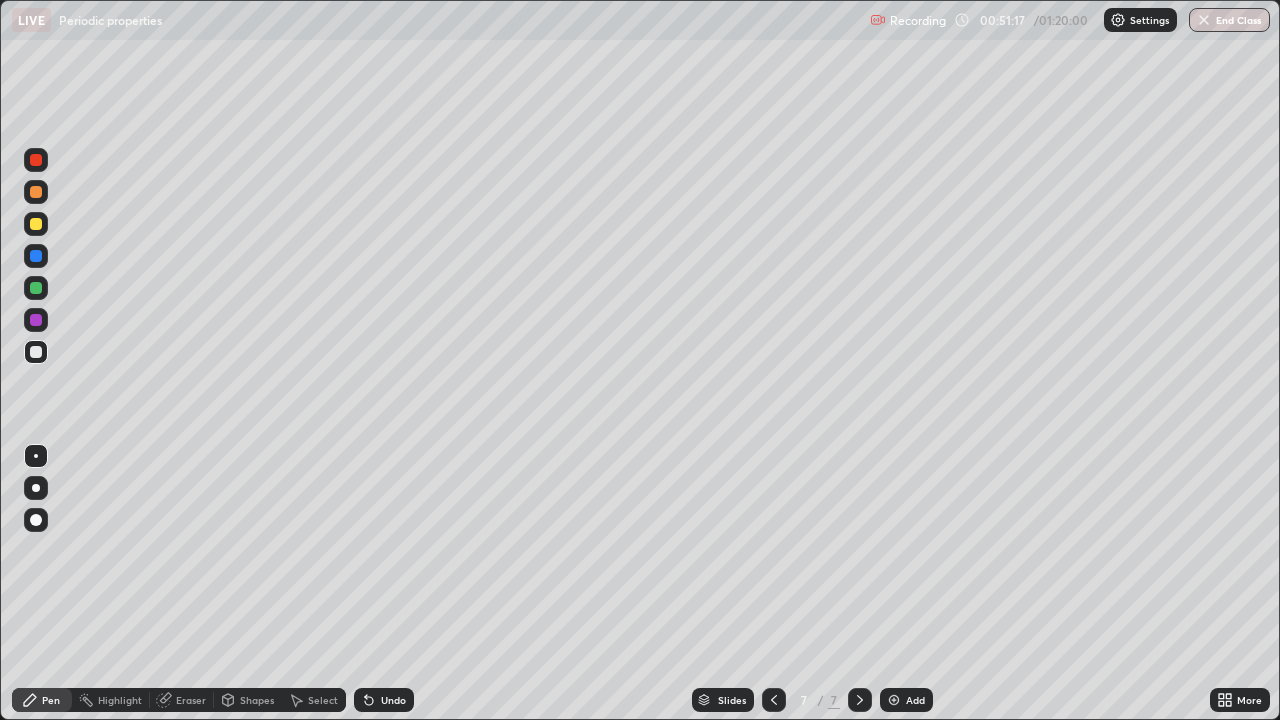 click at bounding box center (36, 224) 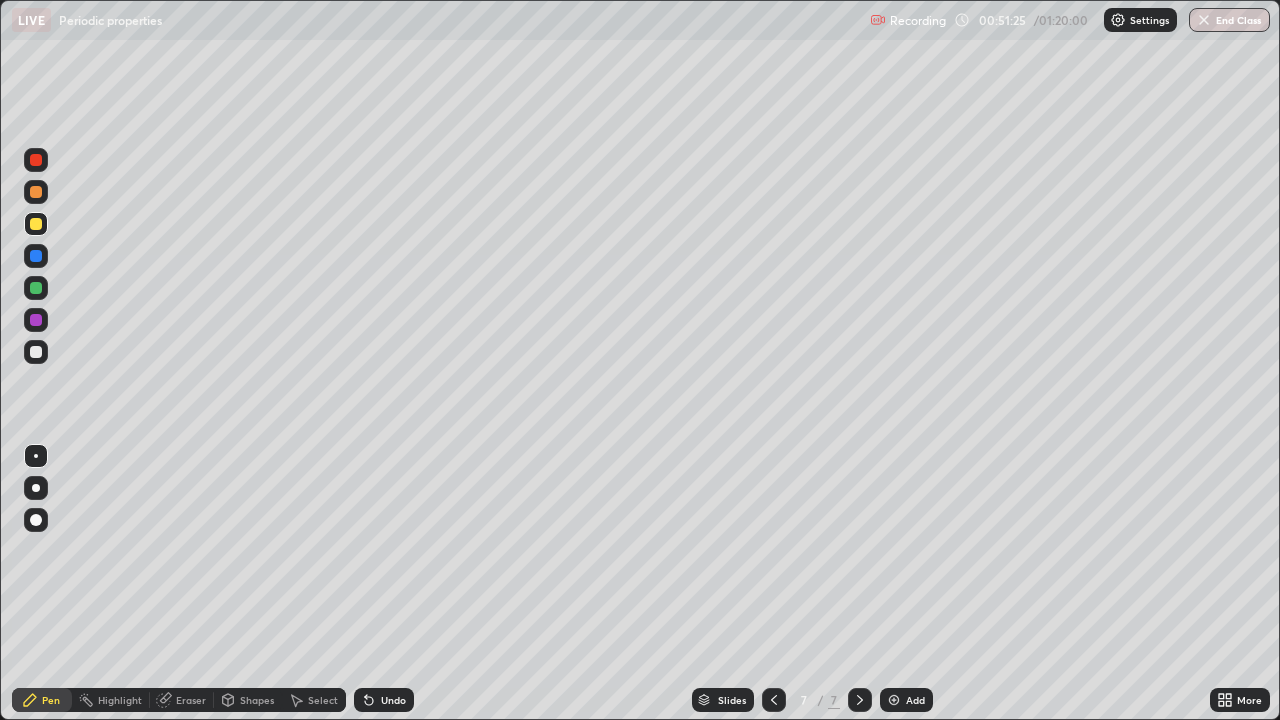 click at bounding box center [36, 352] 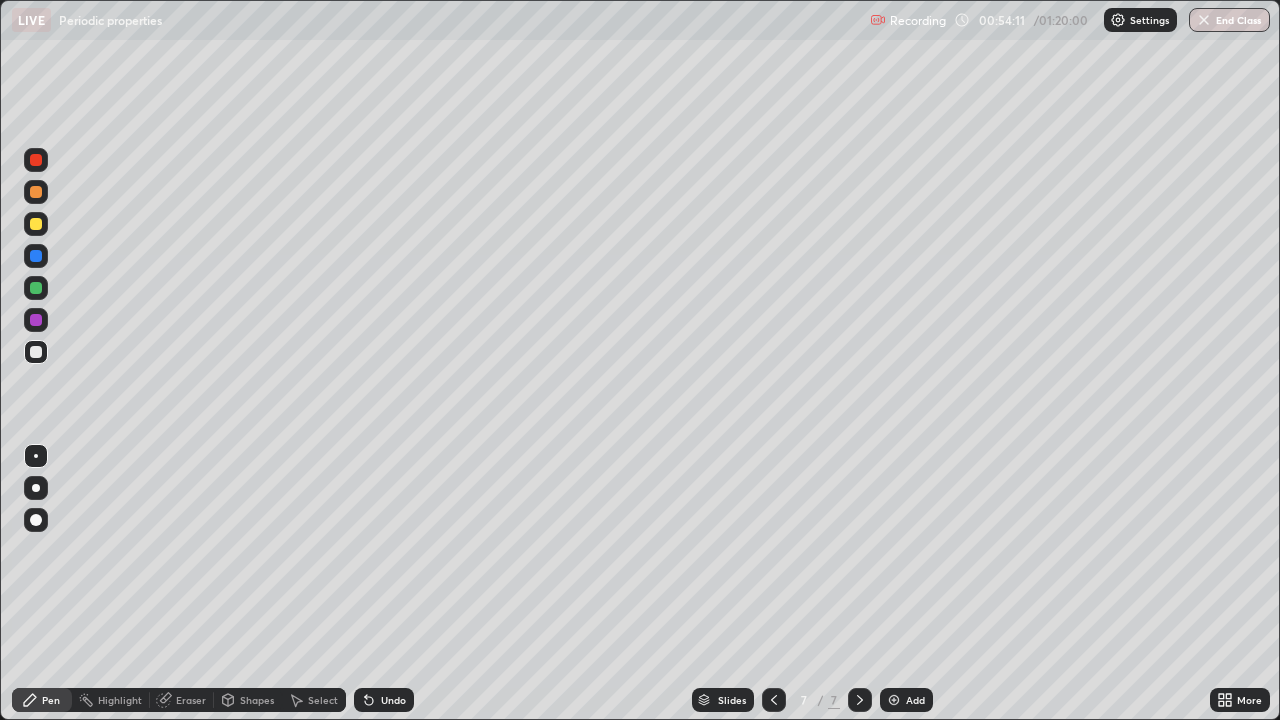 click at bounding box center (36, 224) 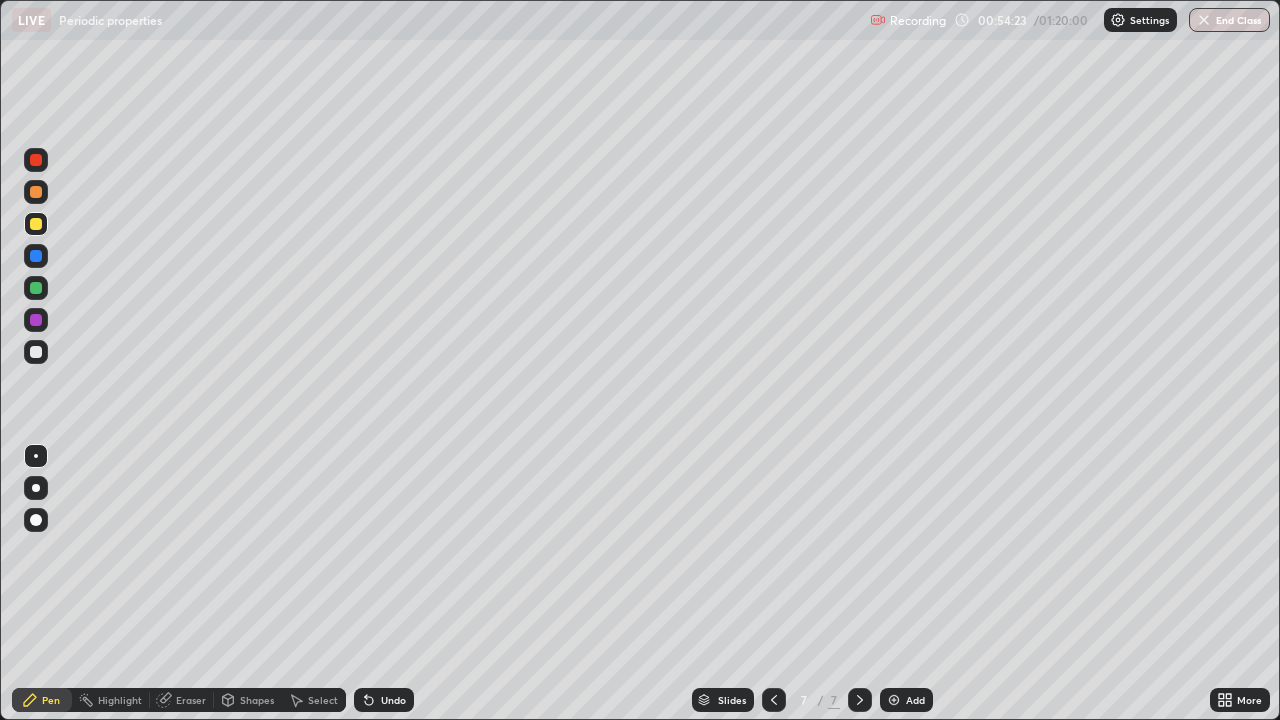 click at bounding box center (36, 352) 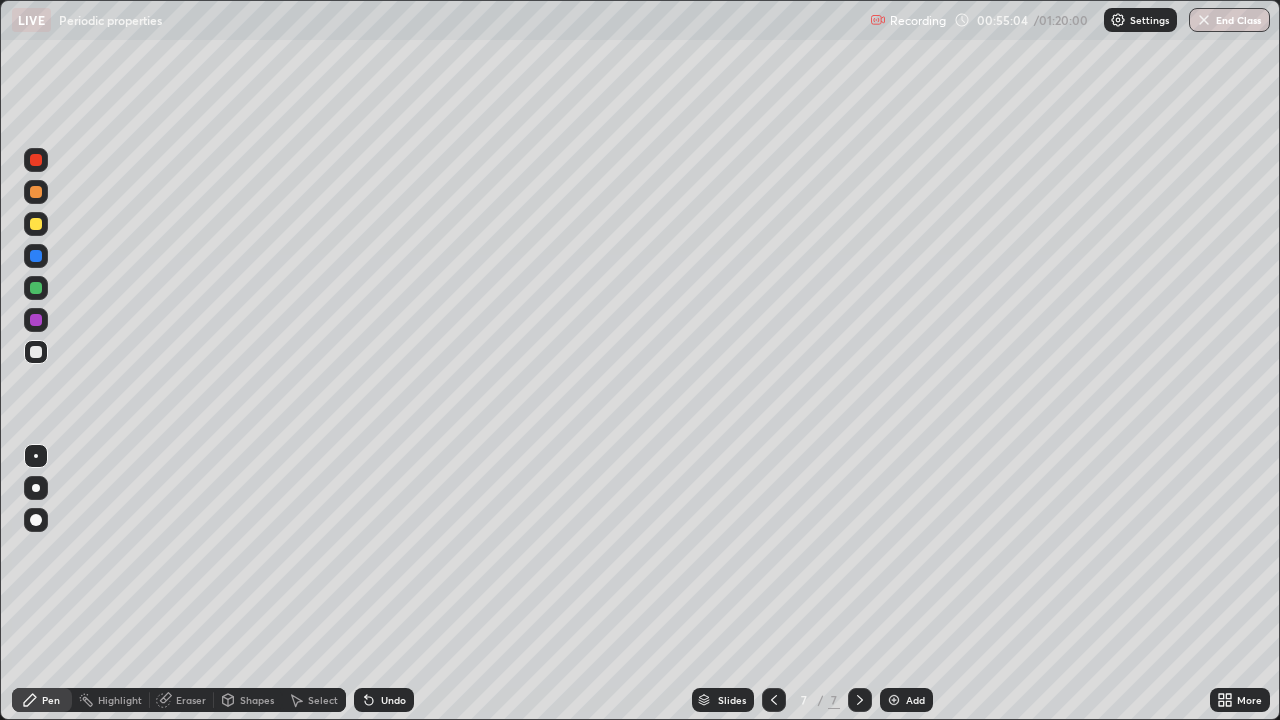 click at bounding box center (36, 352) 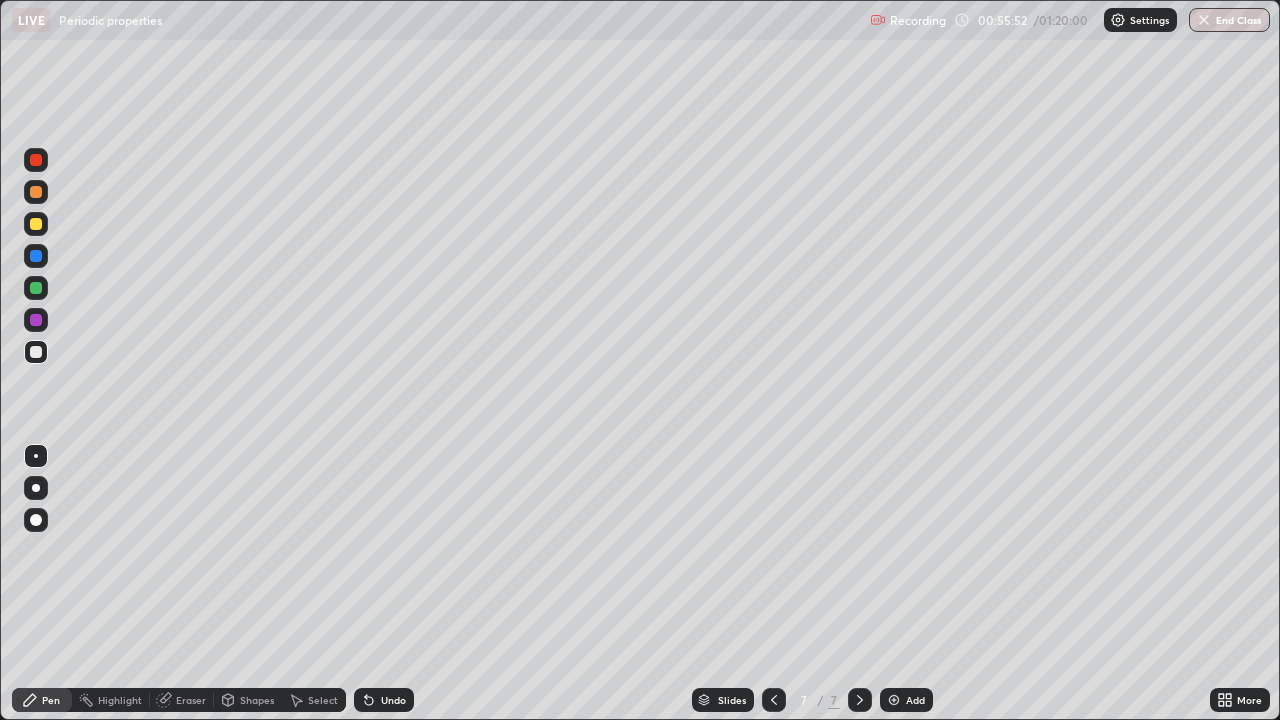 click at bounding box center (36, 224) 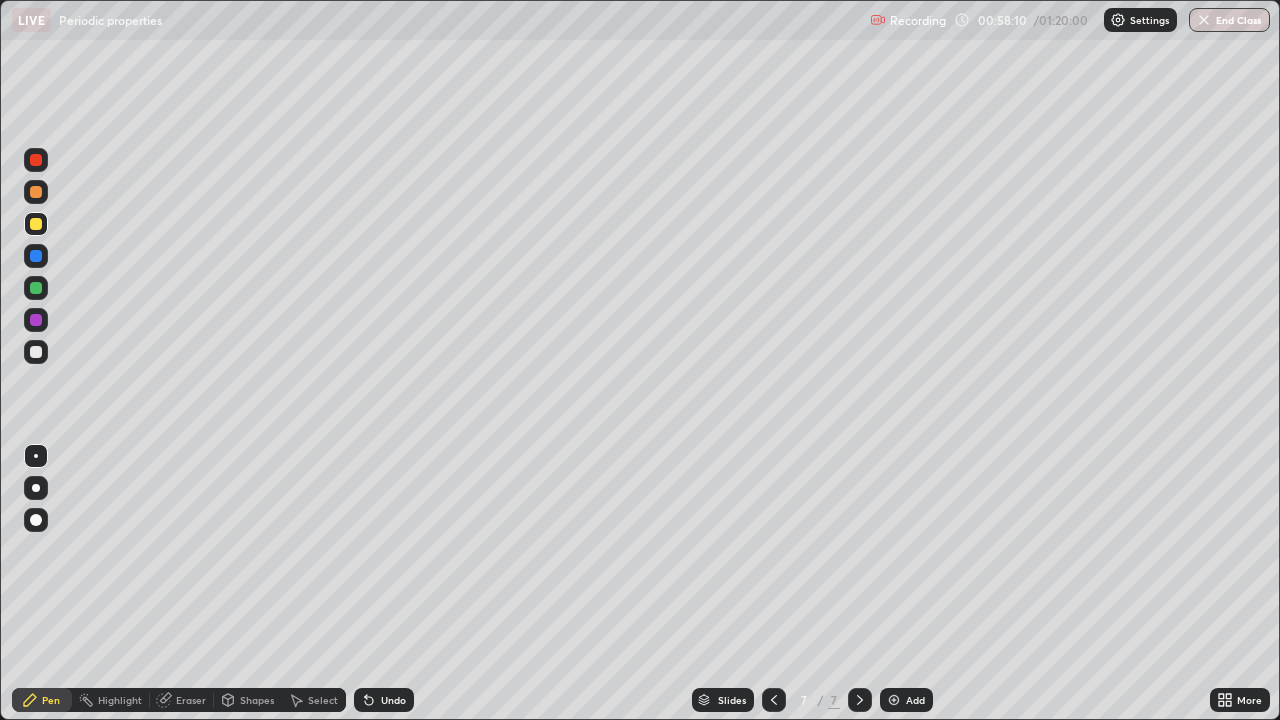 click on "Shapes" at bounding box center (257, 700) 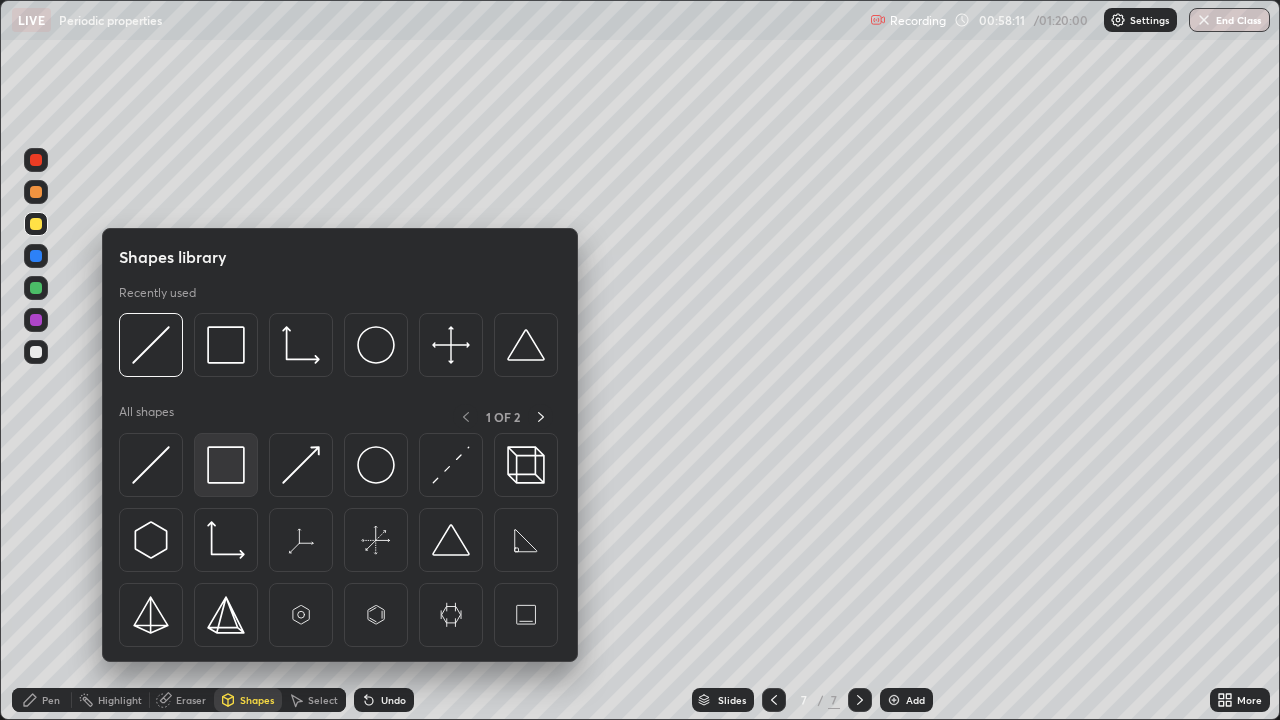 click at bounding box center [226, 465] 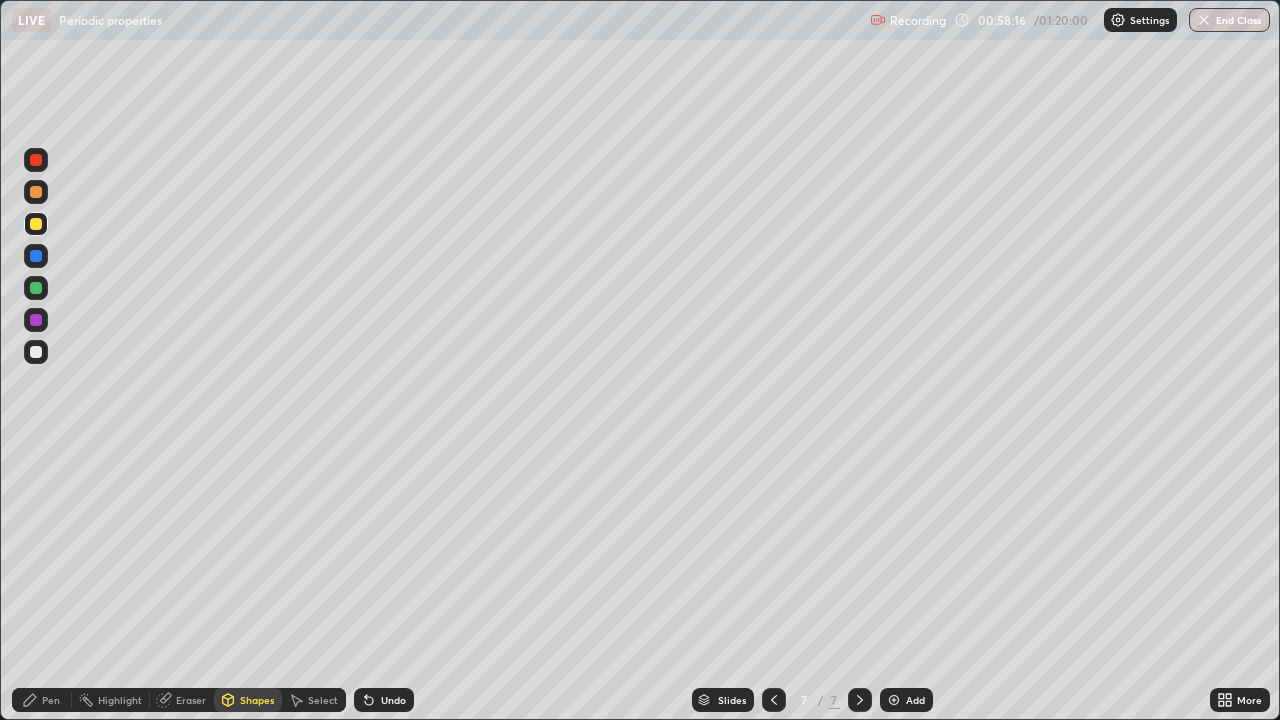 click 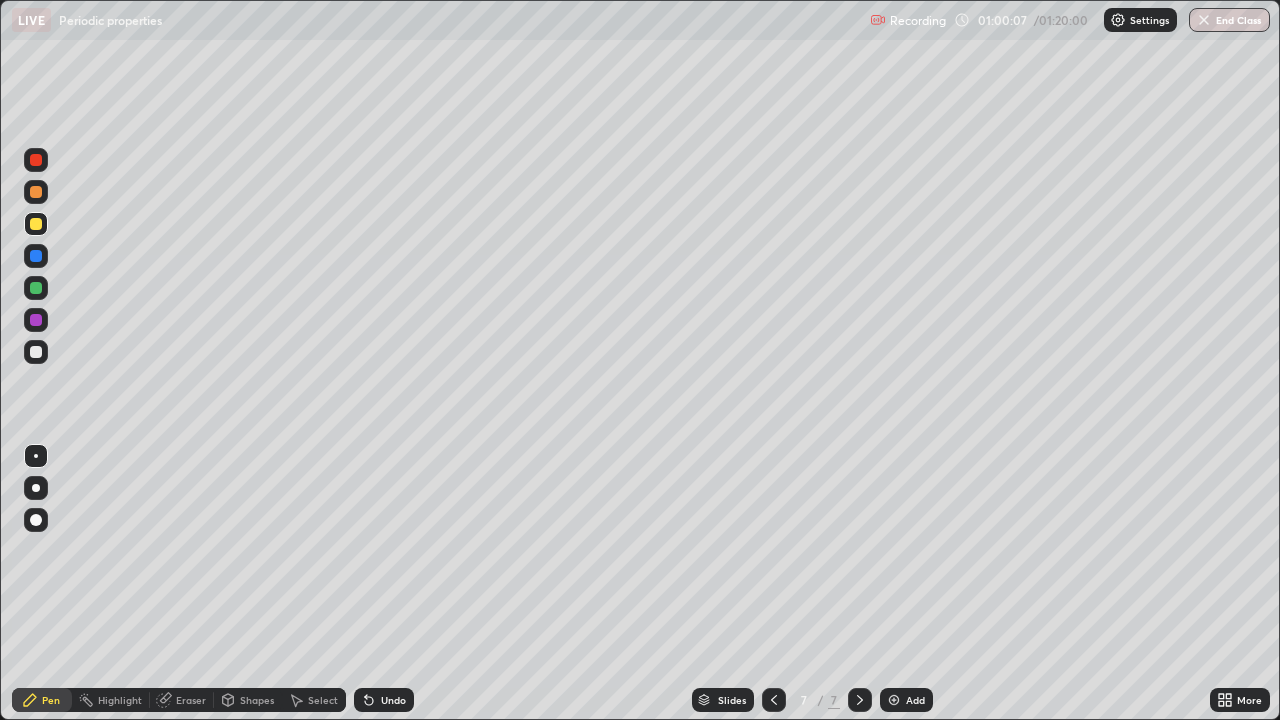 click at bounding box center (894, 700) 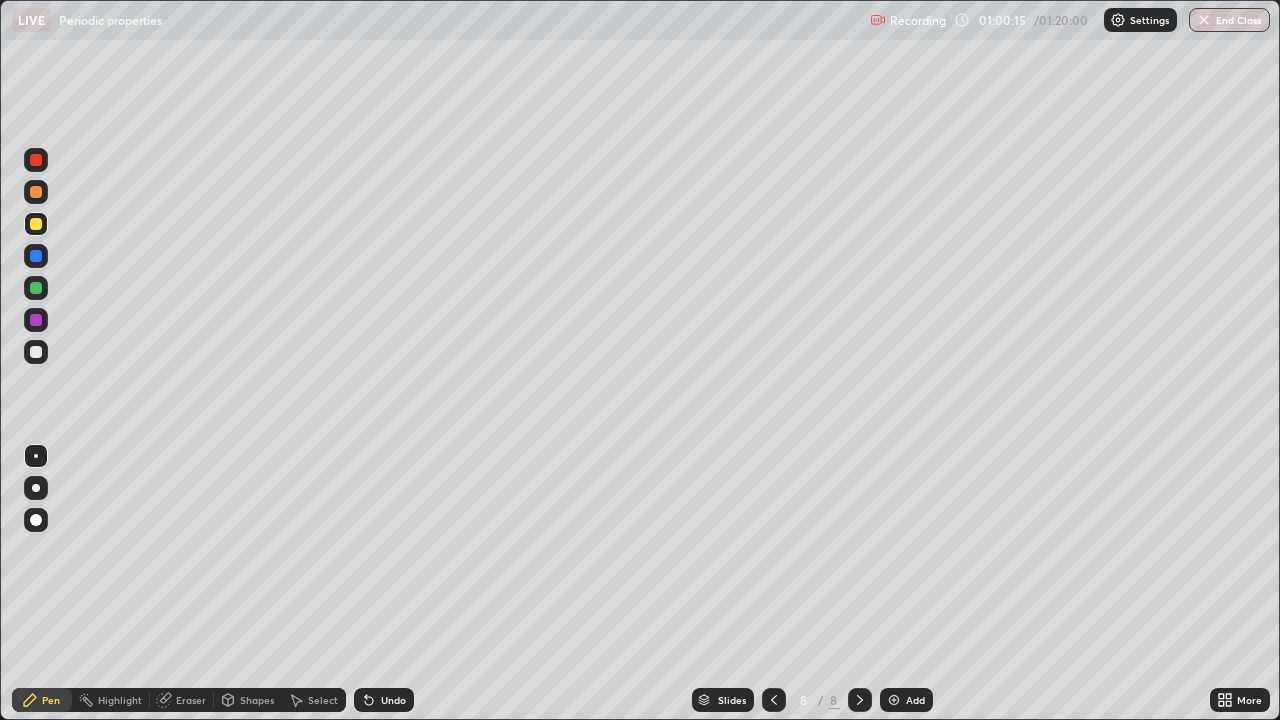 click at bounding box center (36, 352) 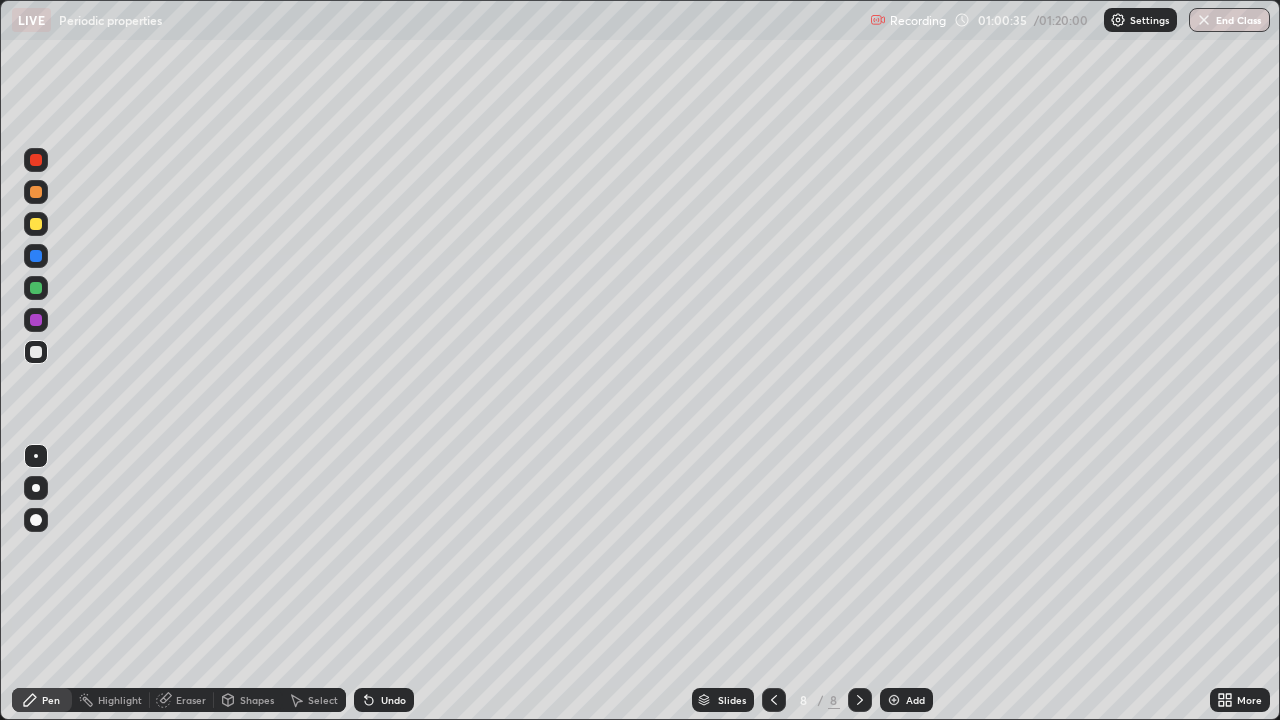 click on "Undo" at bounding box center [393, 700] 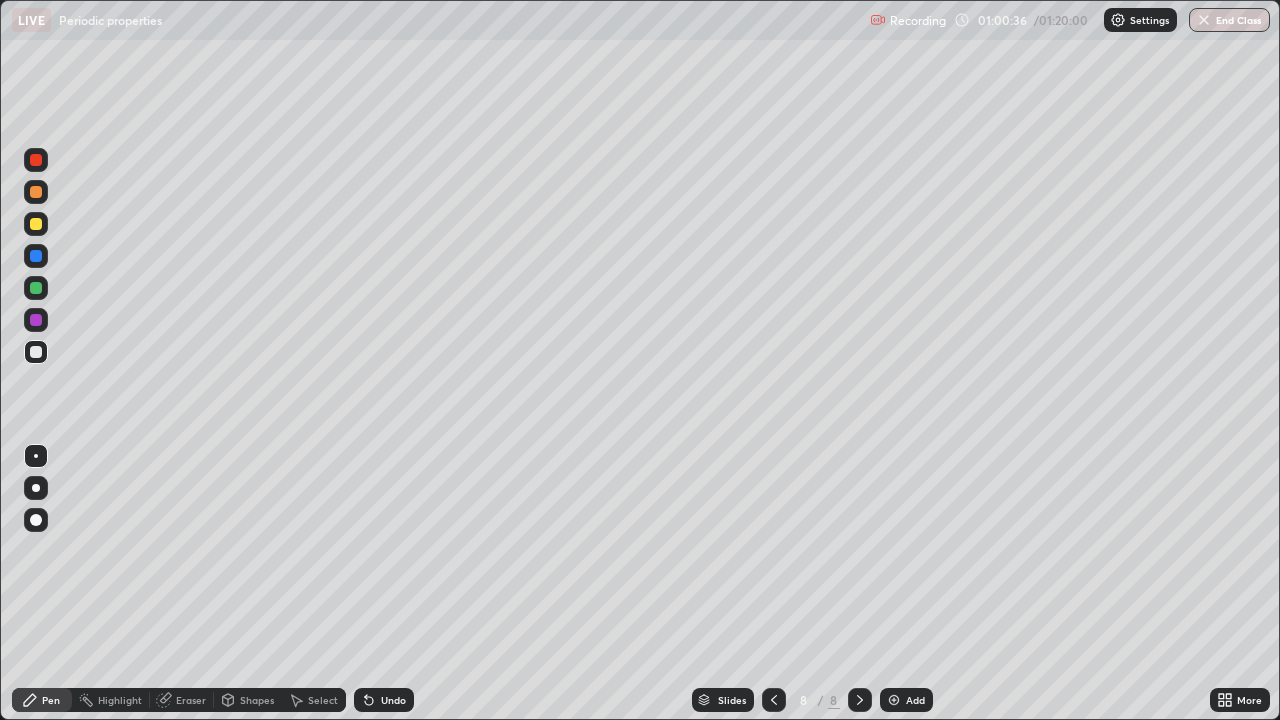 click on "Undo" at bounding box center (384, 700) 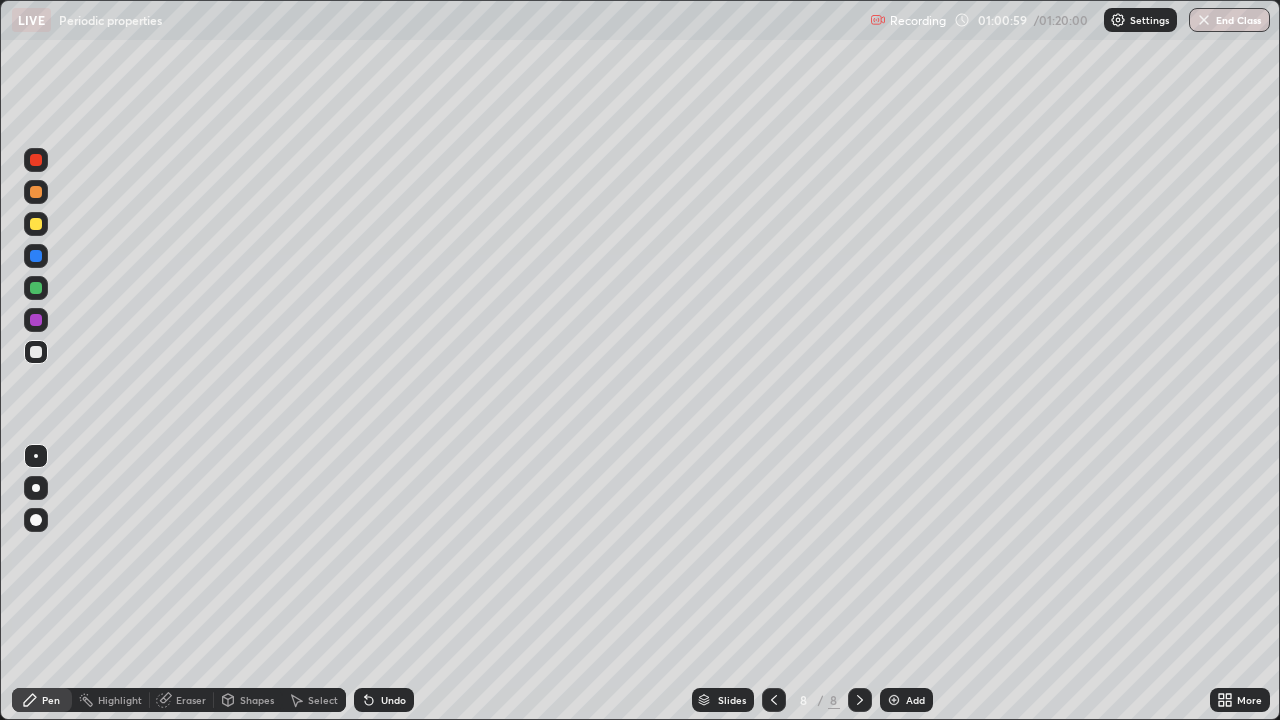 click at bounding box center (36, 224) 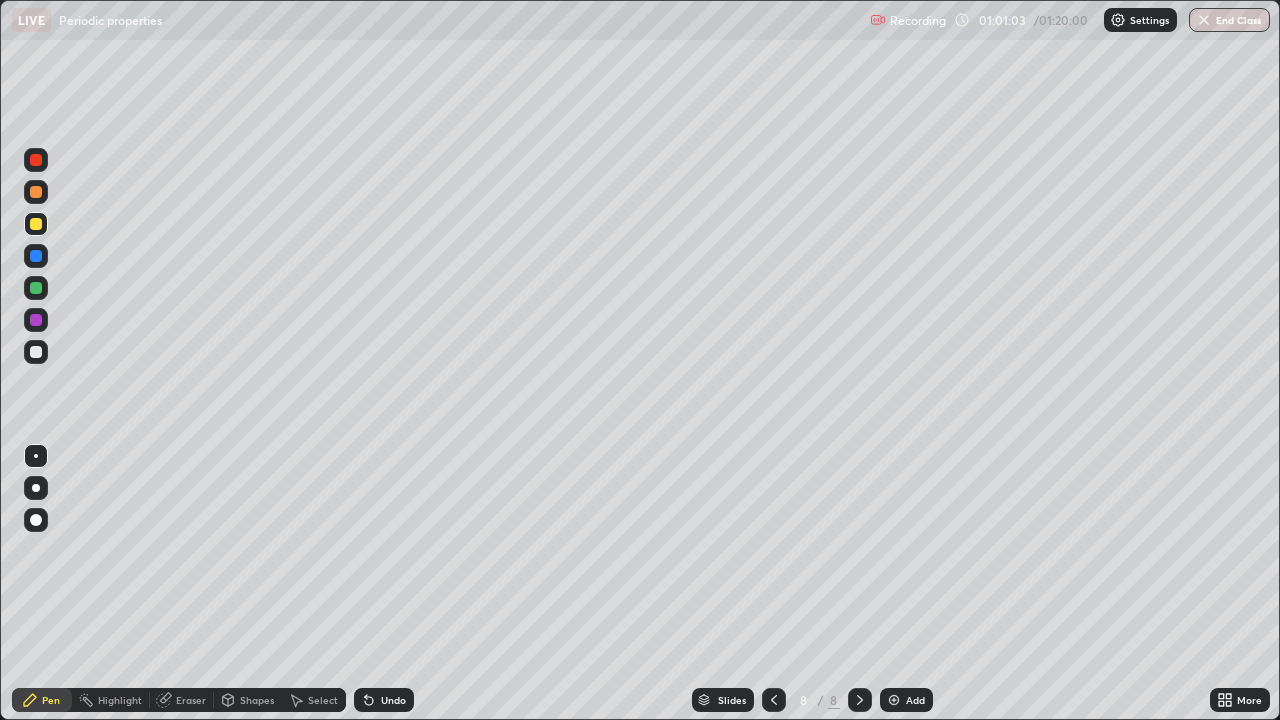 click at bounding box center (36, 352) 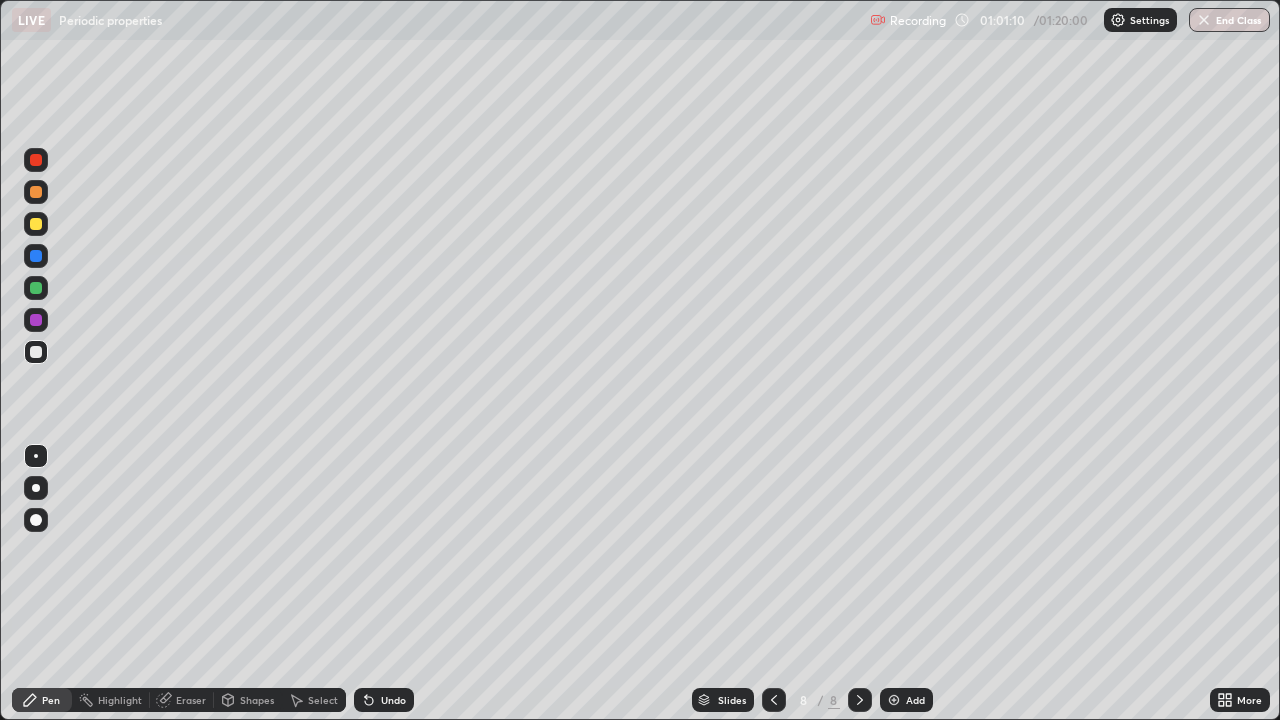 click at bounding box center [36, 224] 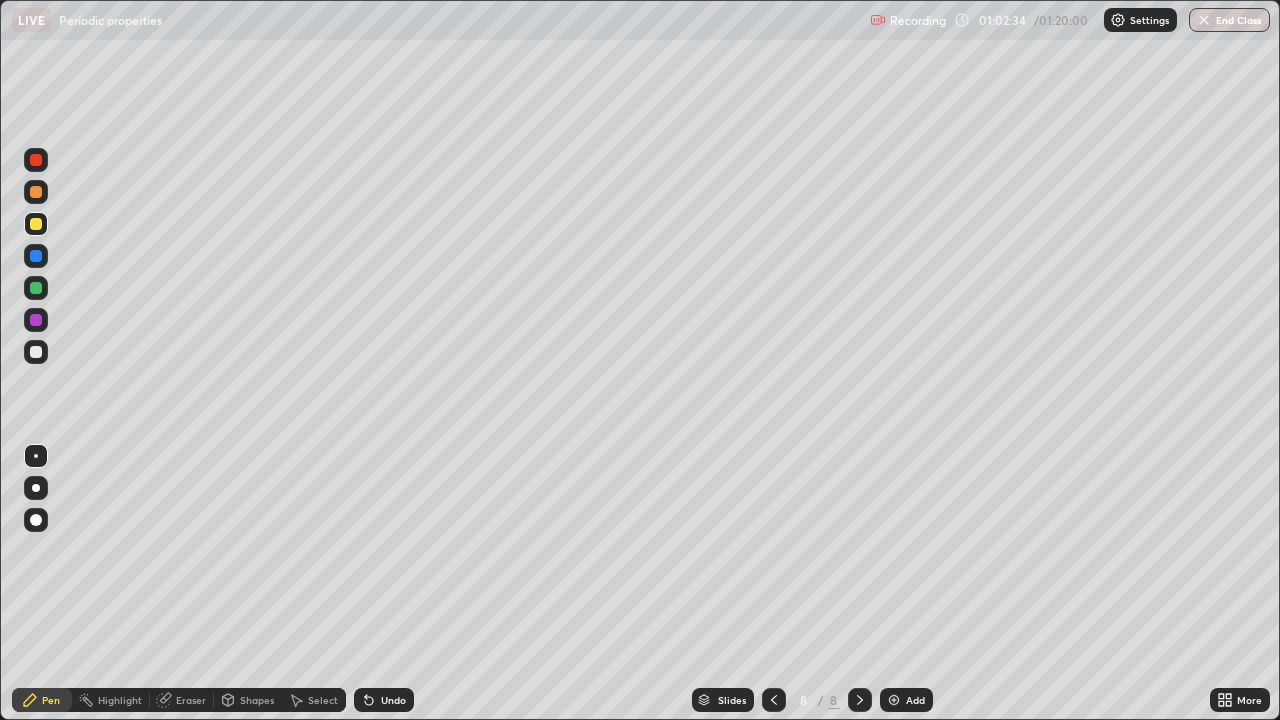 click at bounding box center [36, 352] 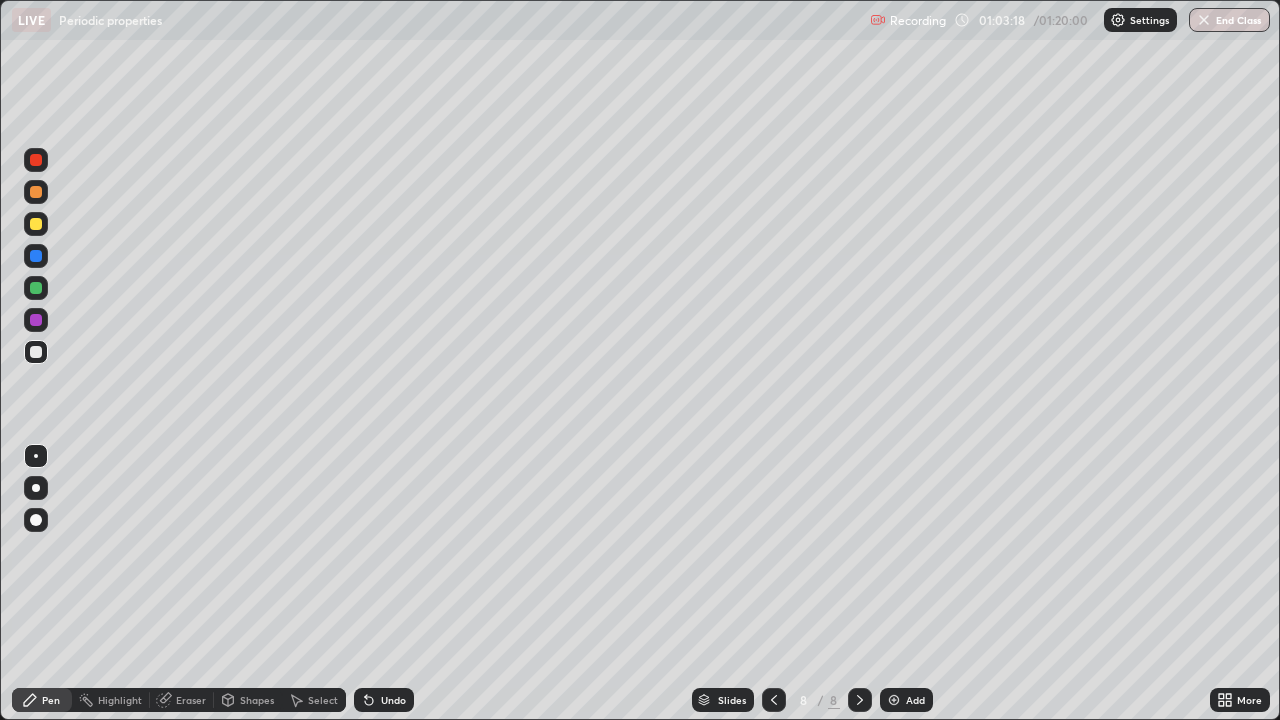 click on "Undo" at bounding box center [393, 700] 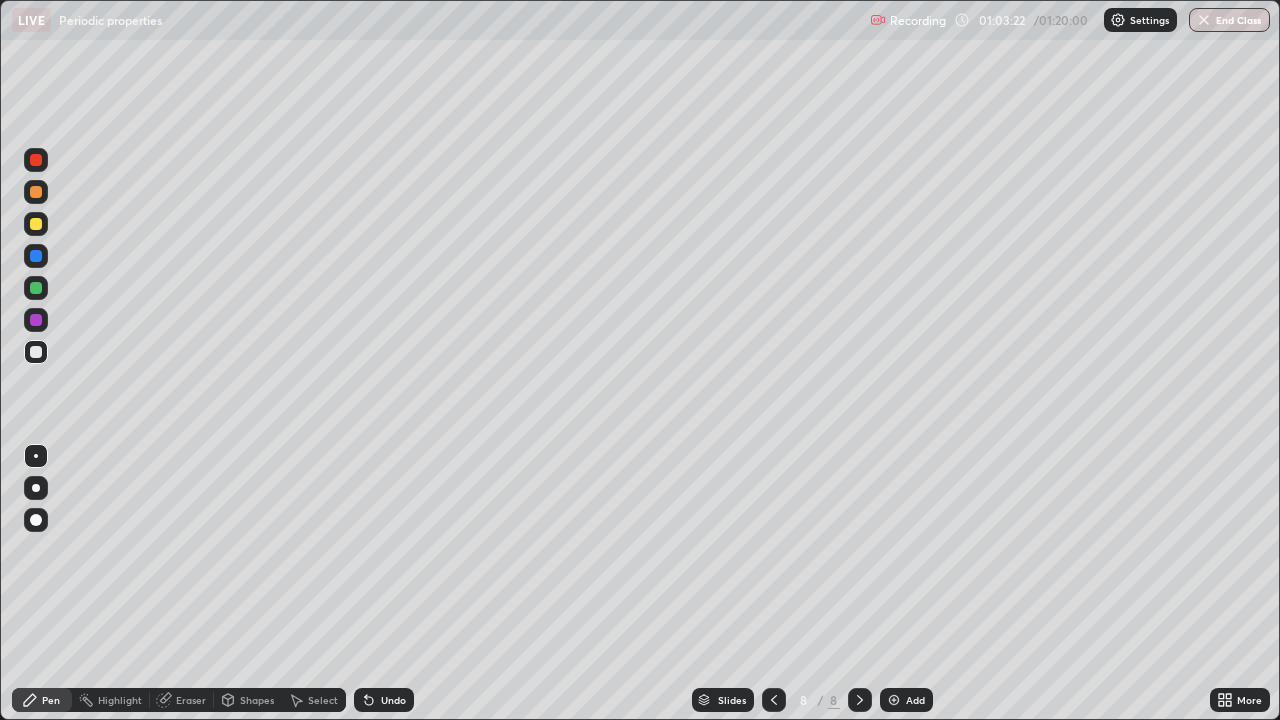 click on "Undo" at bounding box center [393, 700] 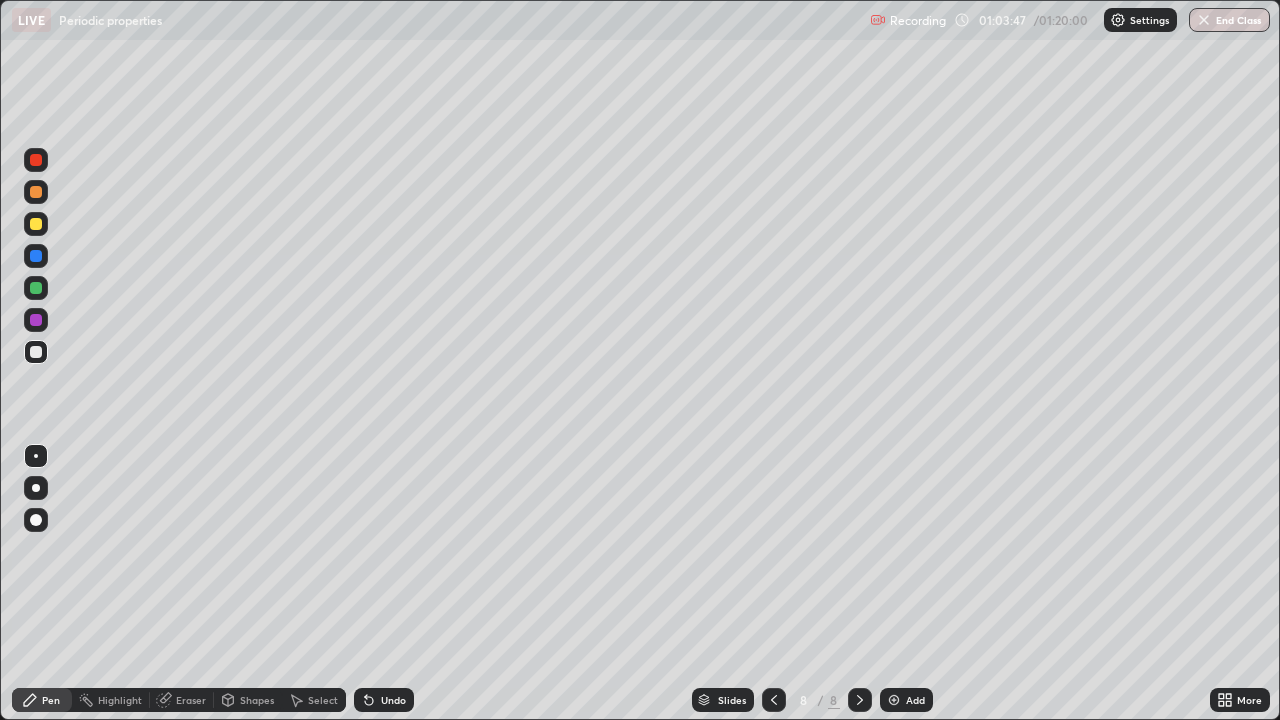 click on "Undo" at bounding box center (393, 700) 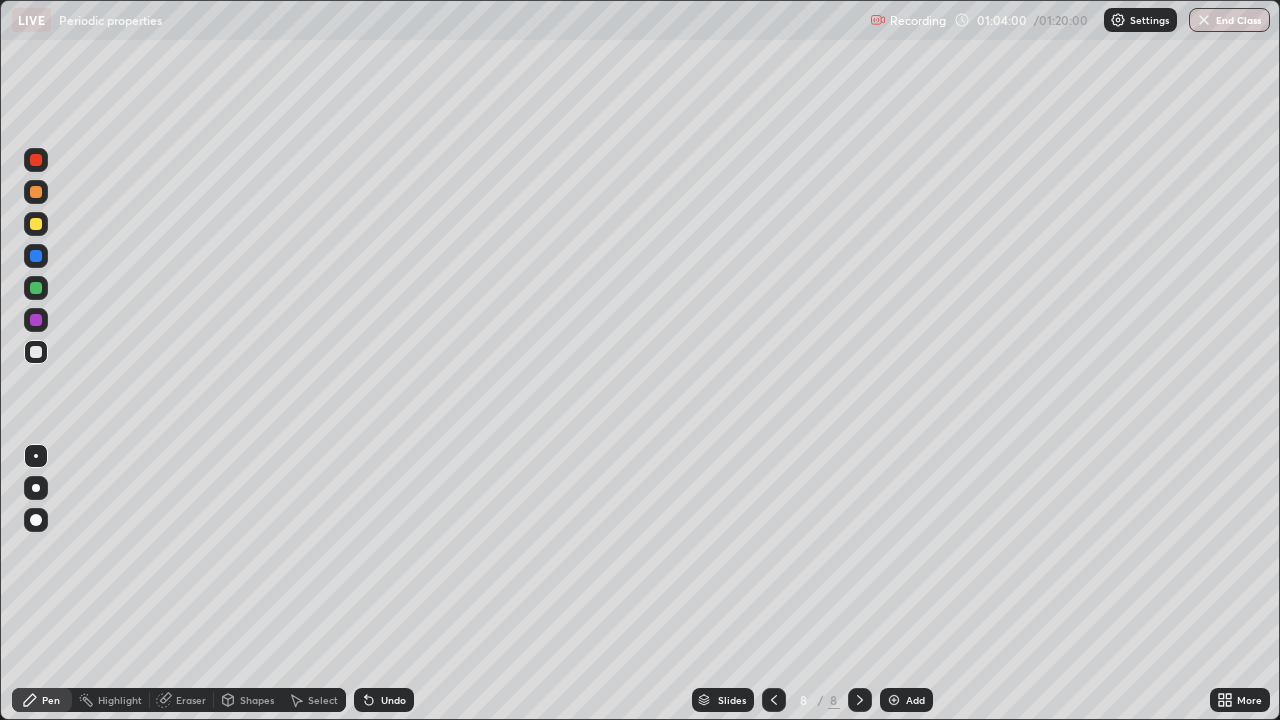 click on "Eraser" at bounding box center (191, 700) 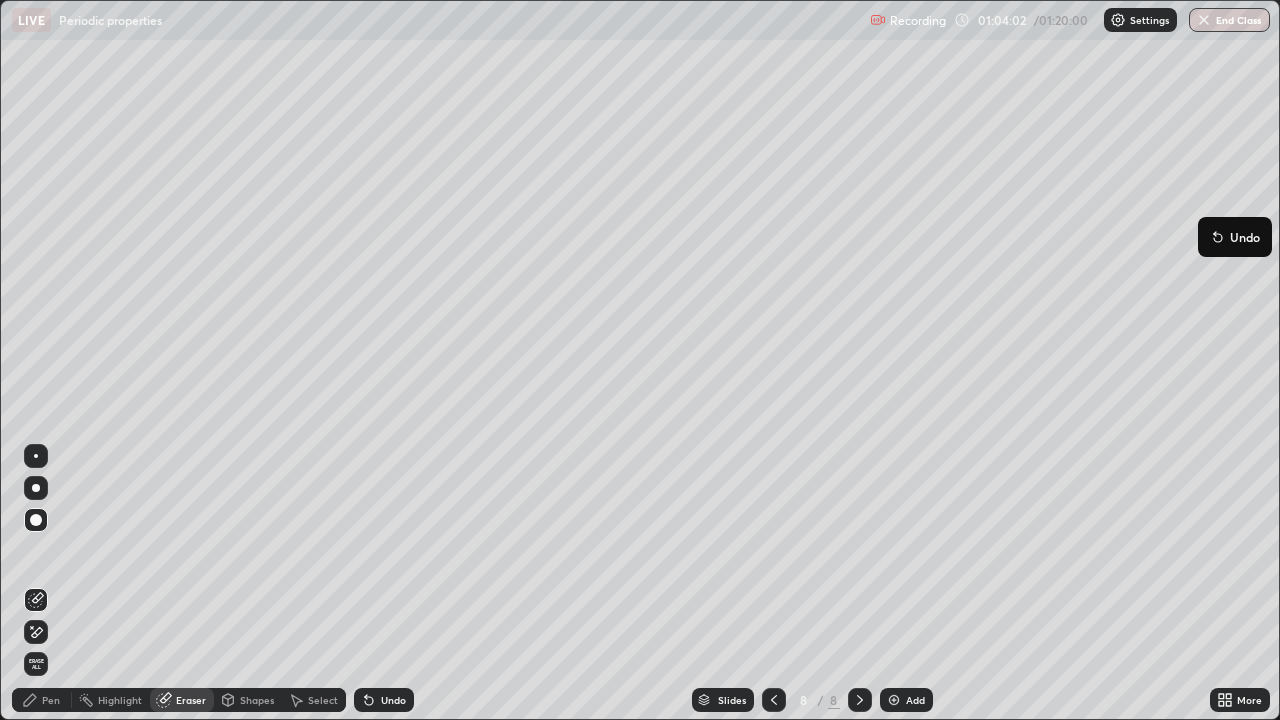 click 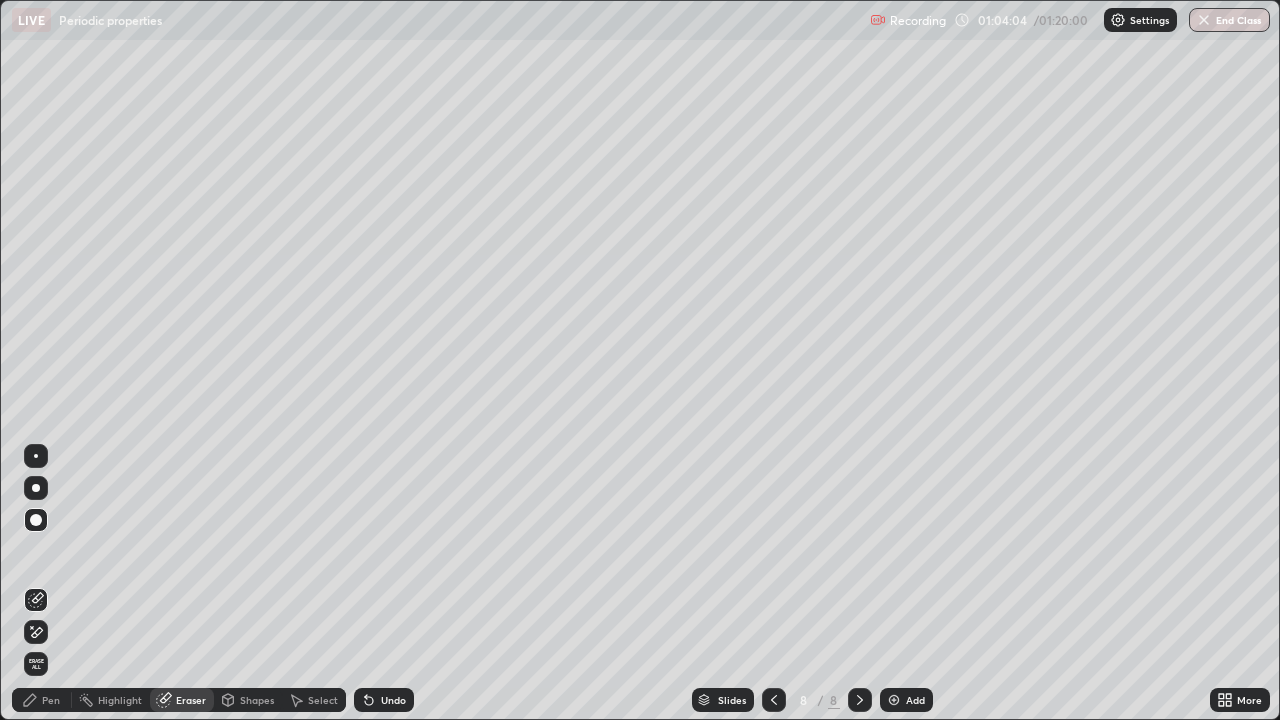click on "Pen" at bounding box center (51, 700) 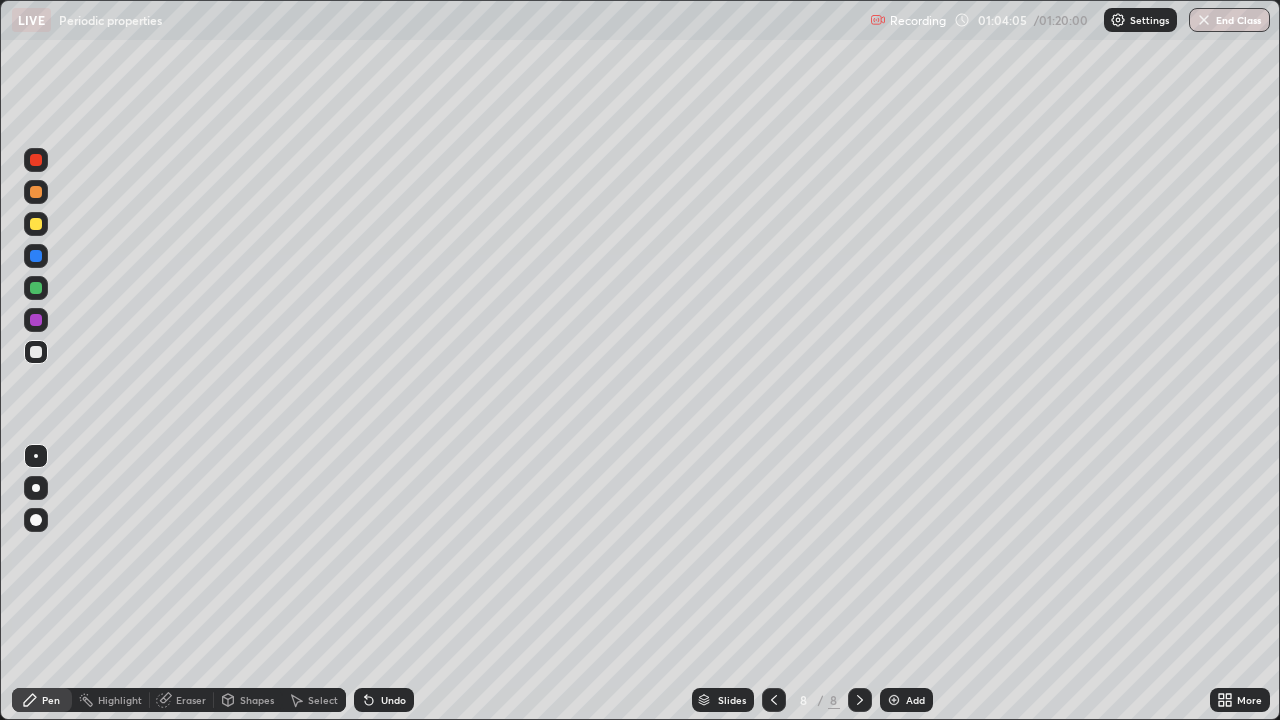click at bounding box center [36, 352] 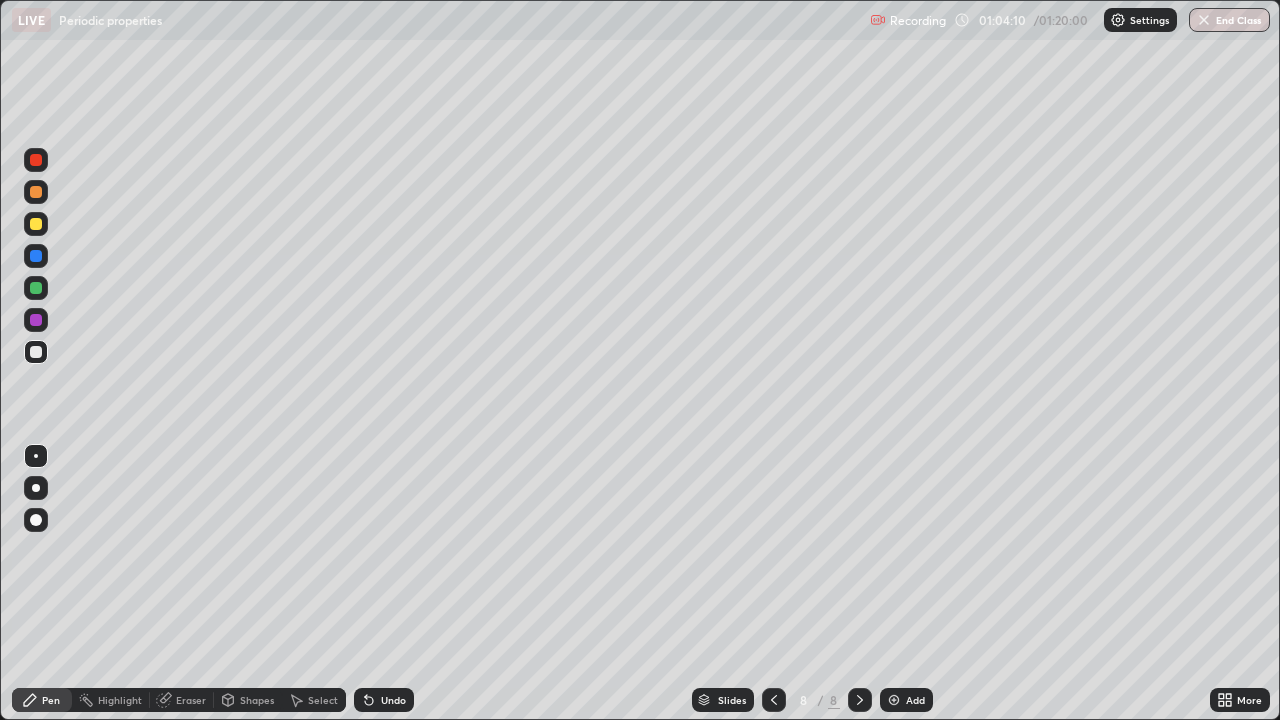 click on "Shapes" at bounding box center (248, 700) 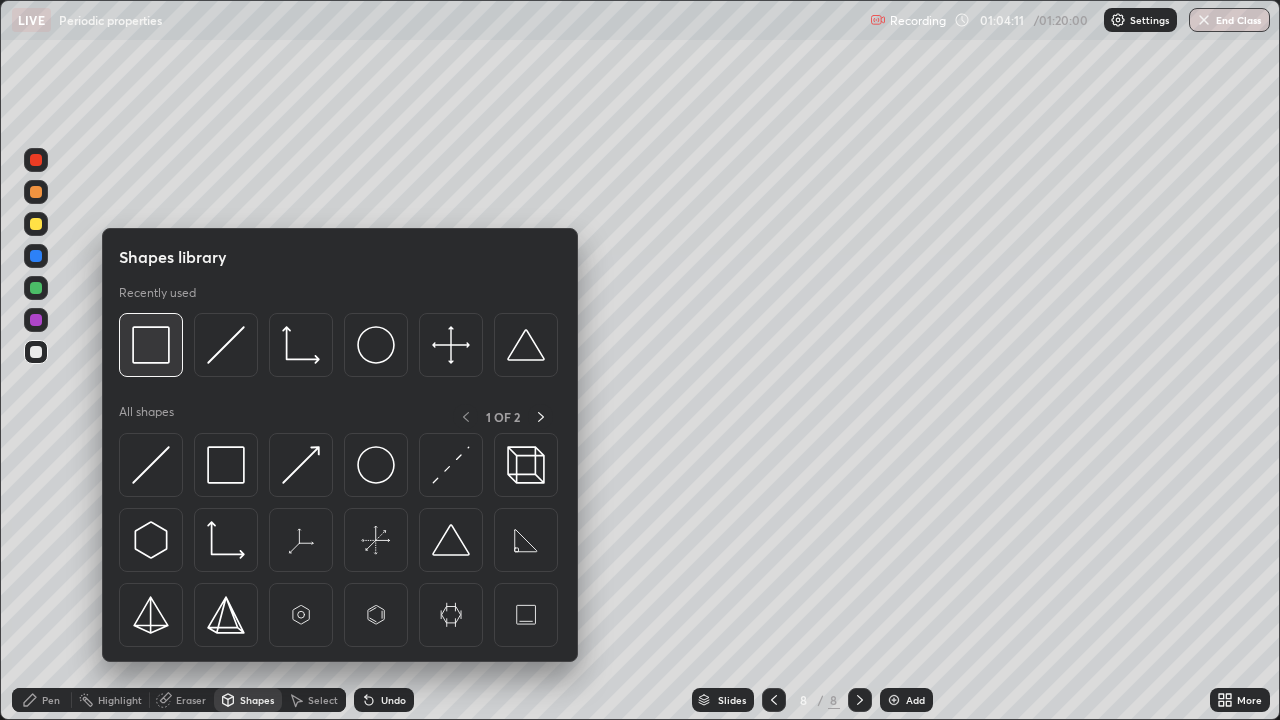 click at bounding box center (151, 345) 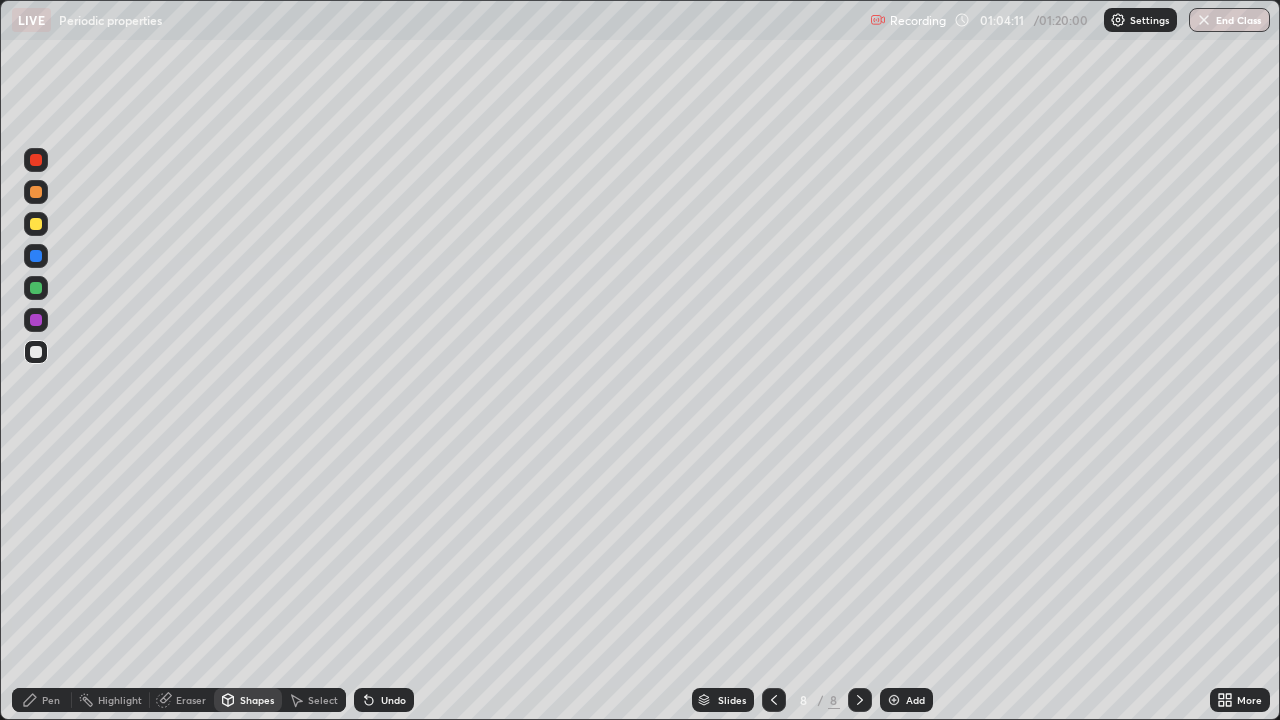 click at bounding box center [36, 224] 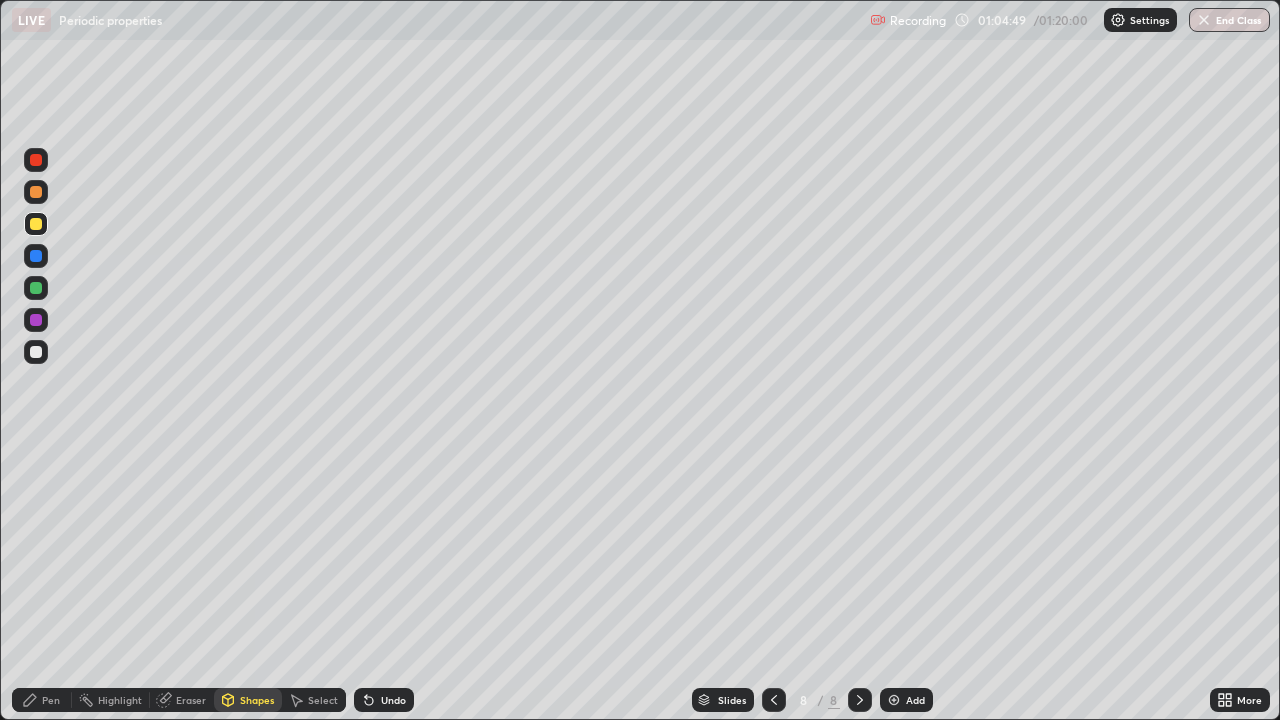 click on "Undo" at bounding box center [393, 700] 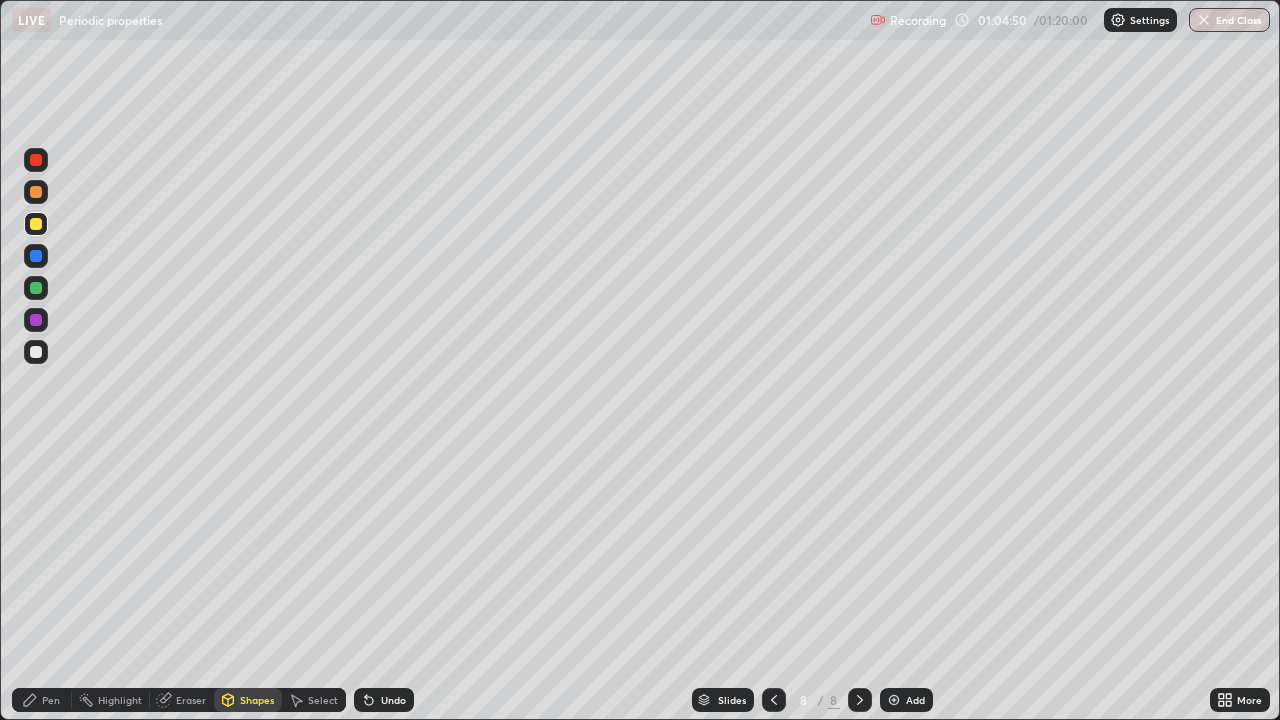 click on "Pen" at bounding box center (51, 700) 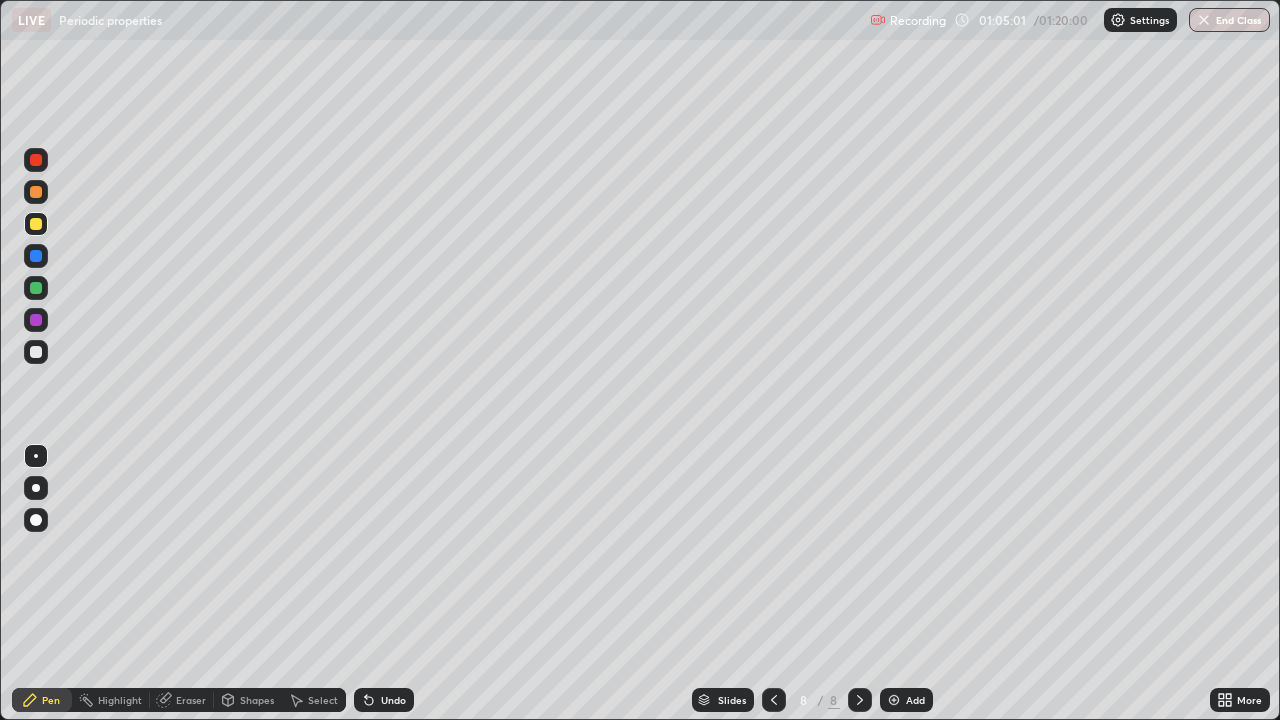 click at bounding box center (36, 352) 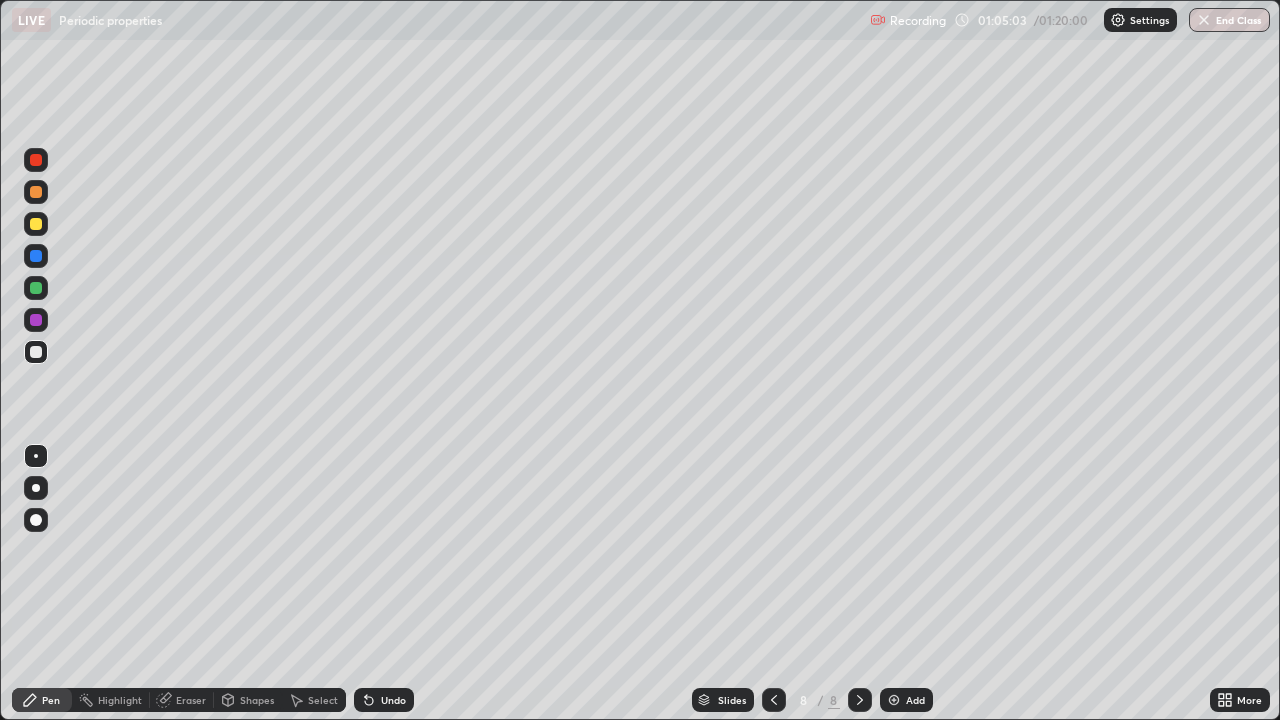click at bounding box center [36, 224] 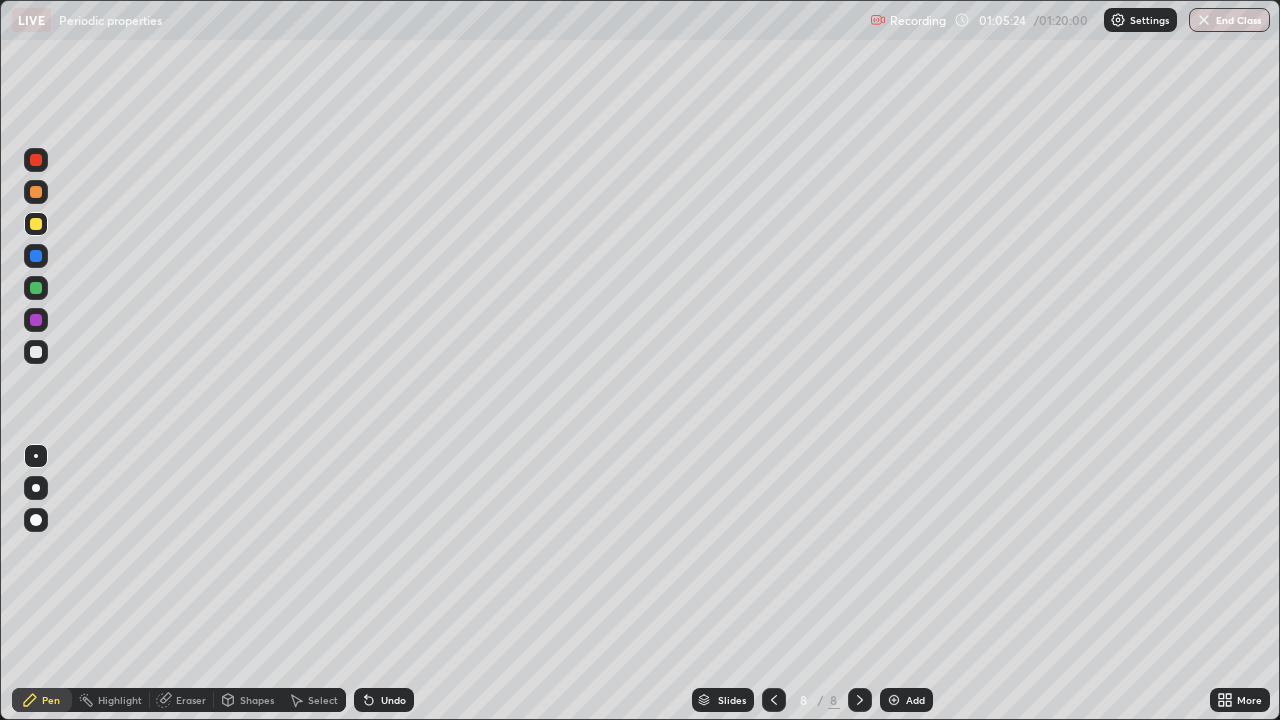 click at bounding box center (36, 352) 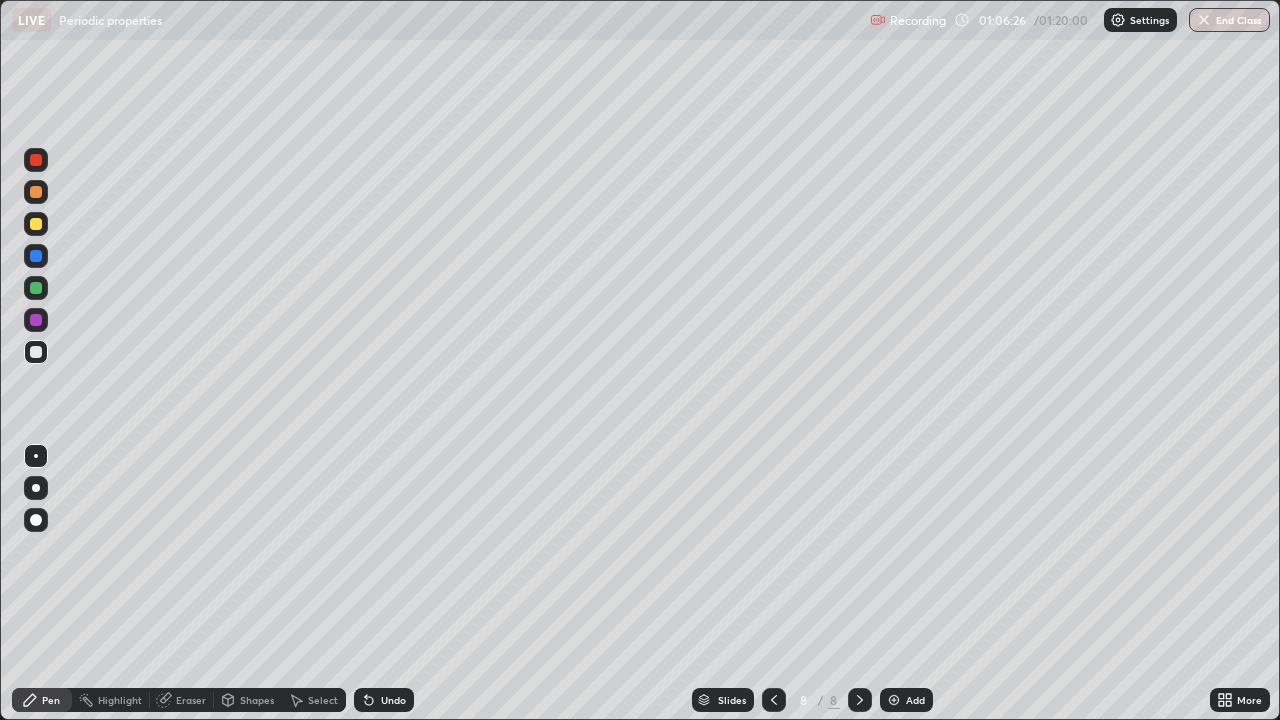 click on "Undo" at bounding box center (384, 700) 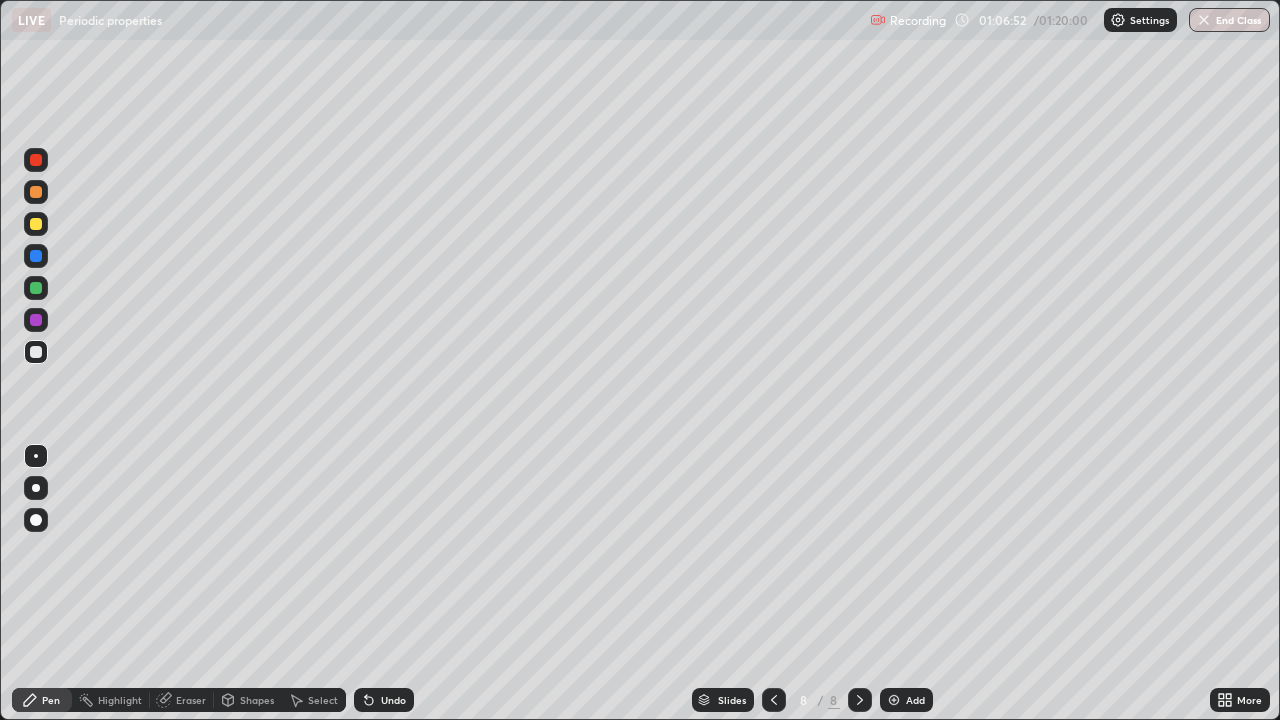 click on "Shapes" at bounding box center (257, 700) 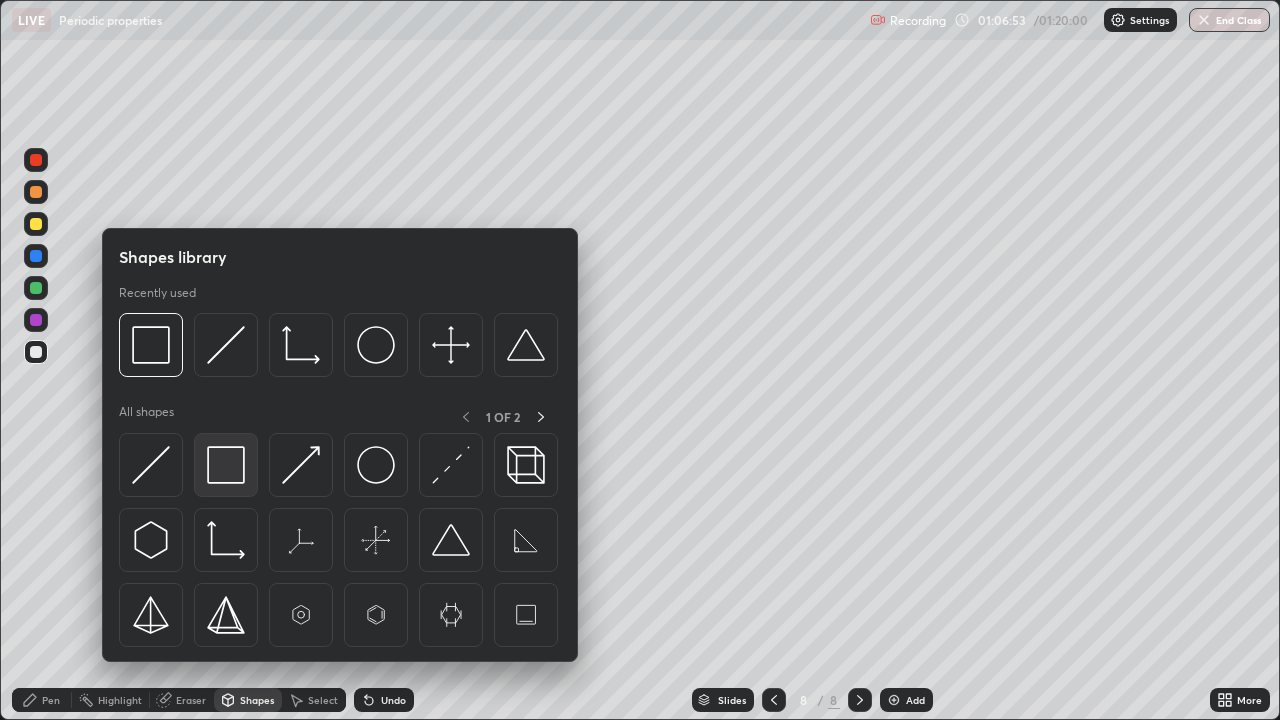 click at bounding box center (226, 465) 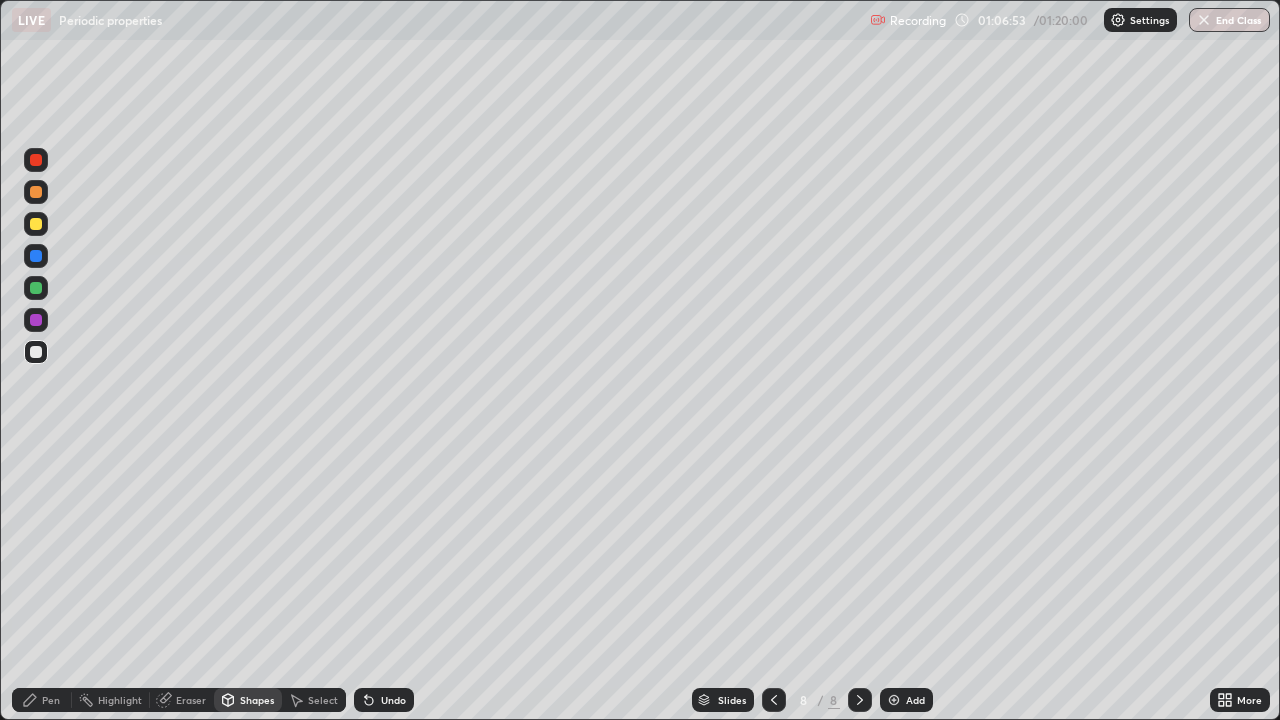 click at bounding box center [36, 224] 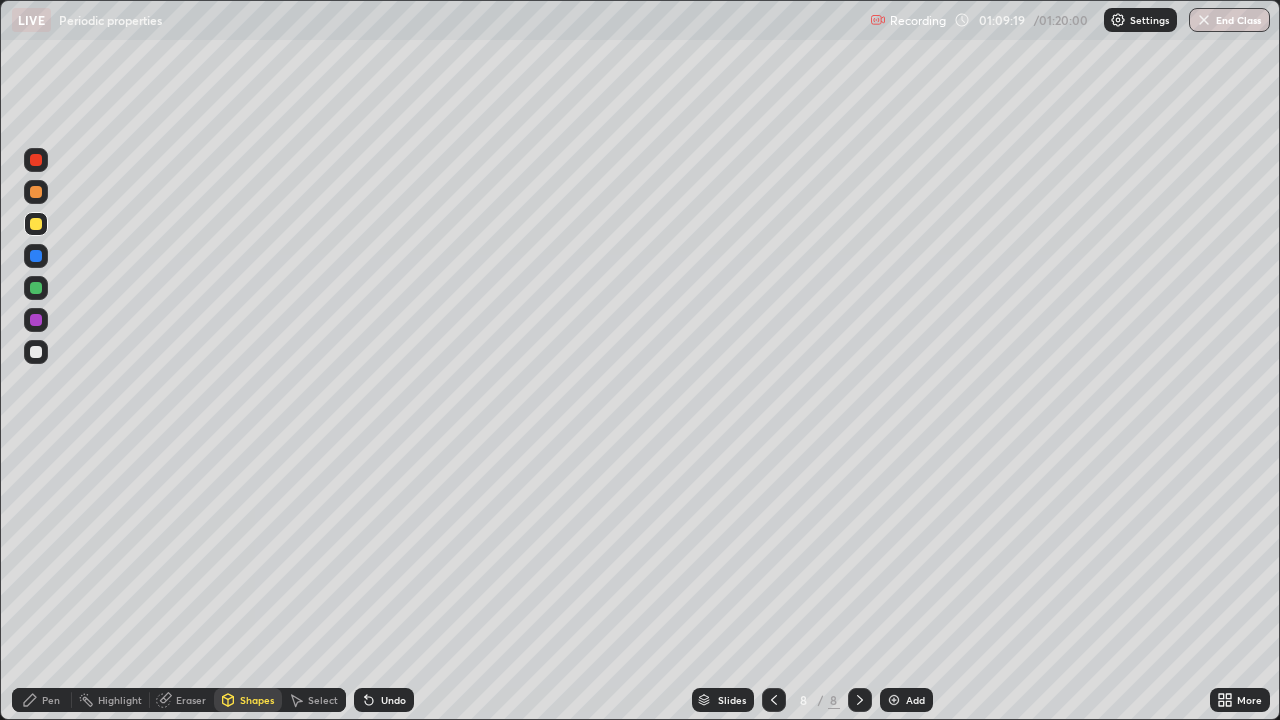 click on "Undo" at bounding box center [393, 700] 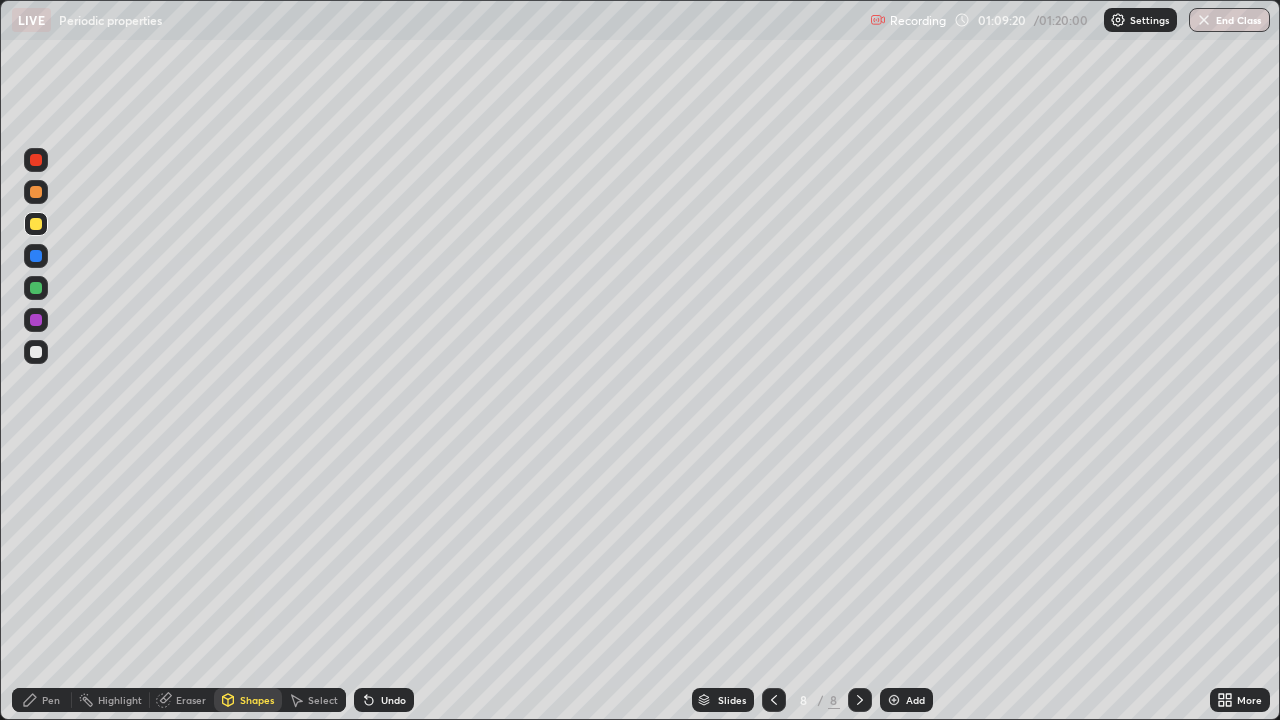 click on "Pen" at bounding box center (51, 700) 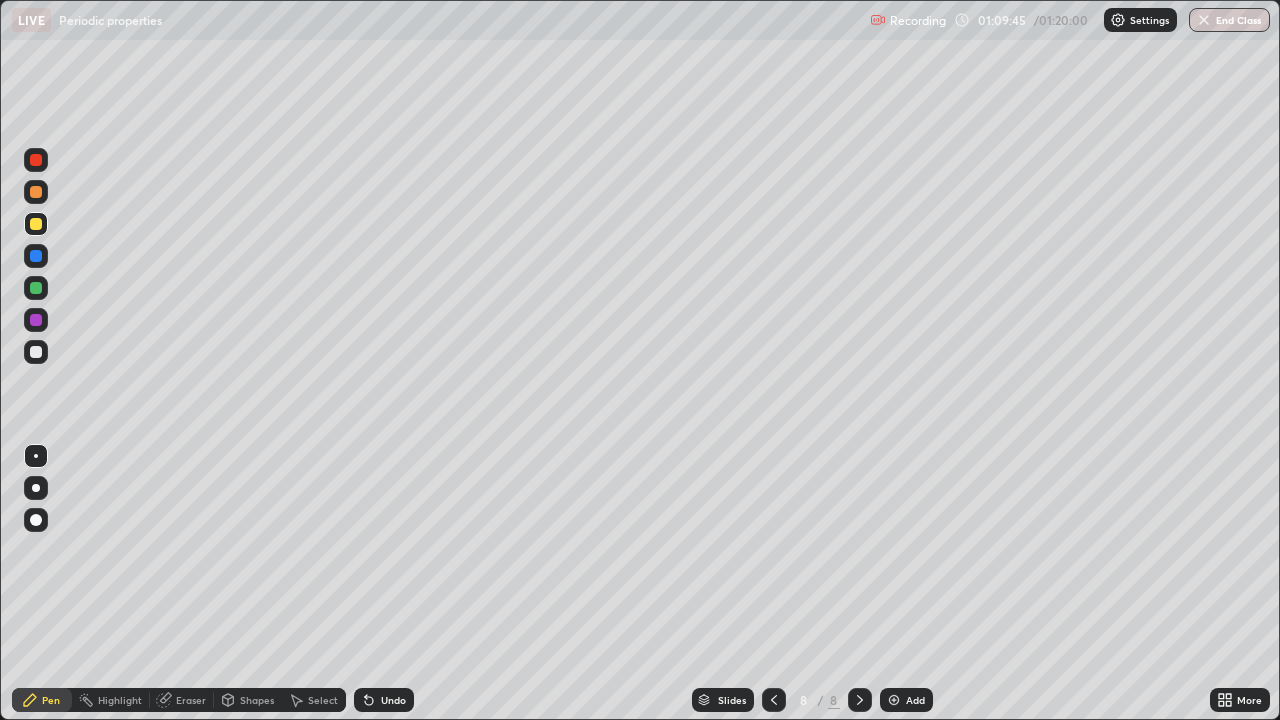 click at bounding box center (894, 700) 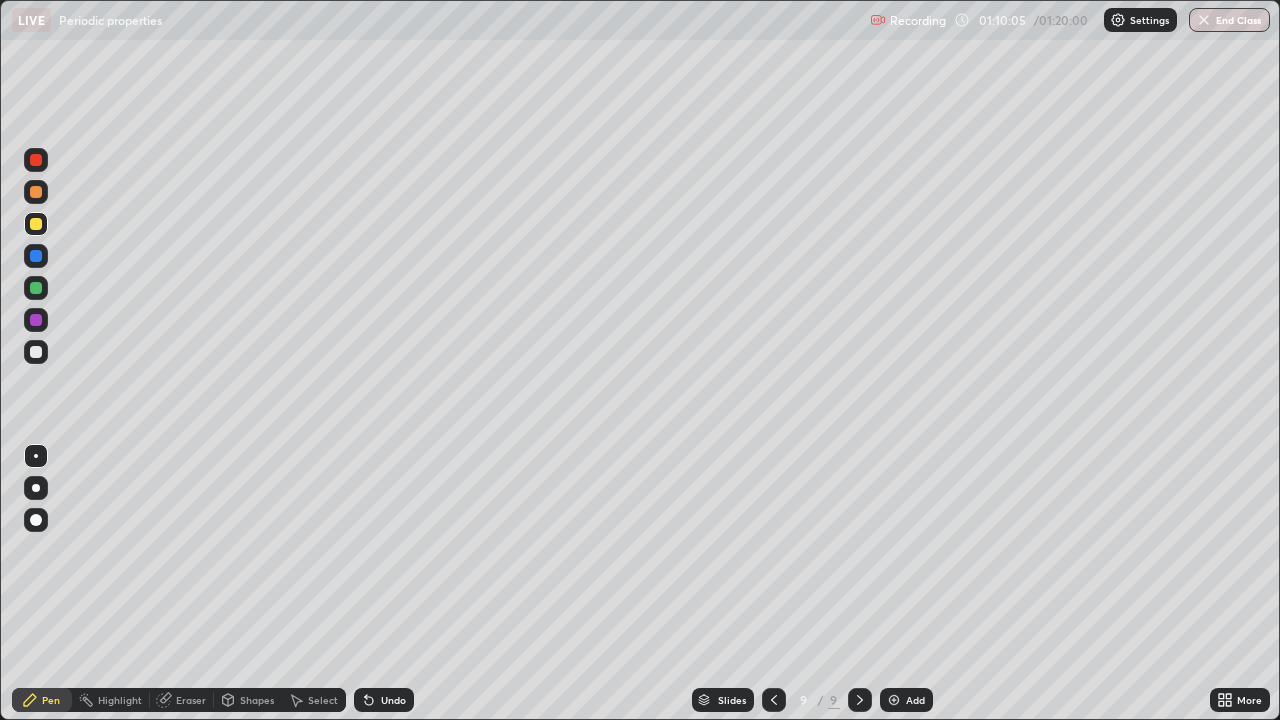 click at bounding box center [36, 352] 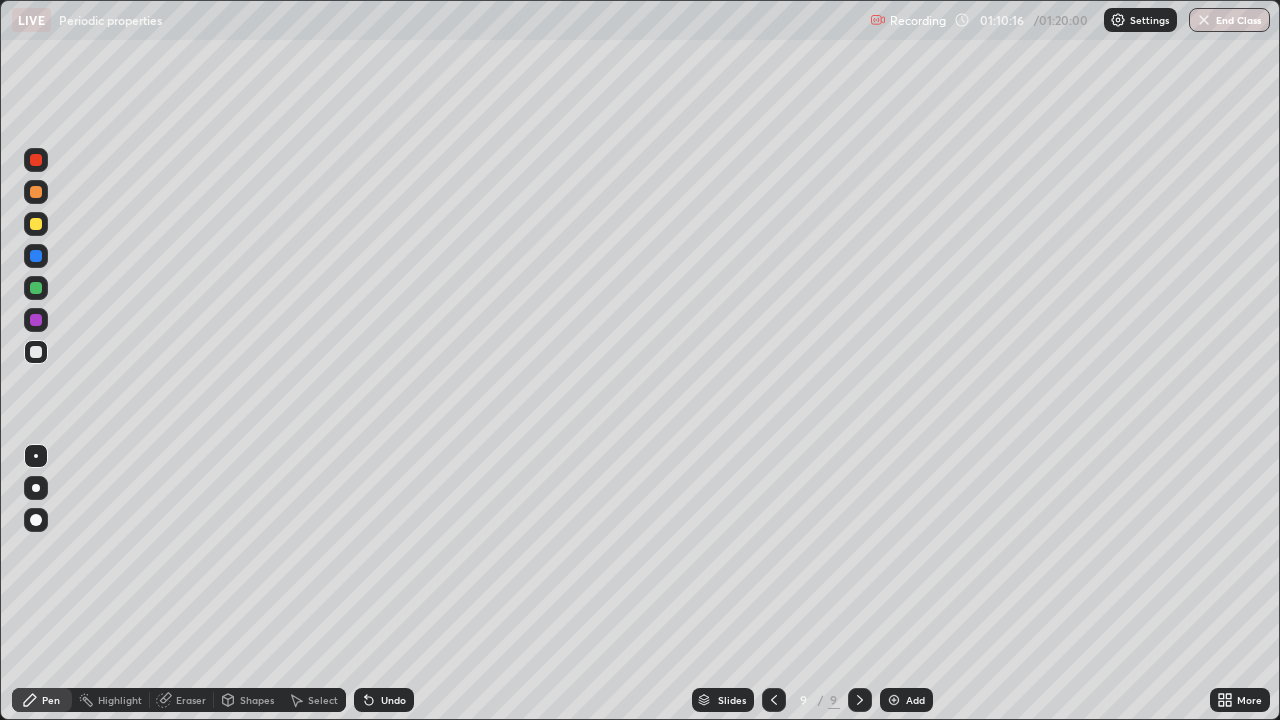 click at bounding box center (36, 224) 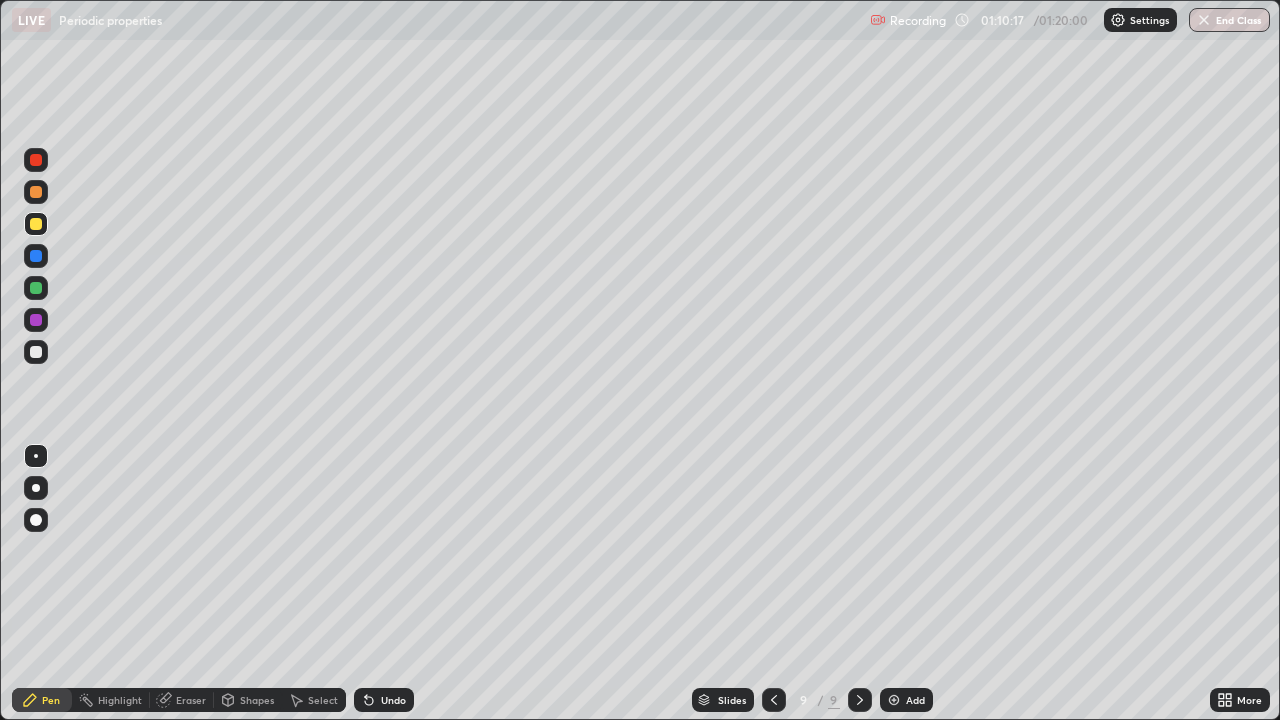click on "Shapes" at bounding box center [257, 700] 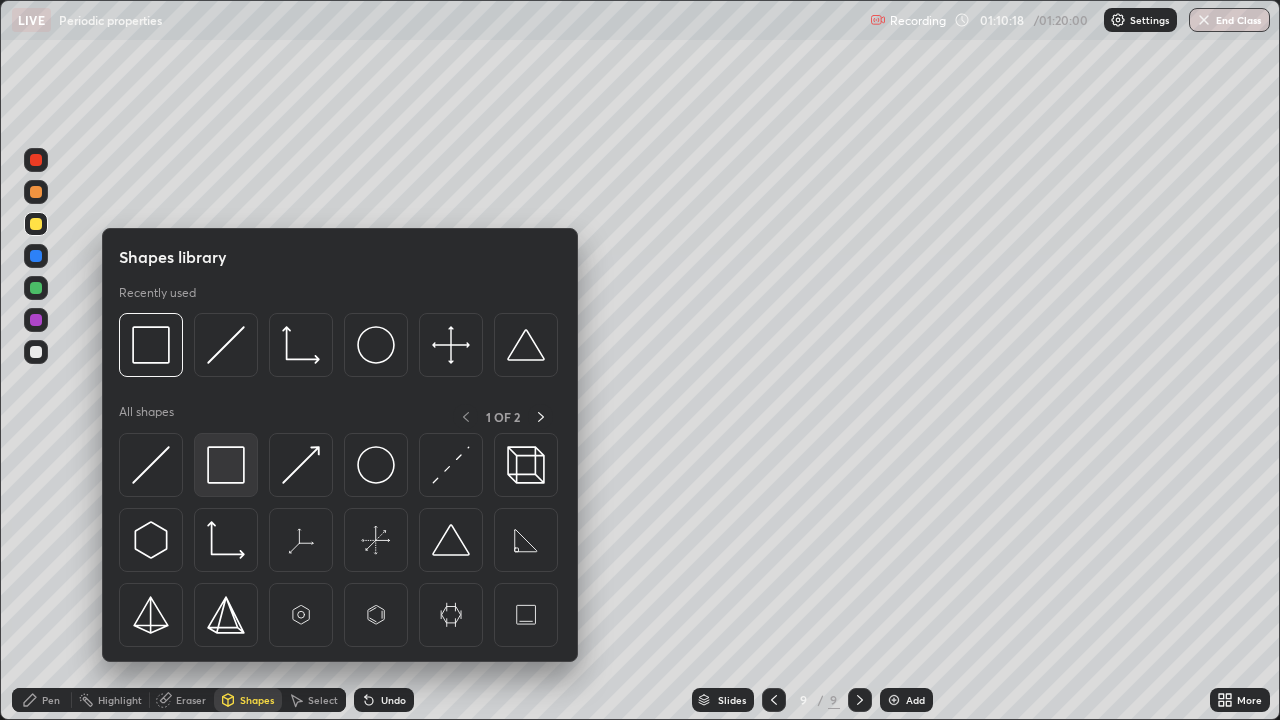 click at bounding box center [226, 465] 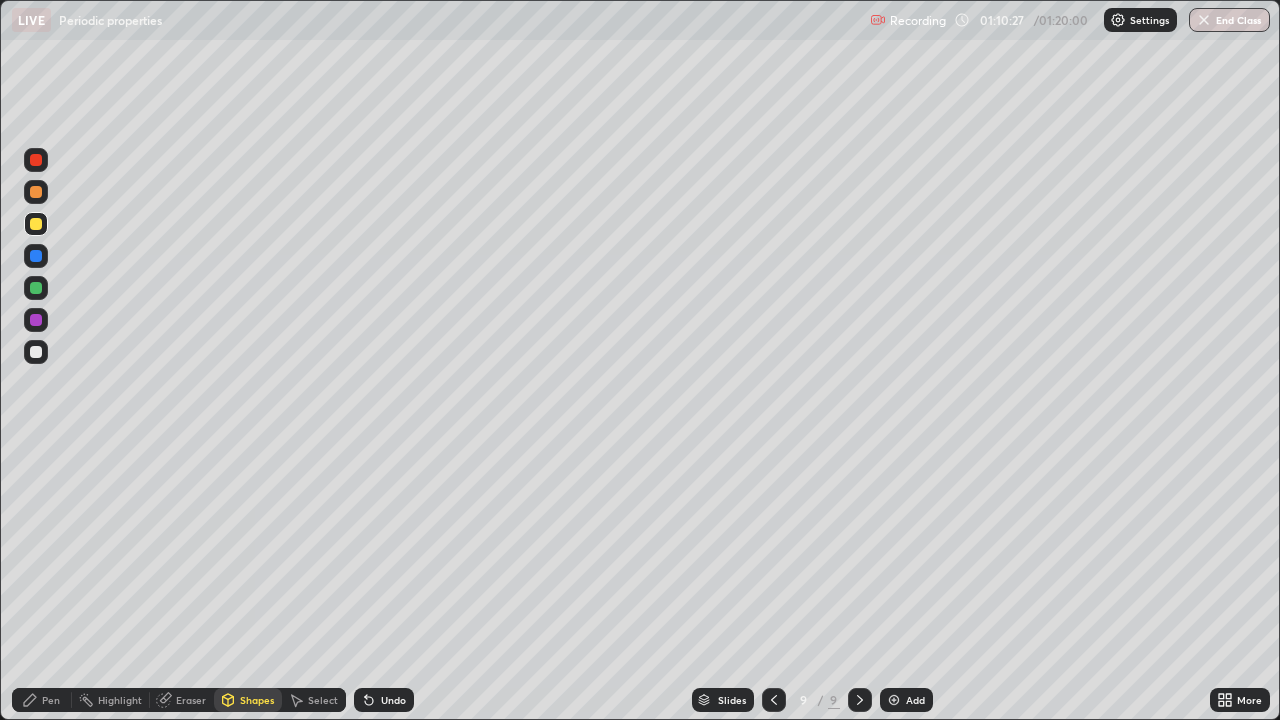 click on "Pen" at bounding box center (42, 700) 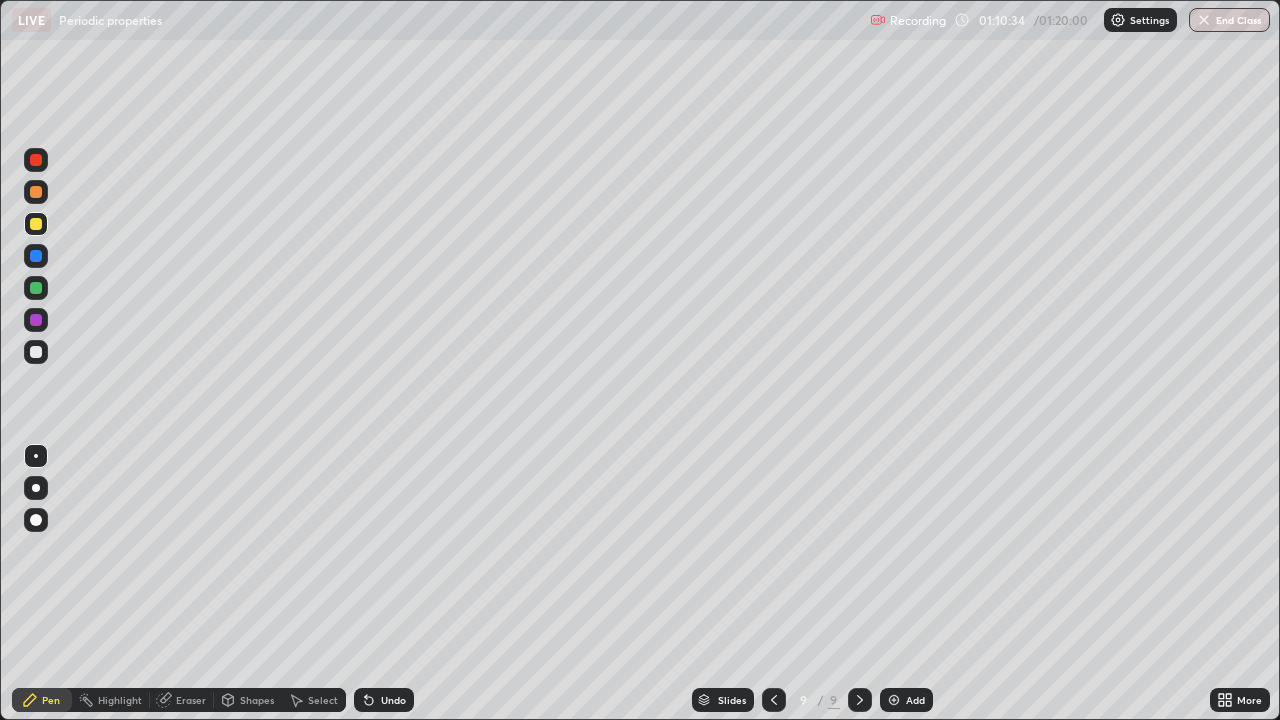 click at bounding box center (36, 352) 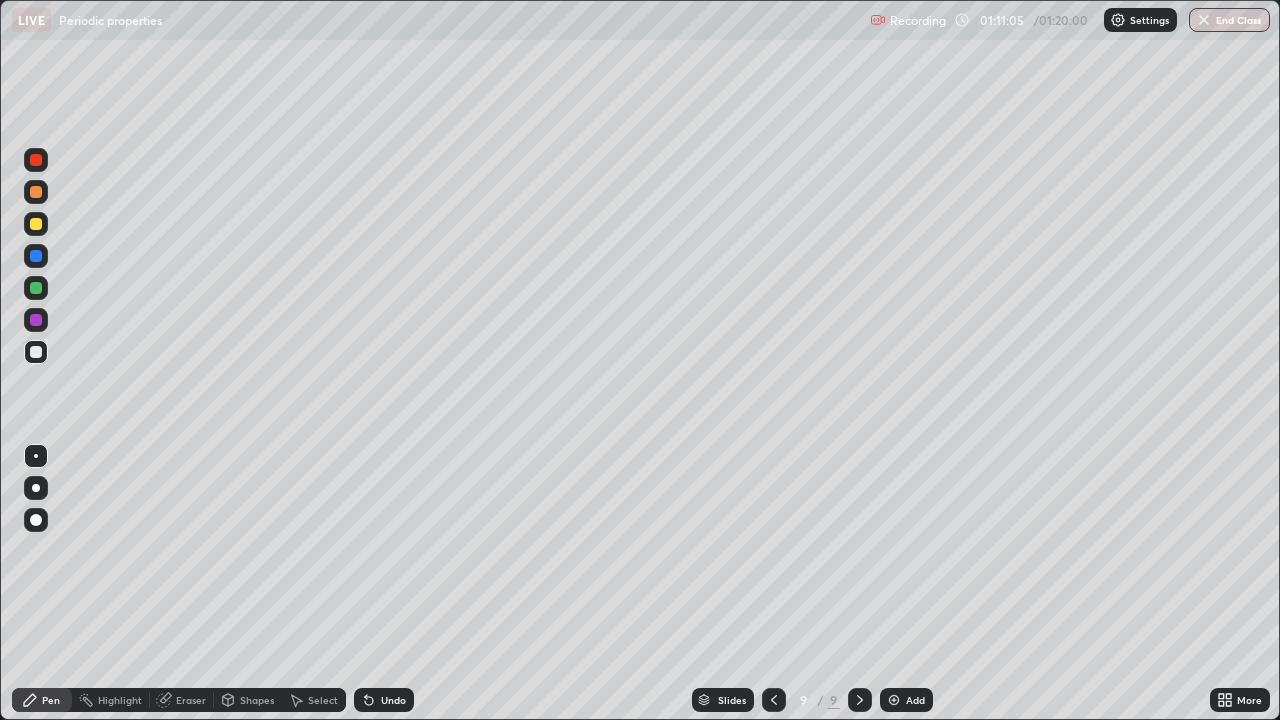 click 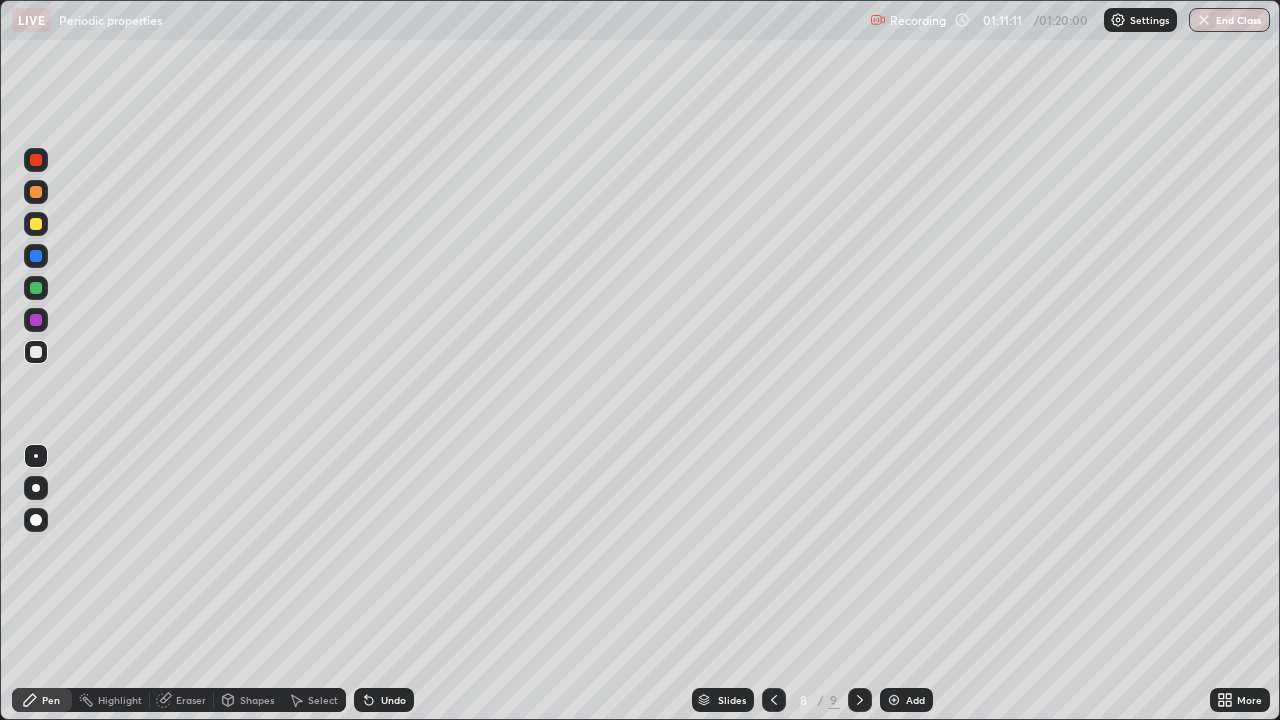 click 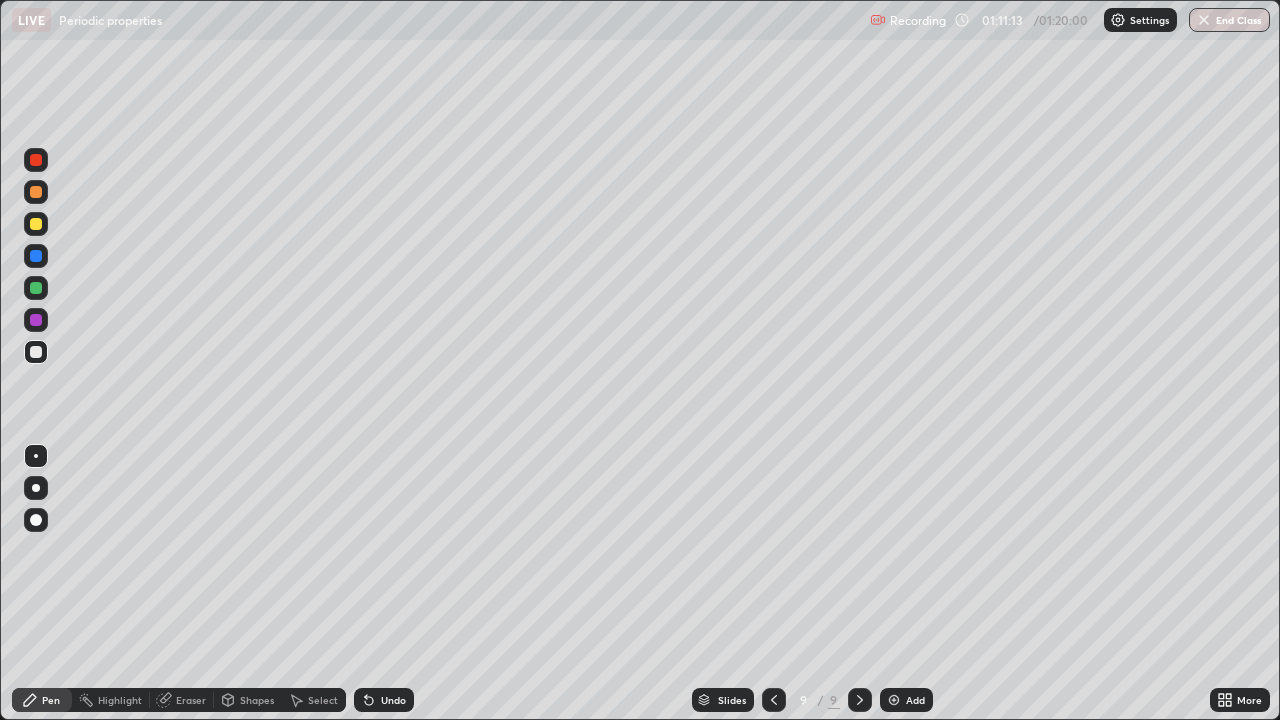 click 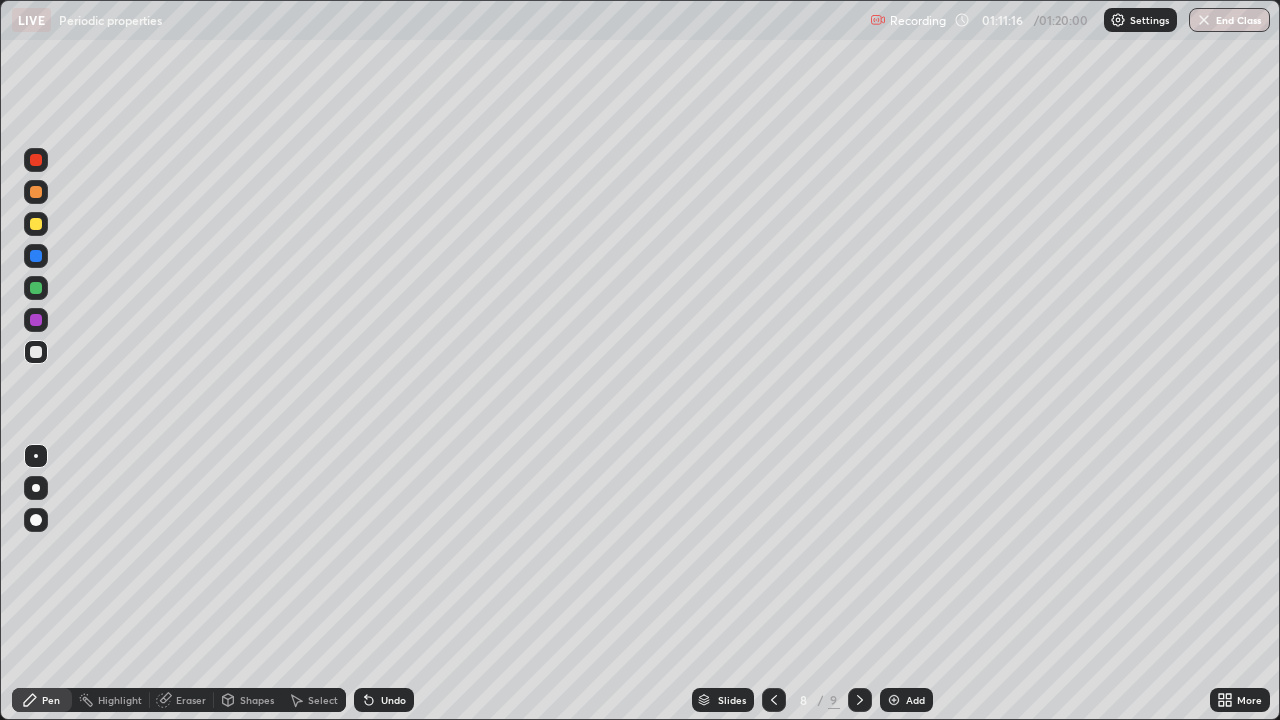 click 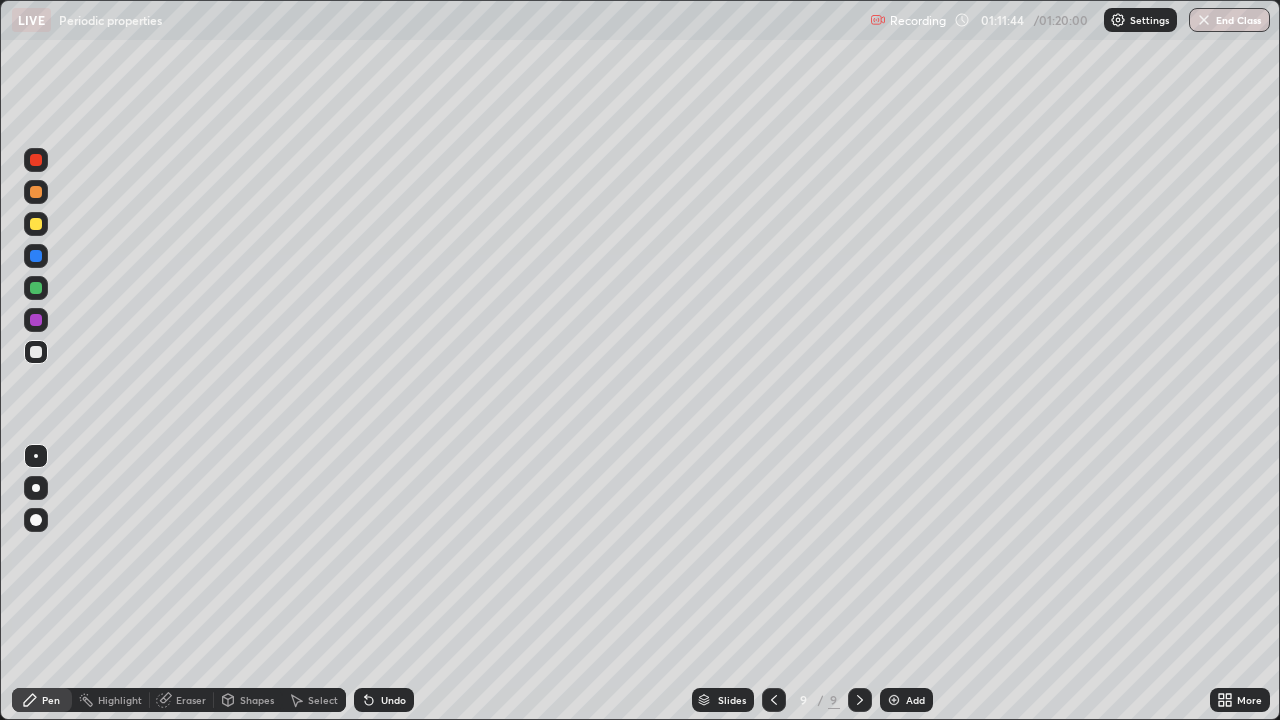 click at bounding box center [36, 224] 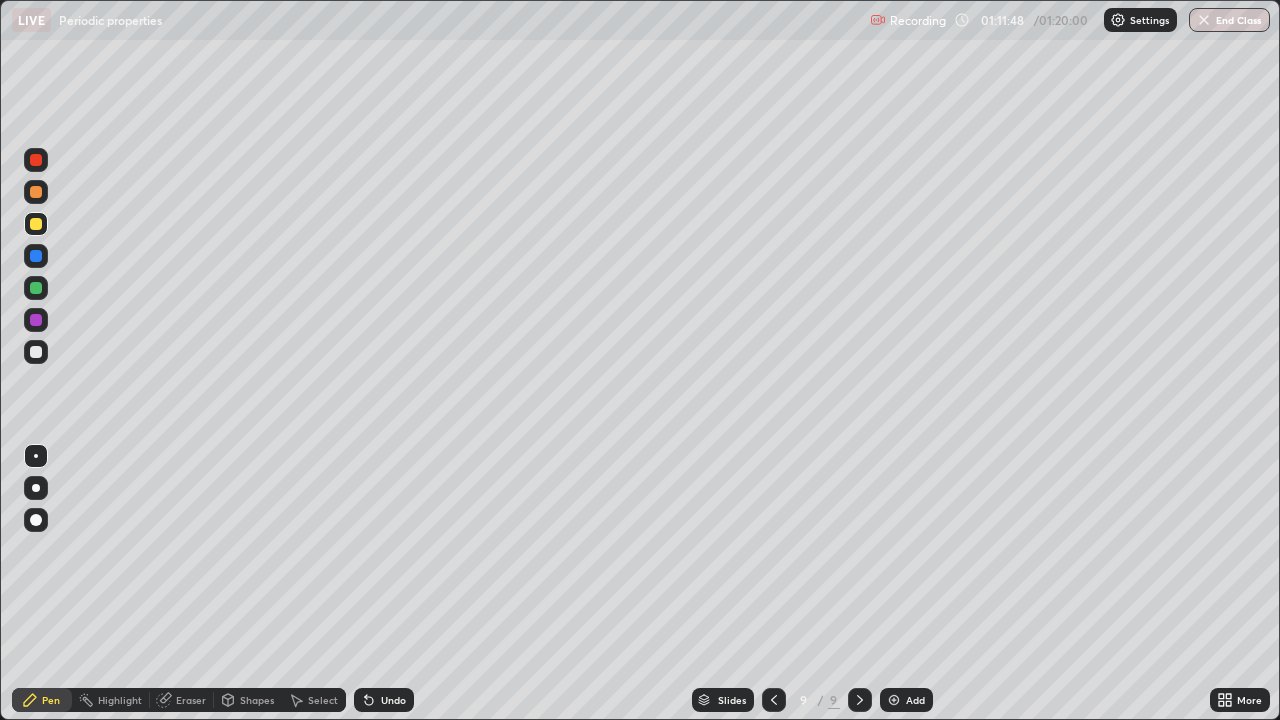 click on "Shapes" at bounding box center (257, 700) 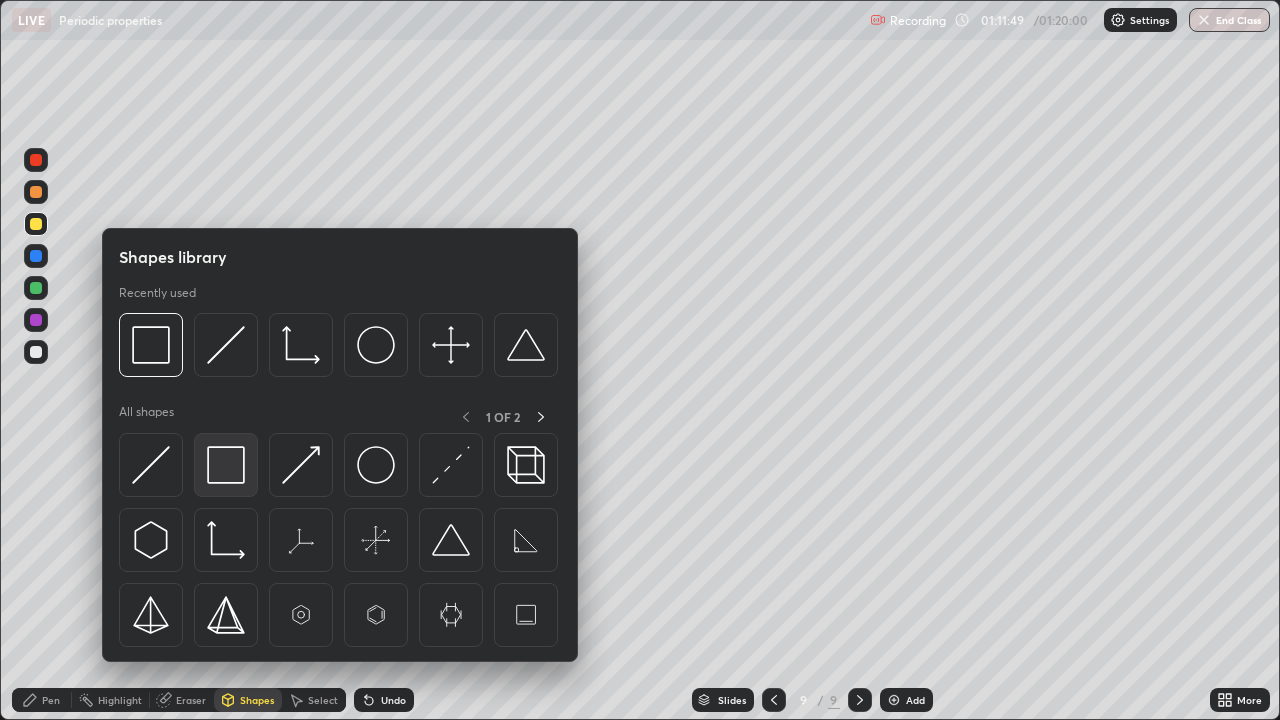 click at bounding box center [226, 465] 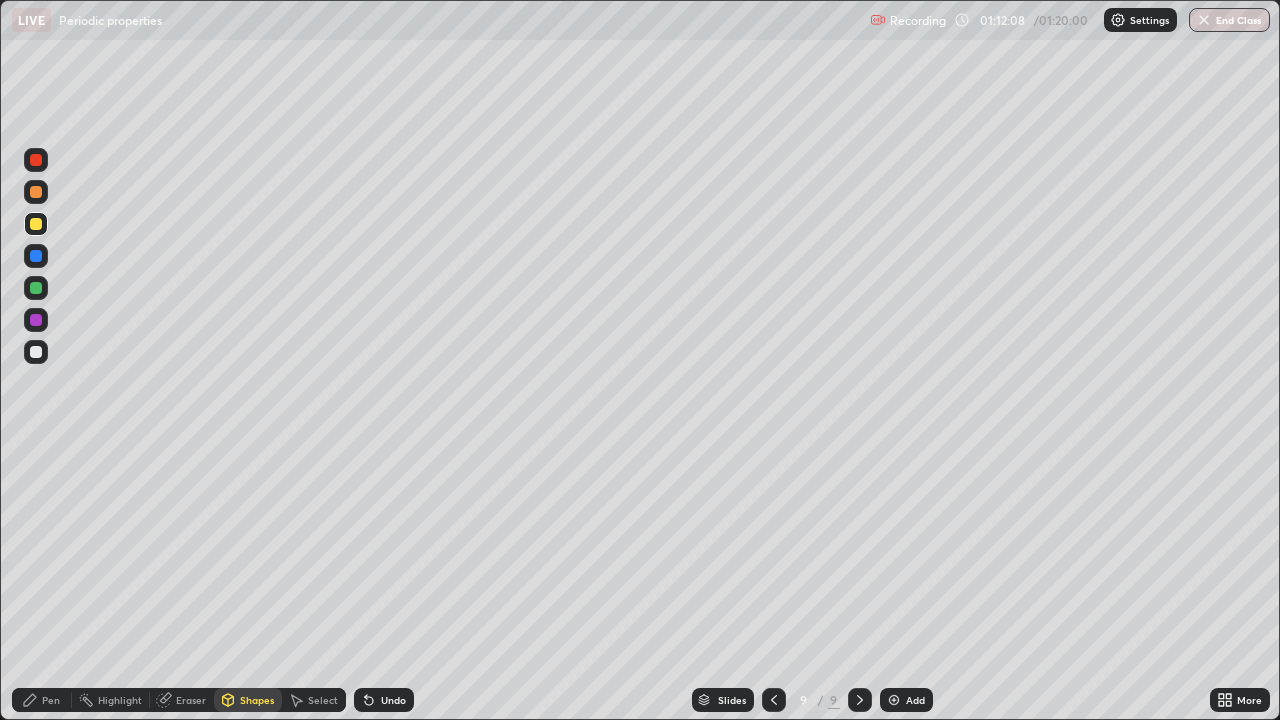 click at bounding box center [36, 352] 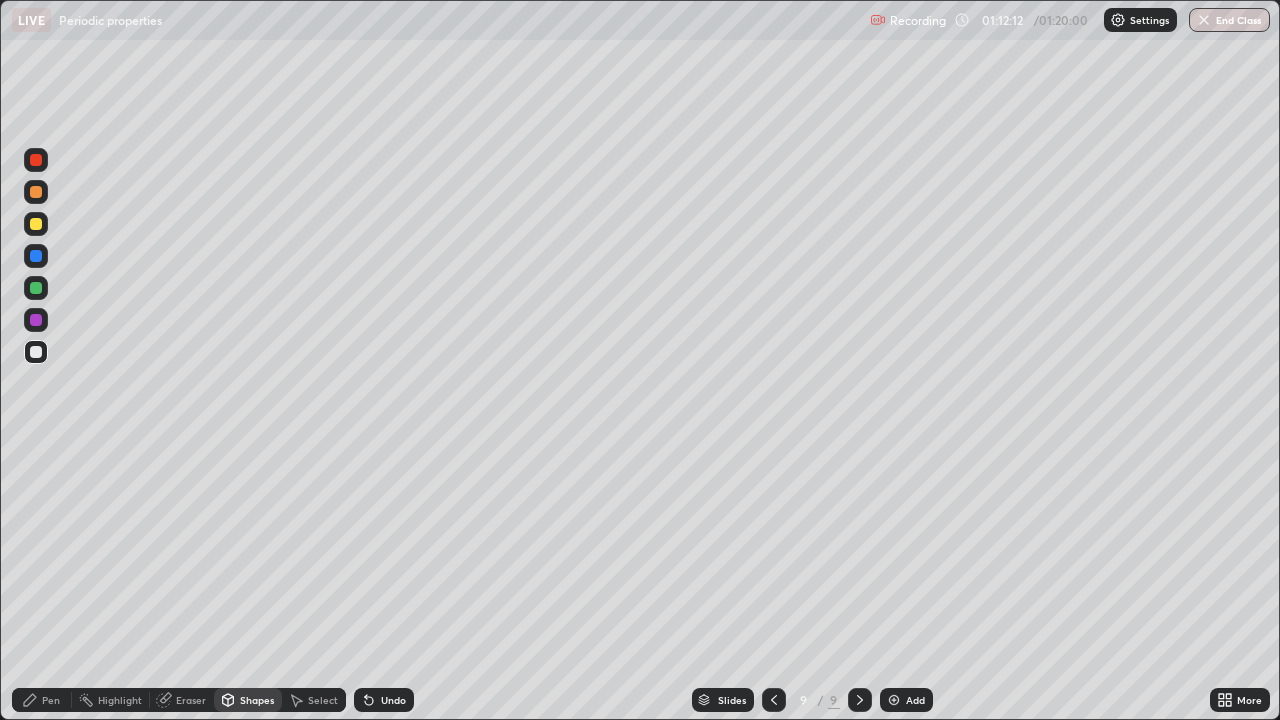 click 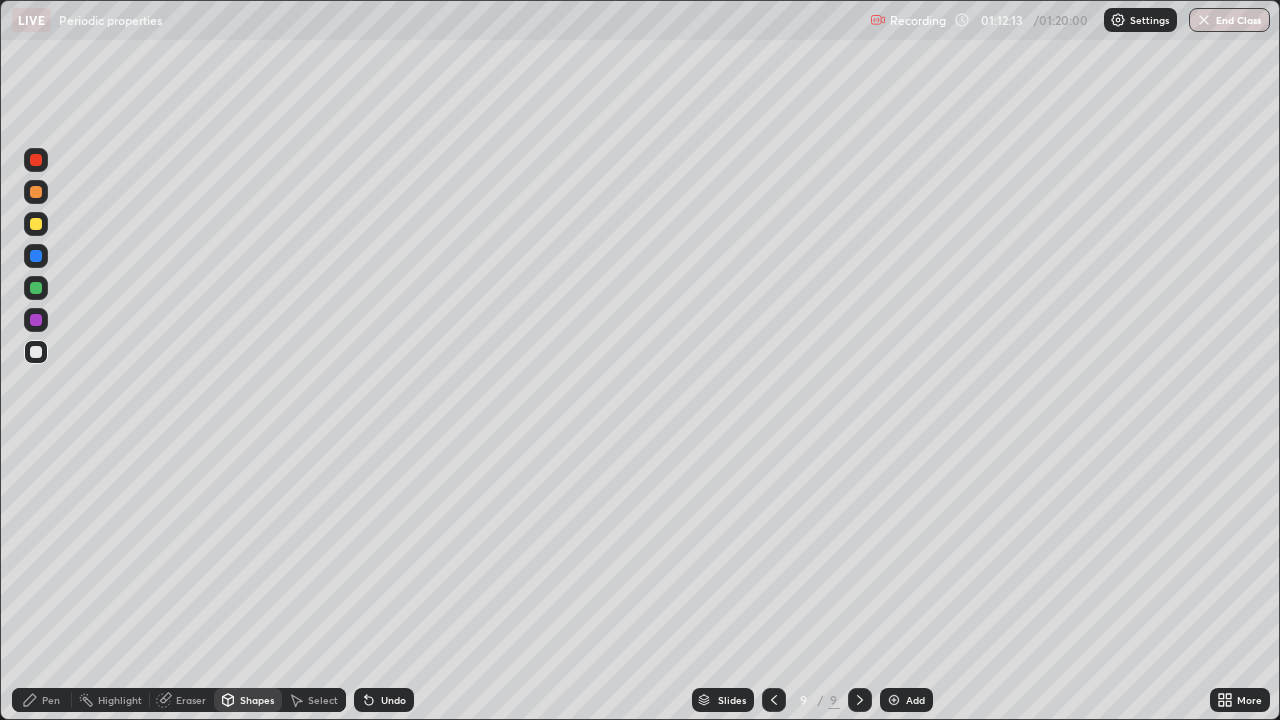 click on "Pen" at bounding box center [51, 700] 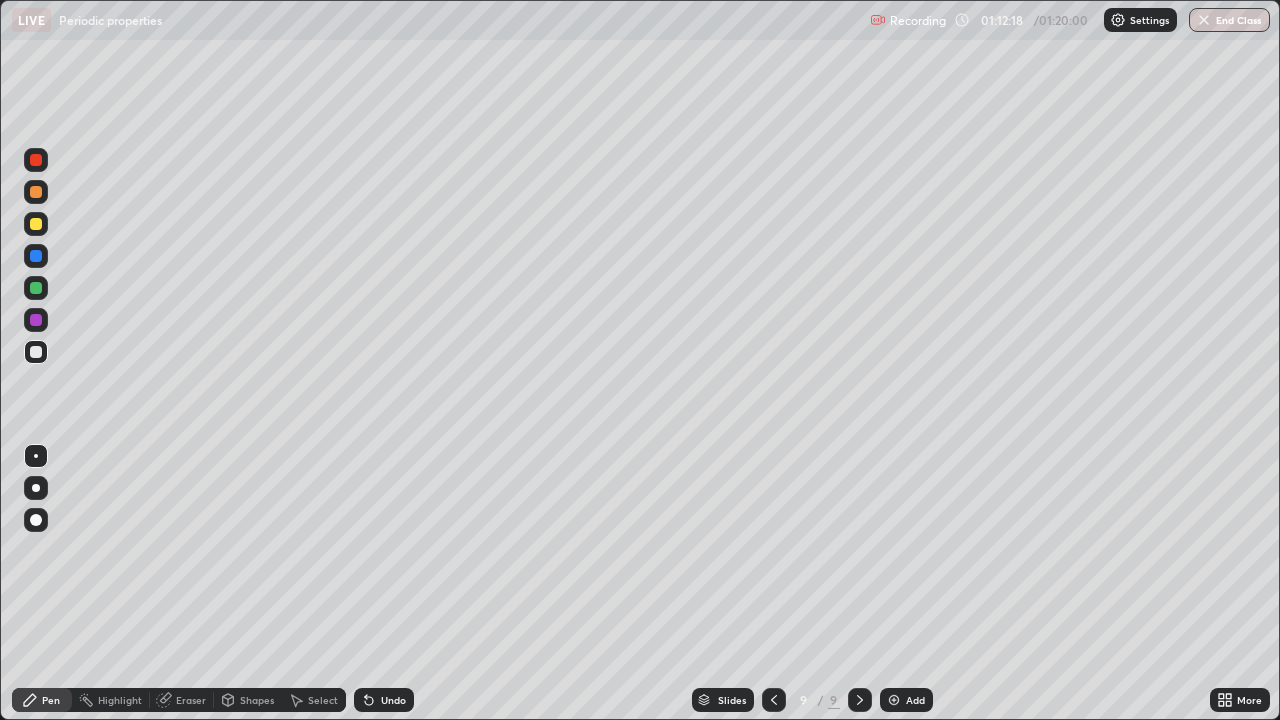 click on "Undo" at bounding box center (384, 700) 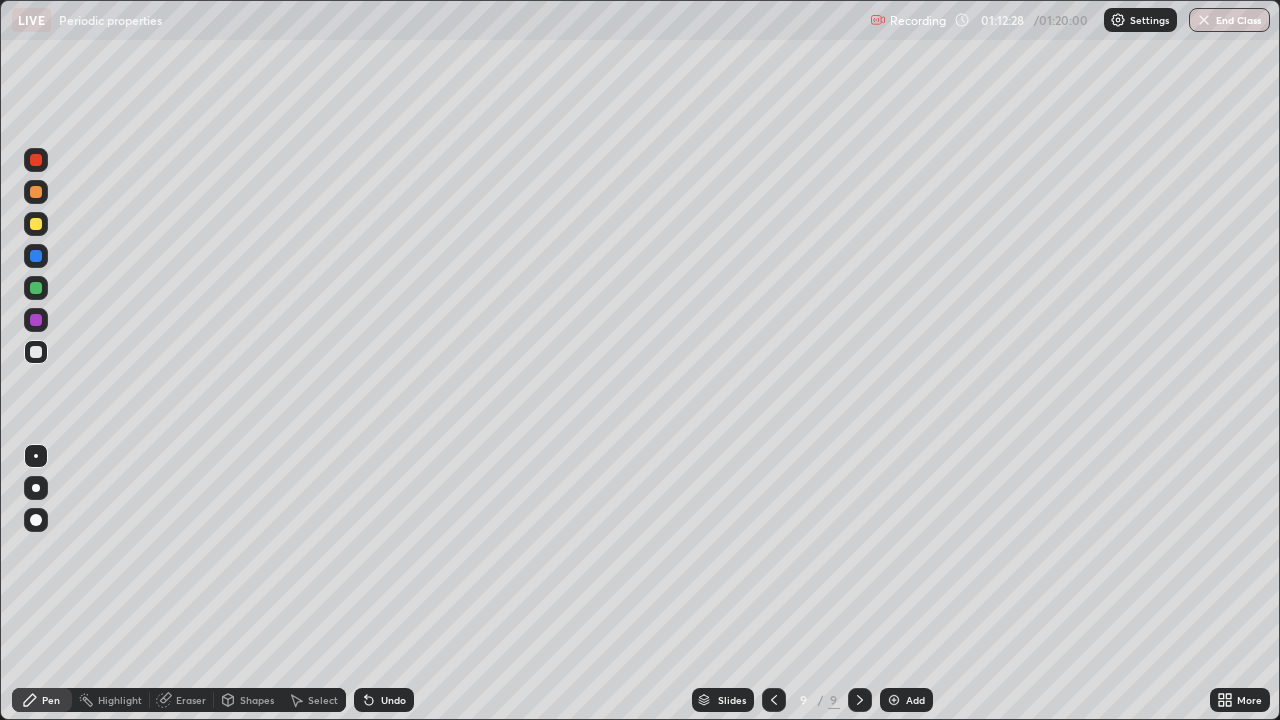 click at bounding box center [36, 224] 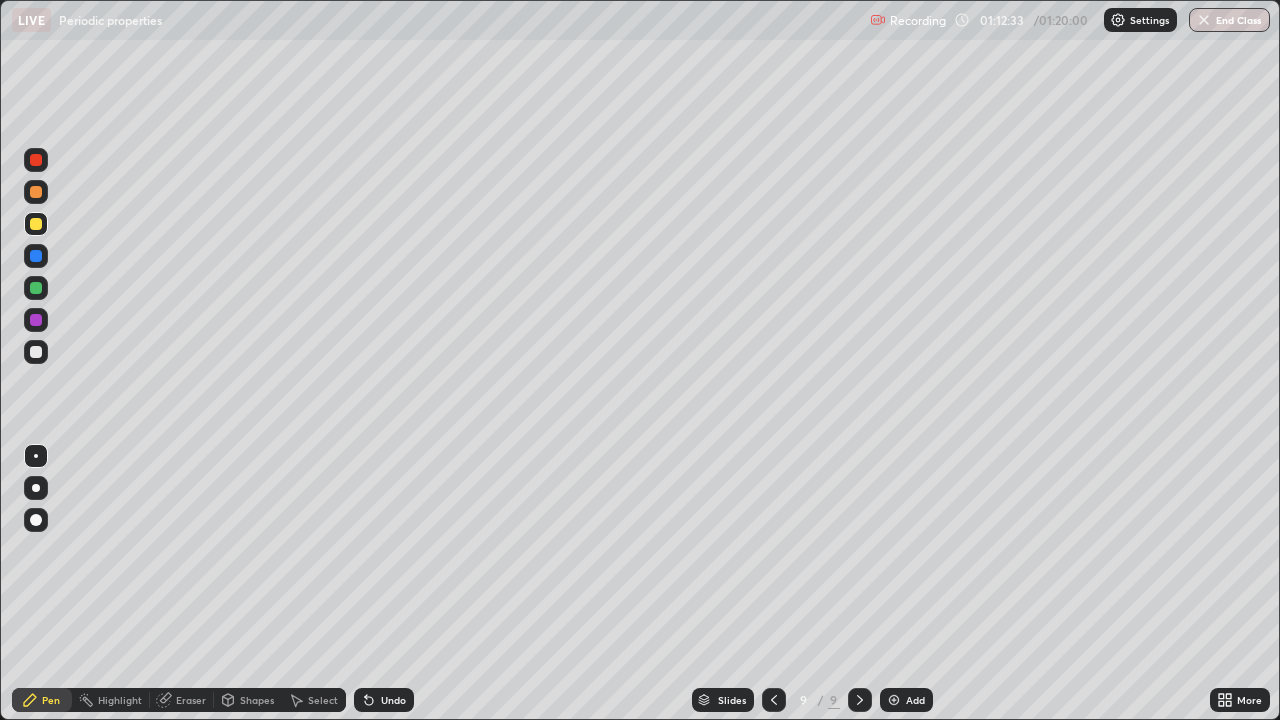 click 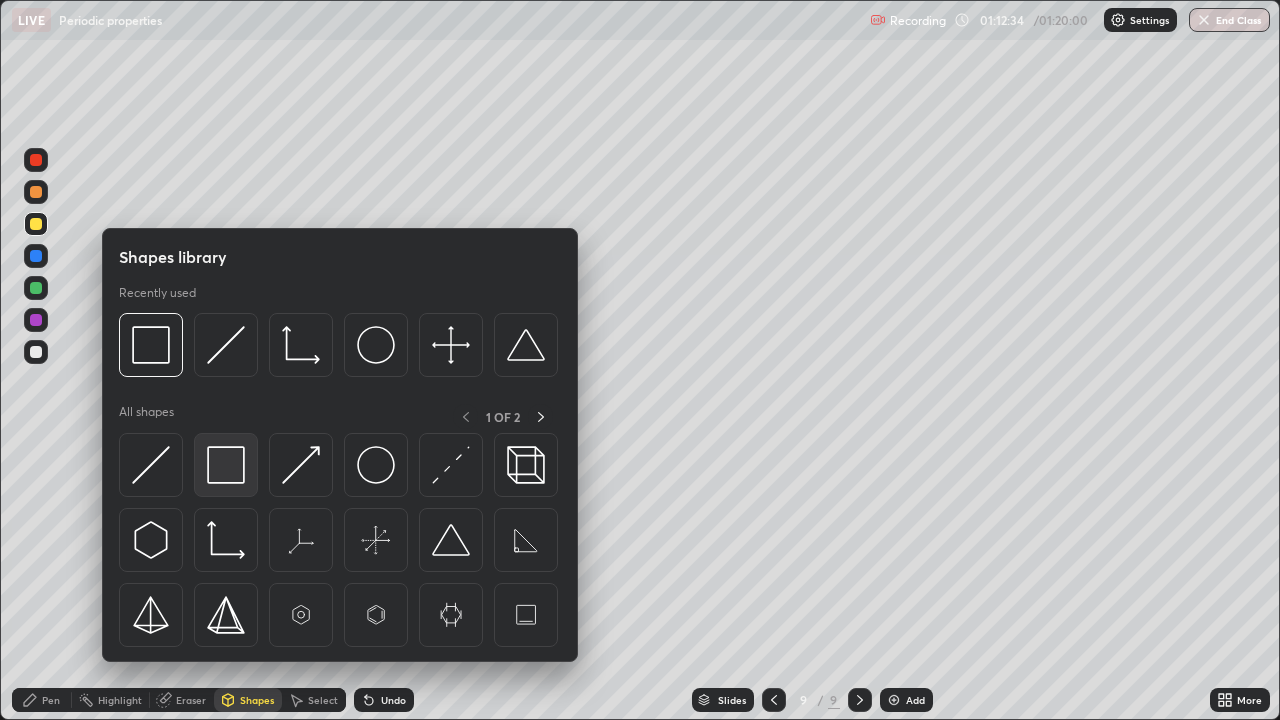 click at bounding box center [226, 465] 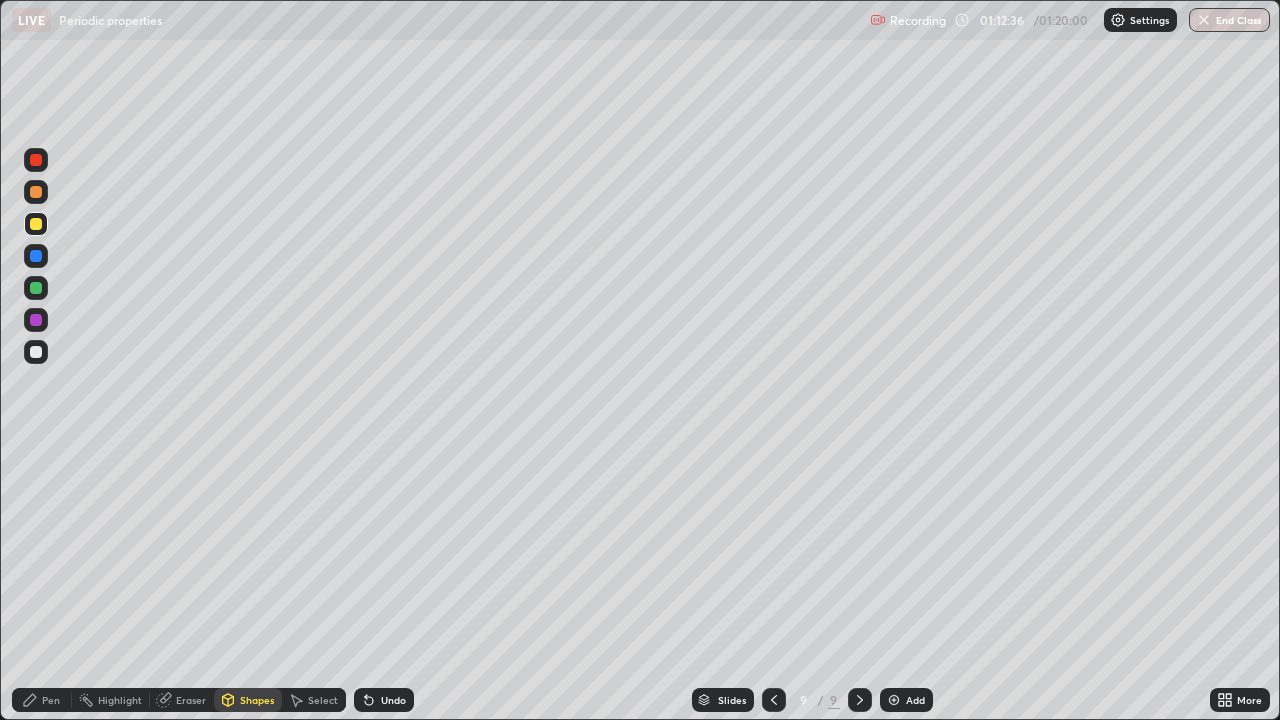click on "Pen" at bounding box center (51, 700) 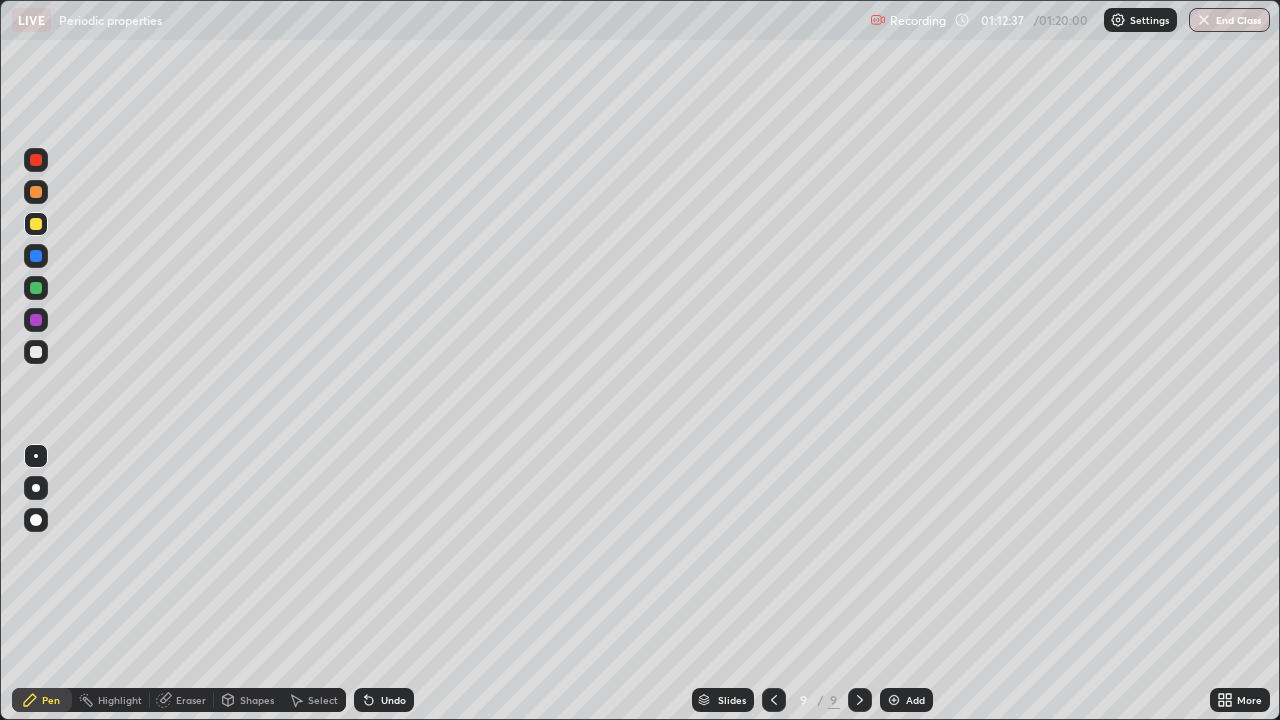 click at bounding box center [36, 352] 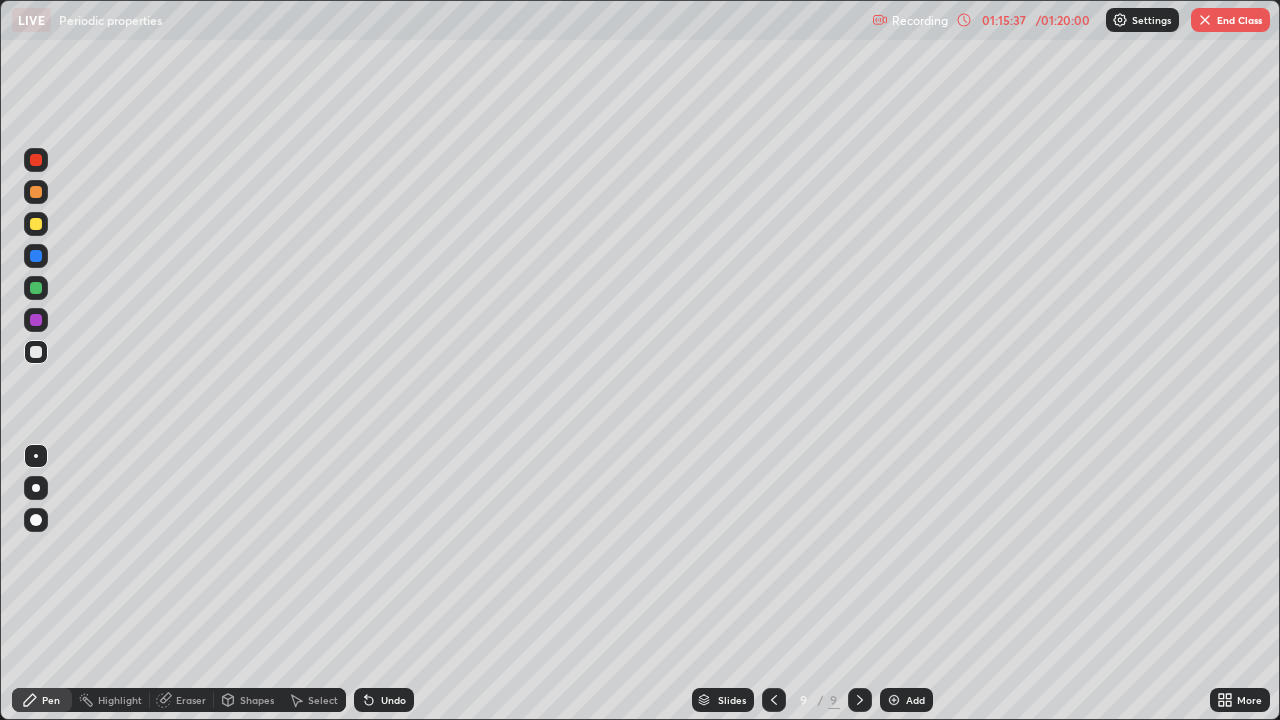 click at bounding box center [36, 352] 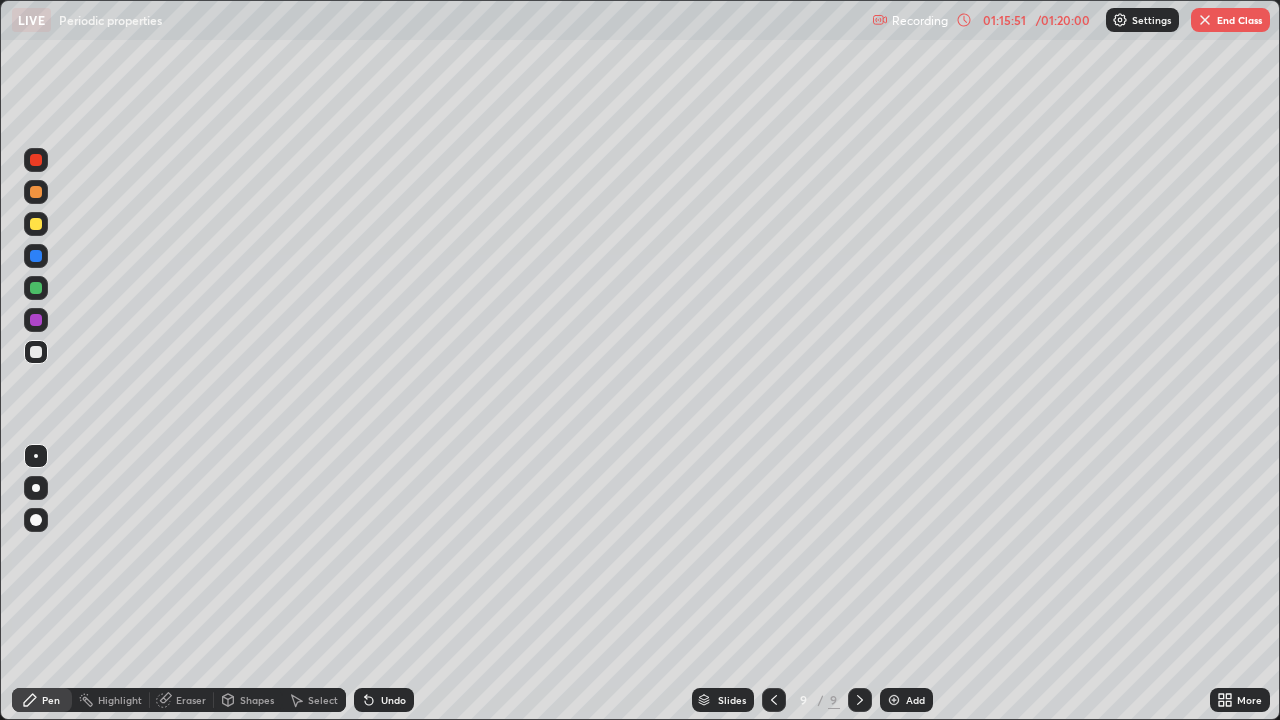 click at bounding box center (36, 224) 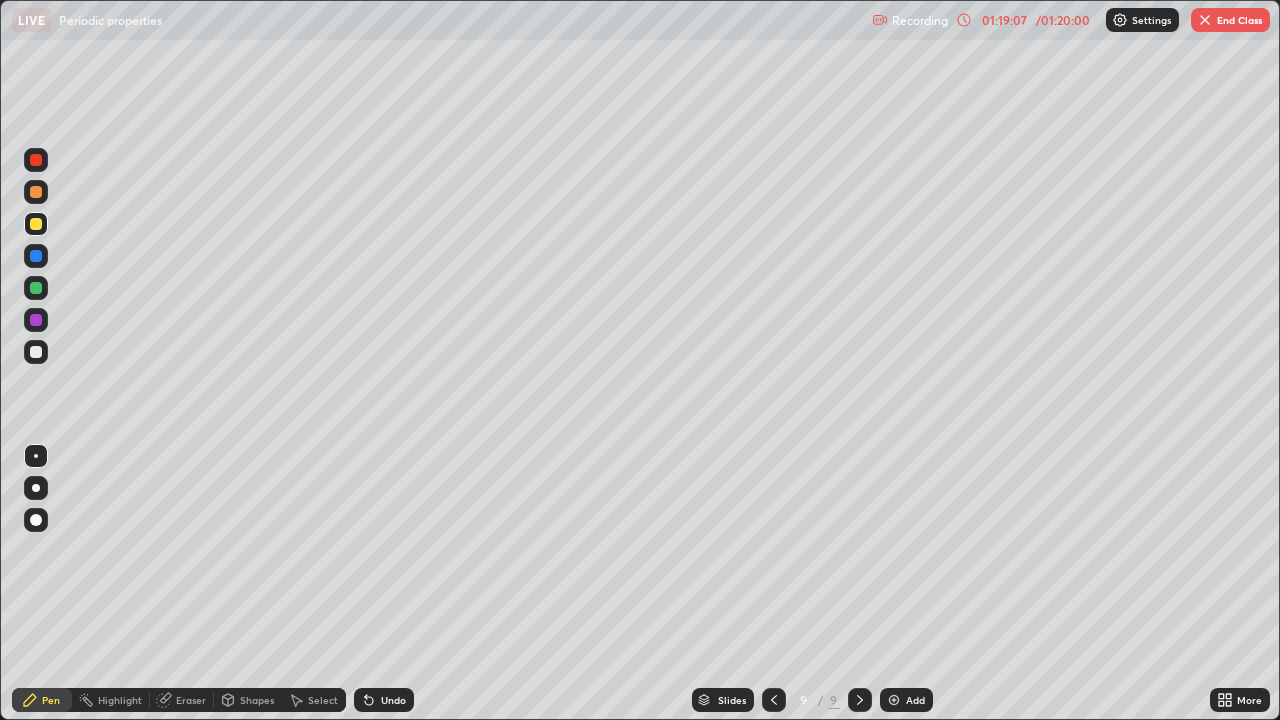 click at bounding box center [1205, 20] 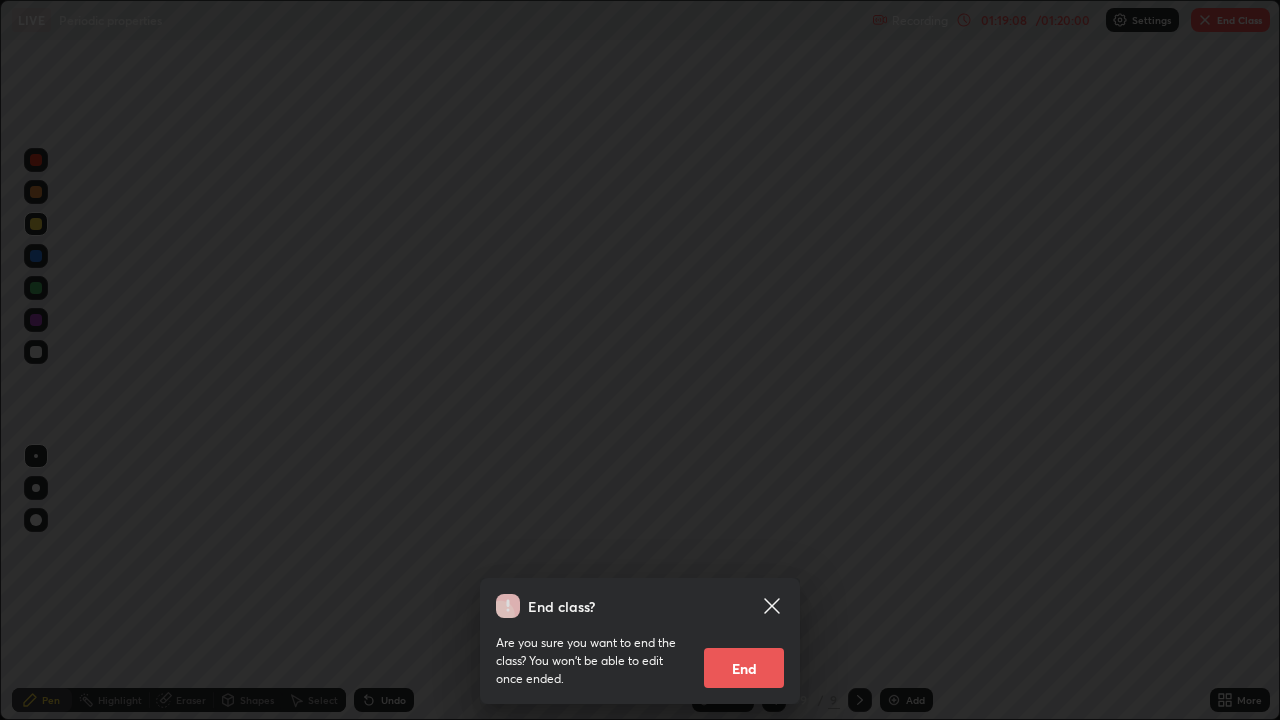click on "End" at bounding box center [744, 668] 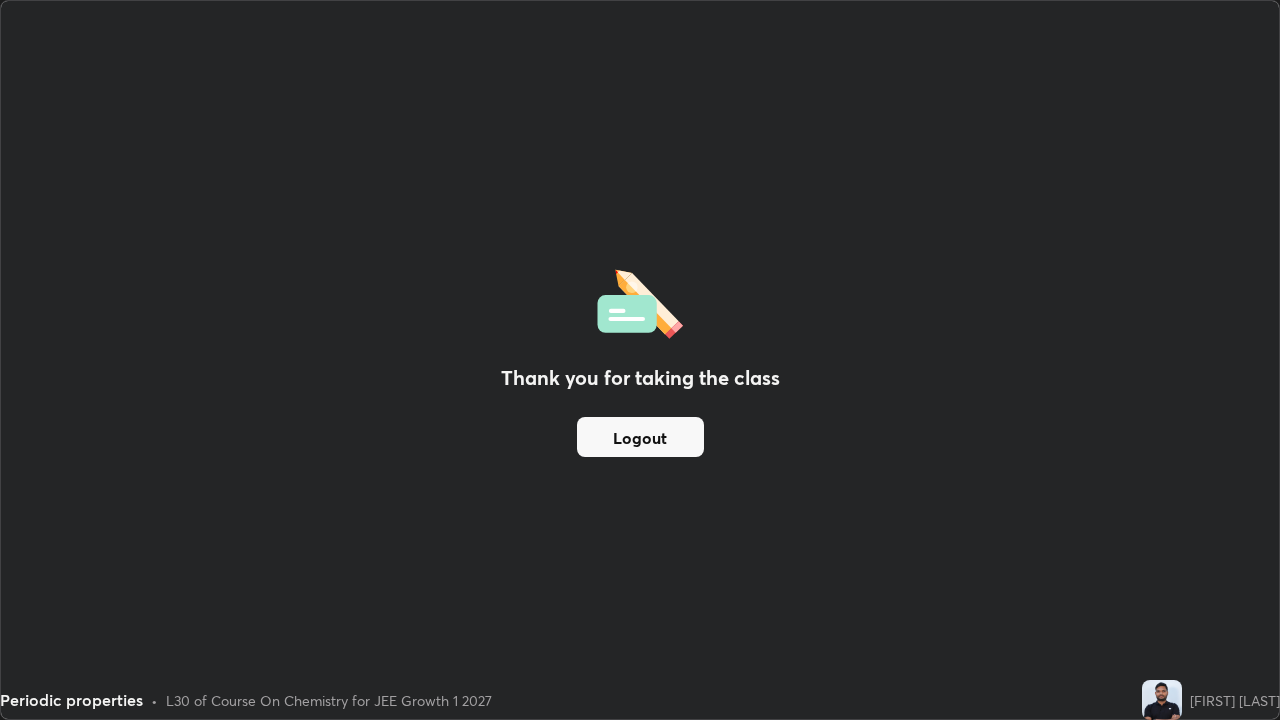 click on "Logout" at bounding box center (640, 437) 